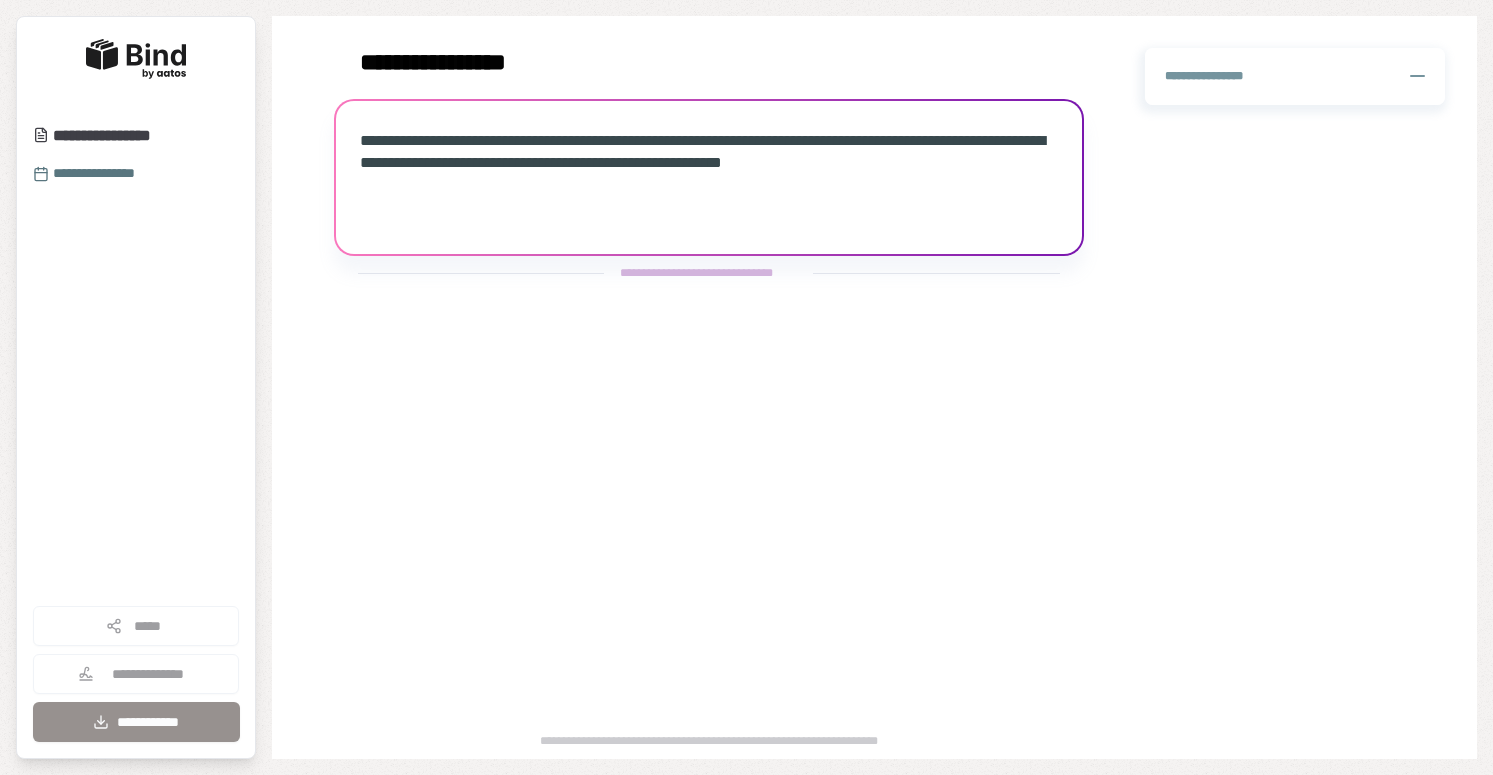 scroll, scrollTop: 0, scrollLeft: 0, axis: both 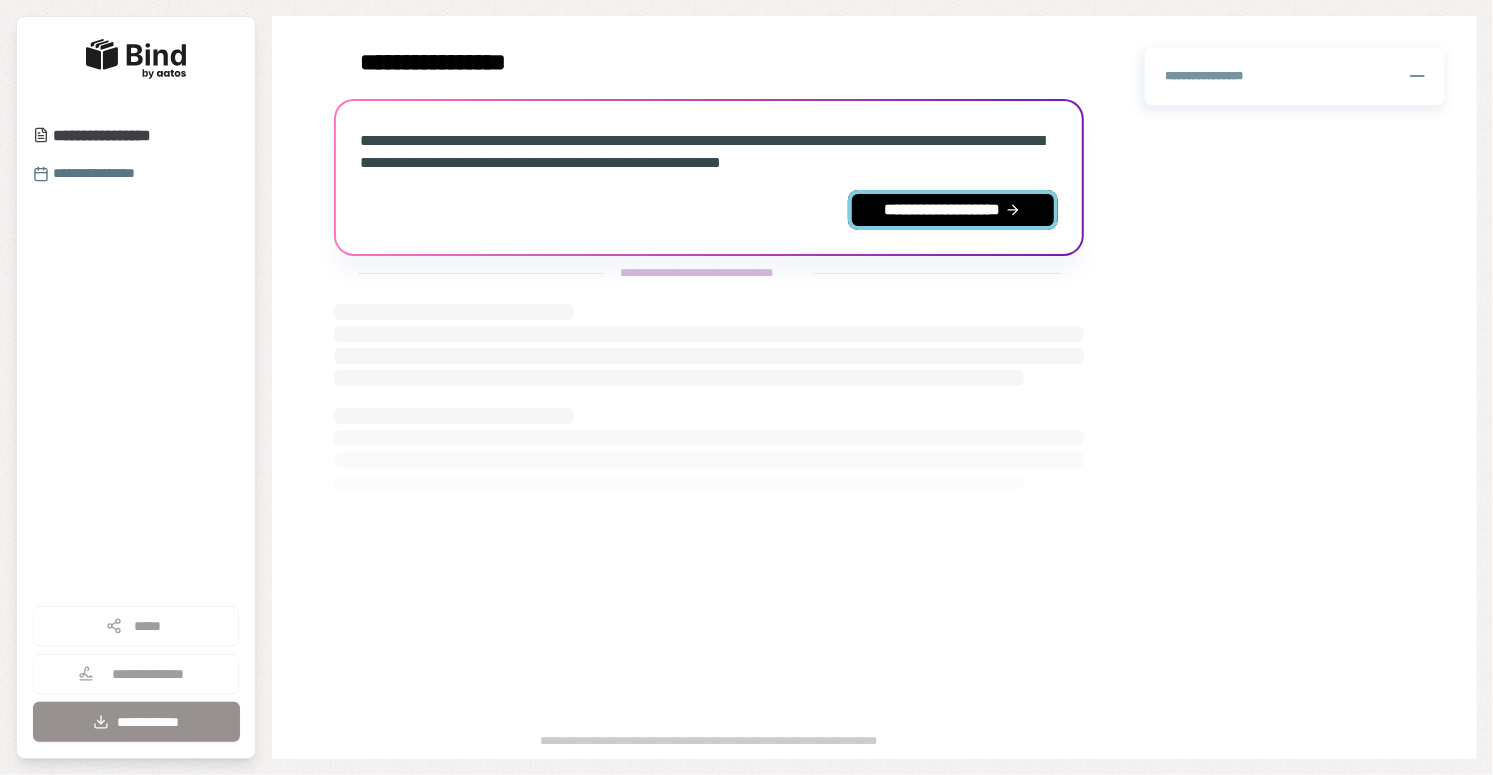 click on "**********" at bounding box center (953, 210) 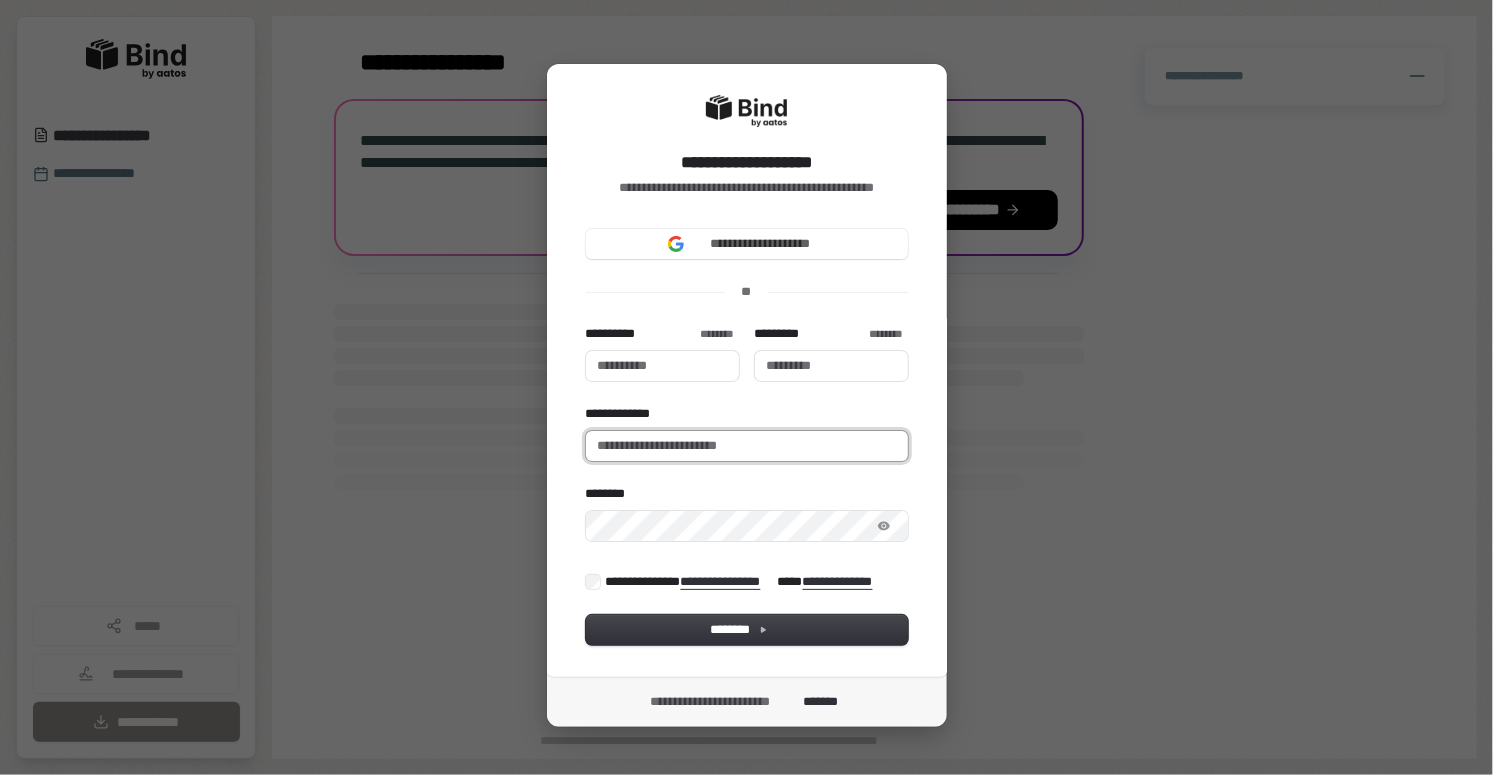 type 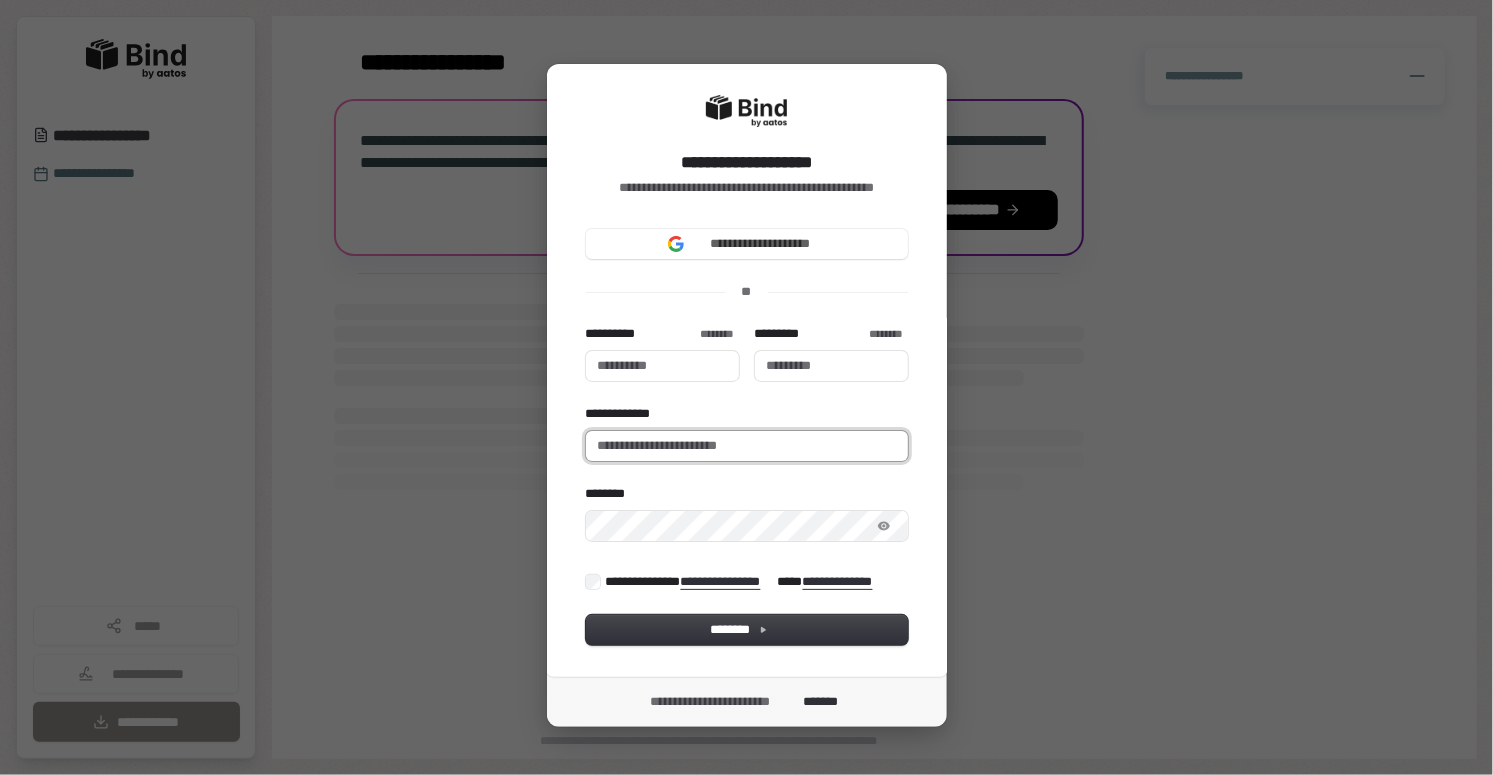 type 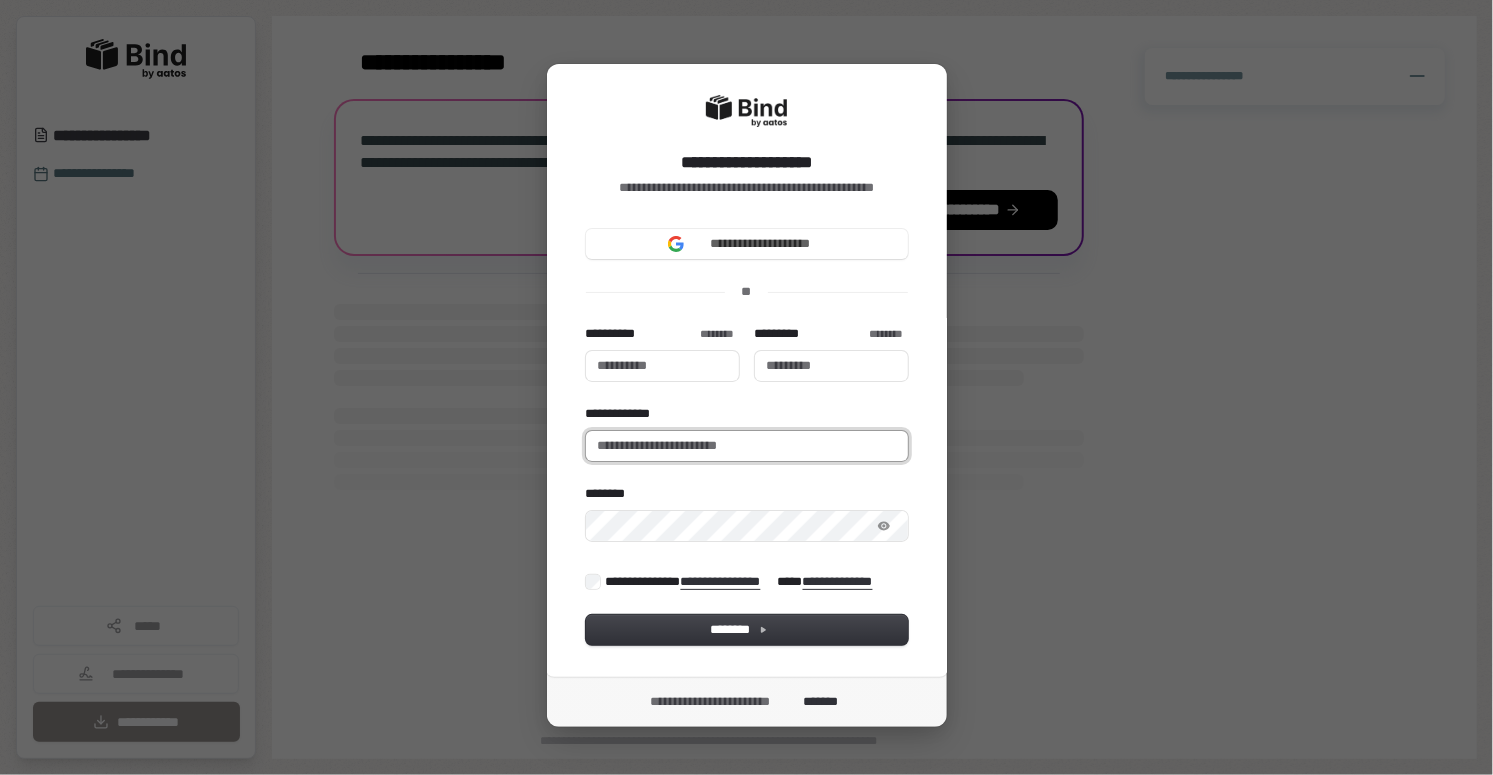 type 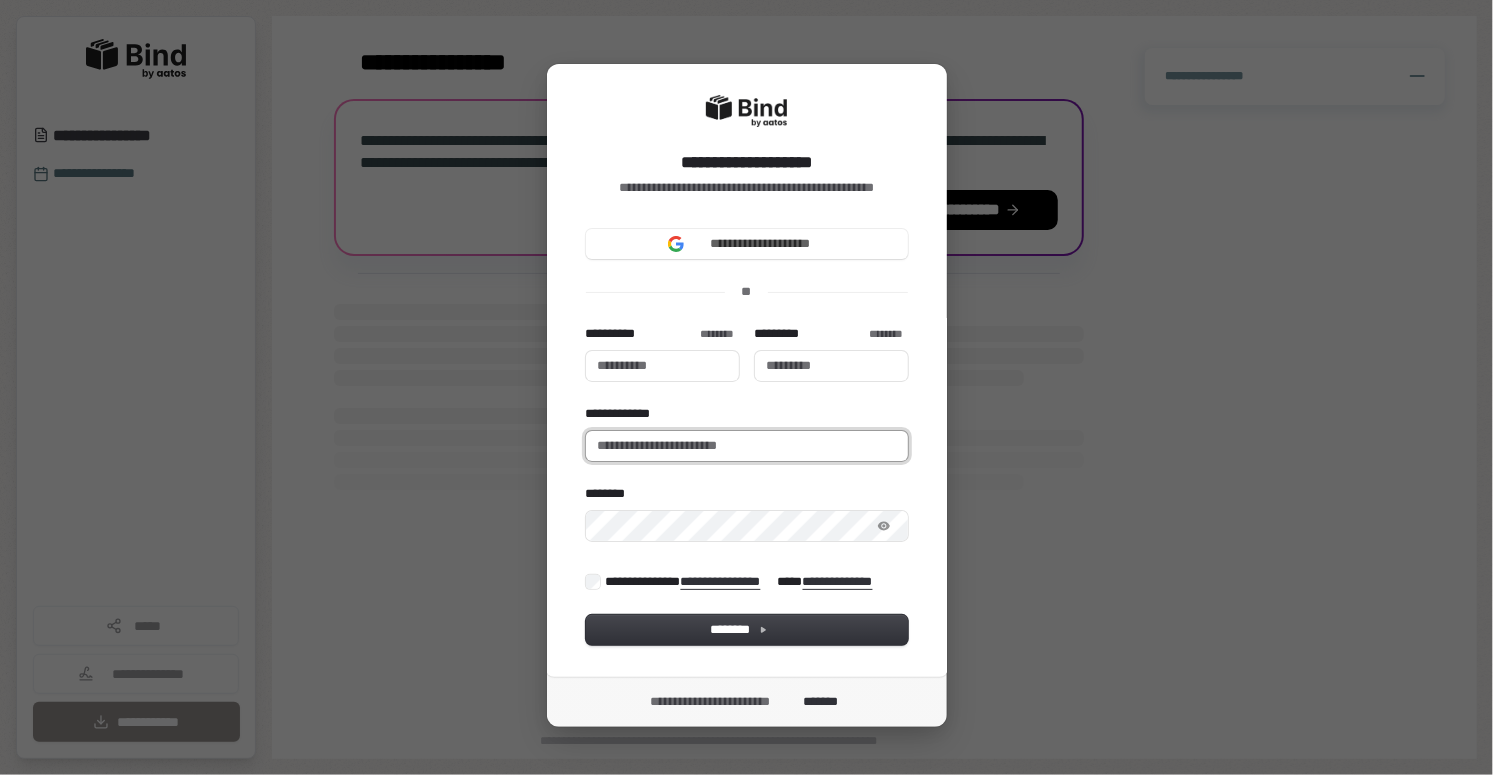 type 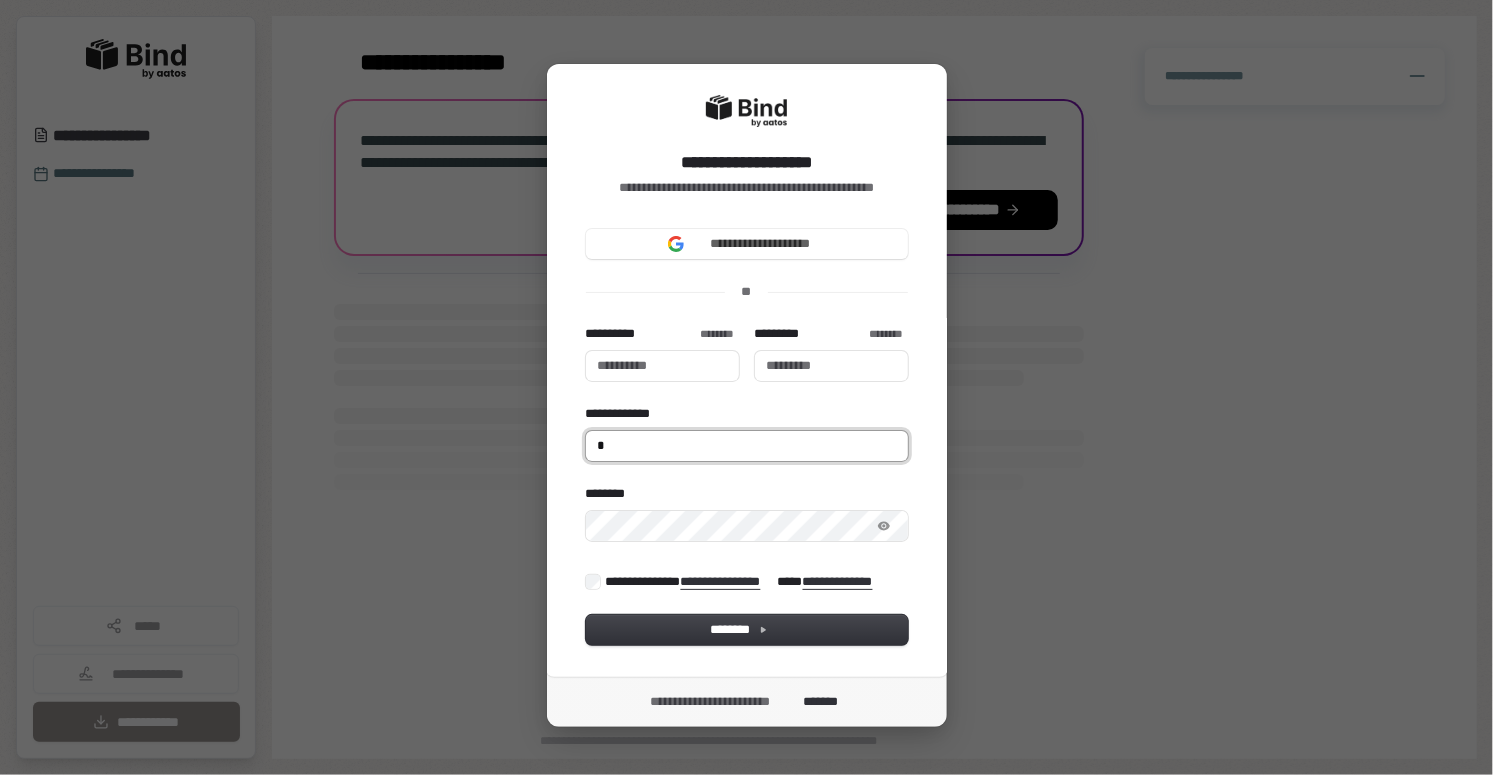 type 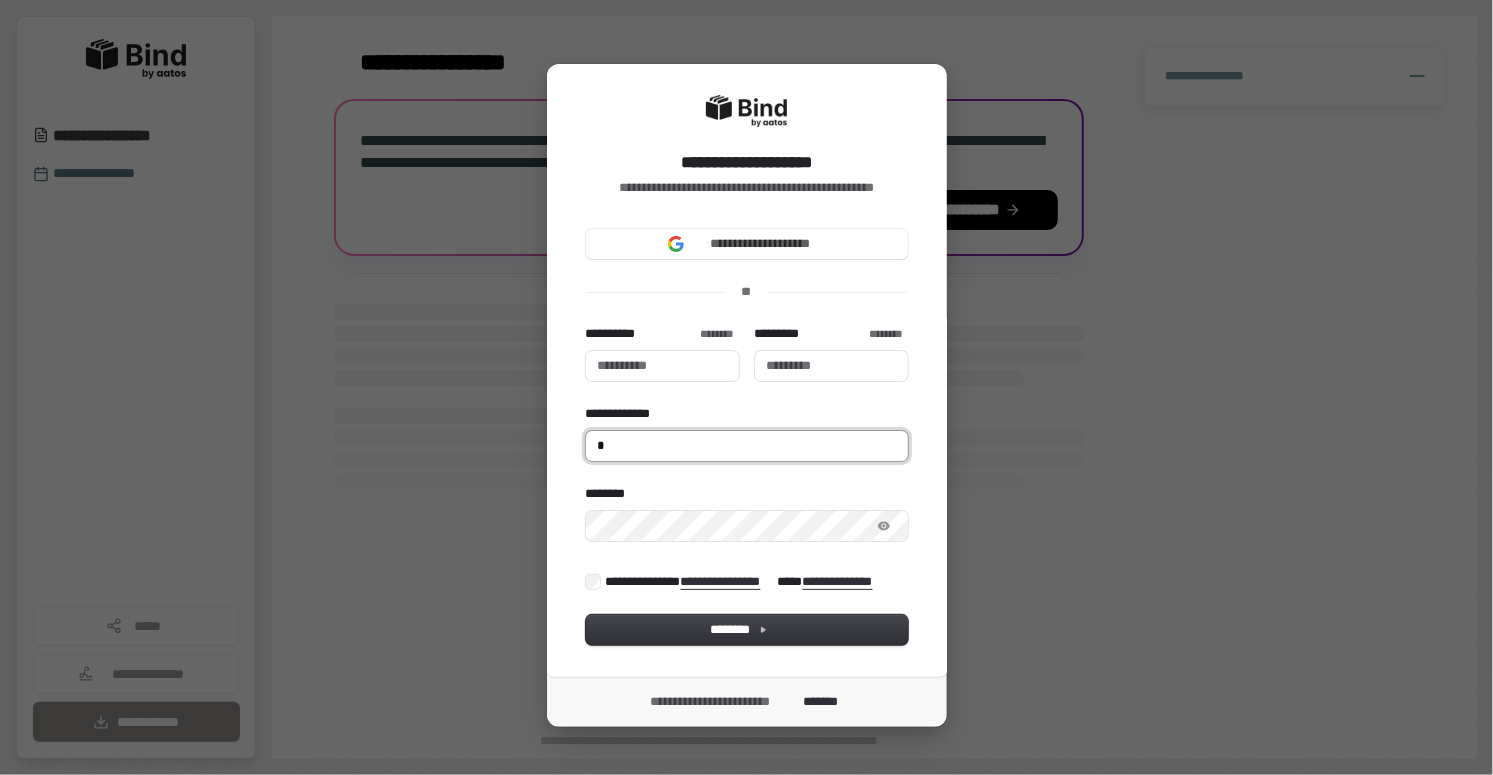 type 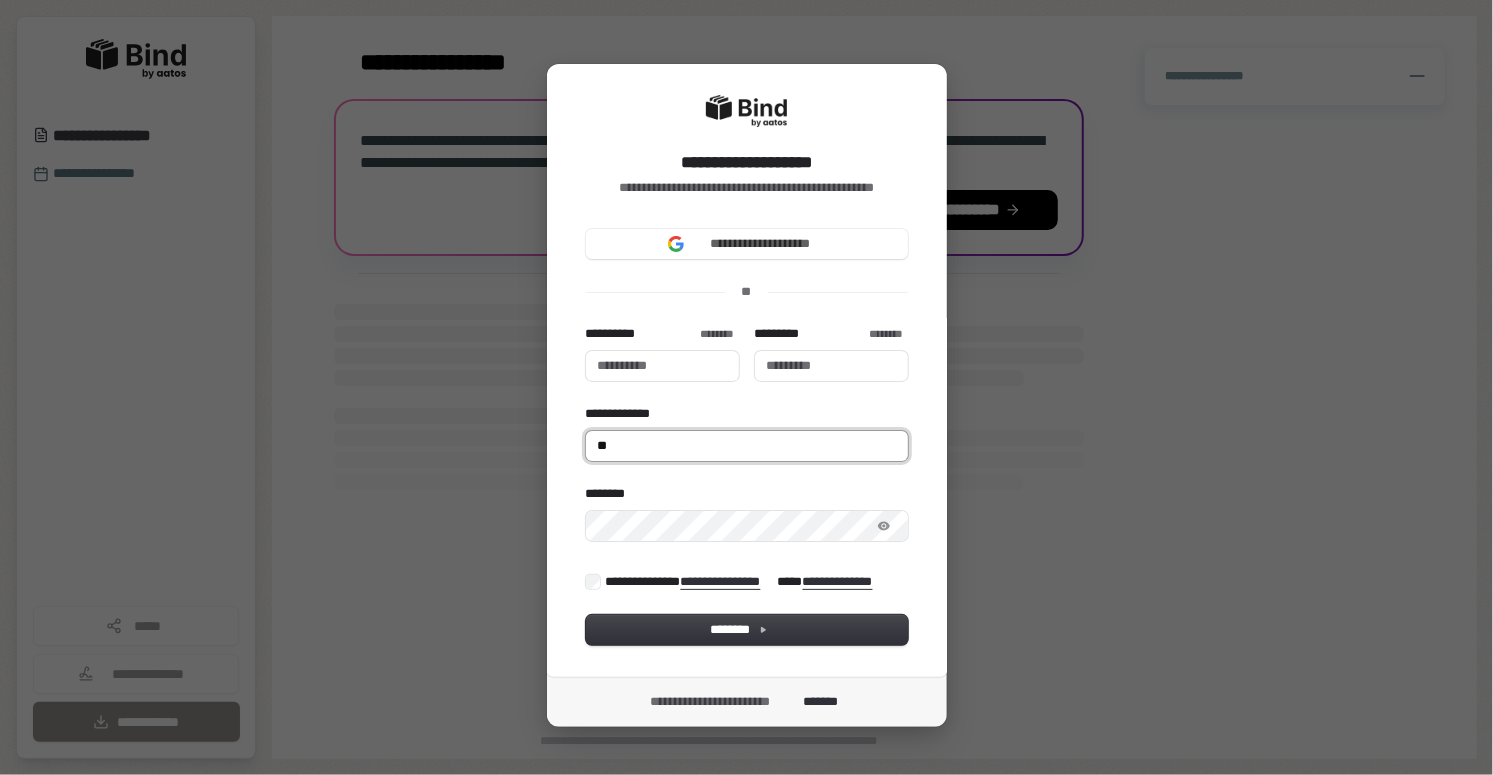 type 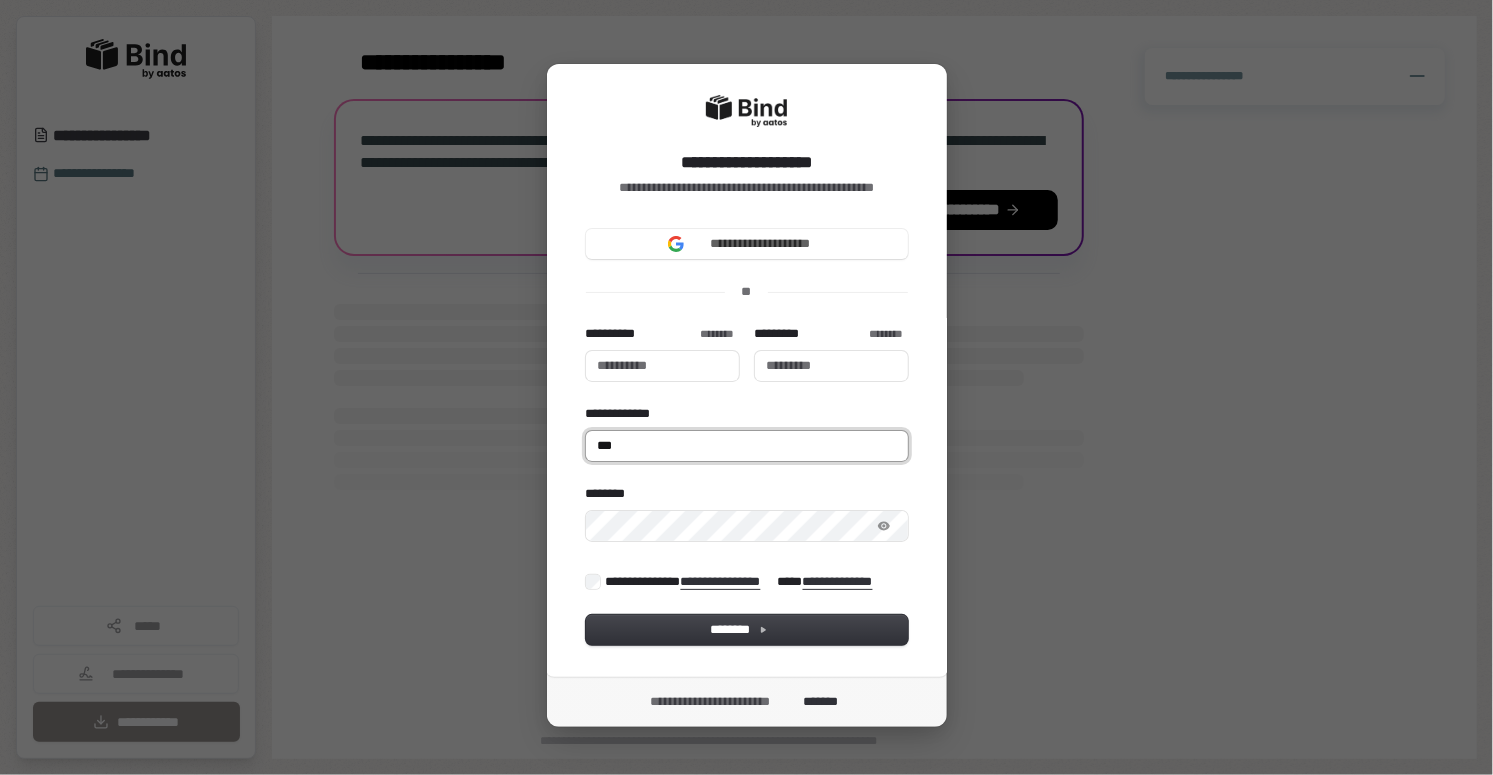 type 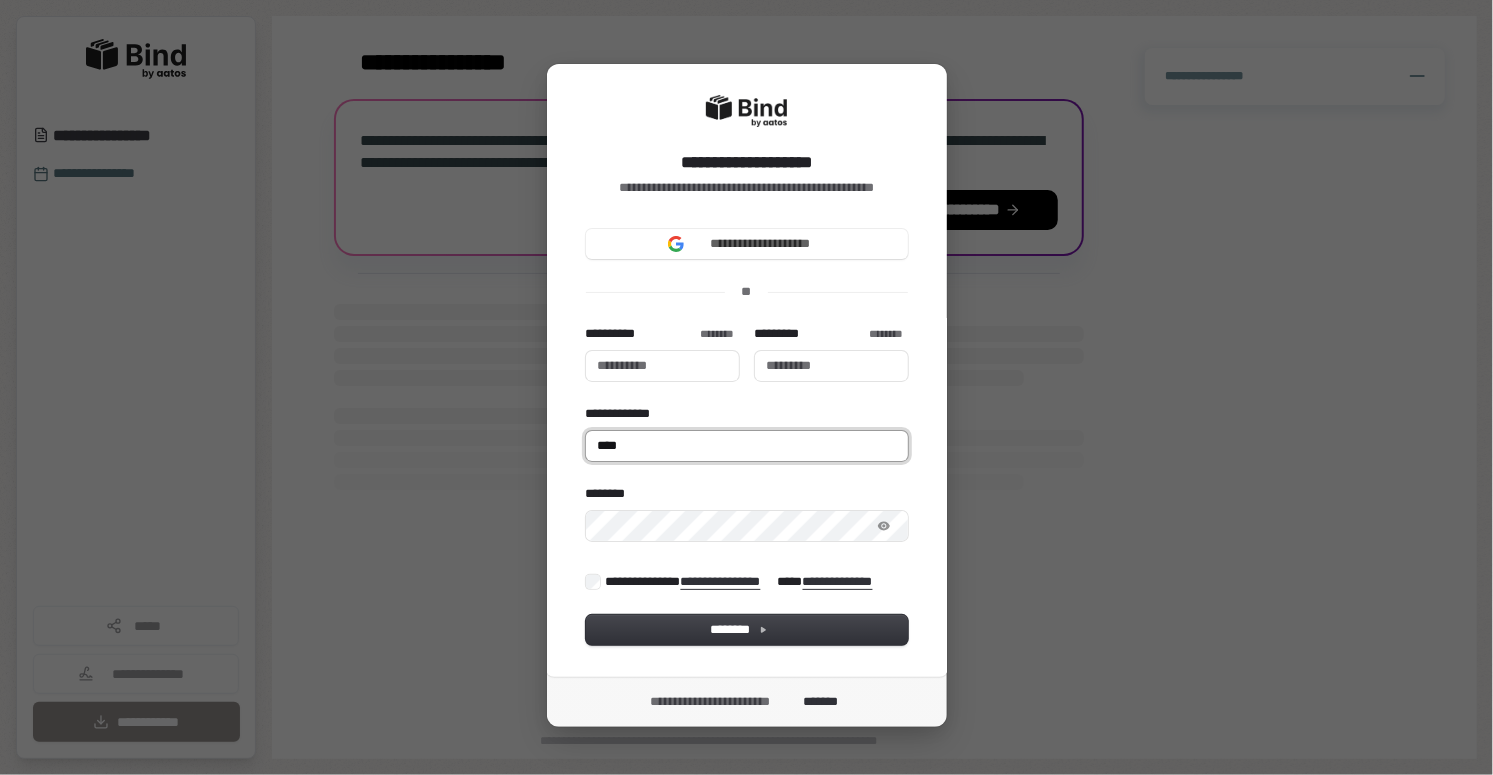 type 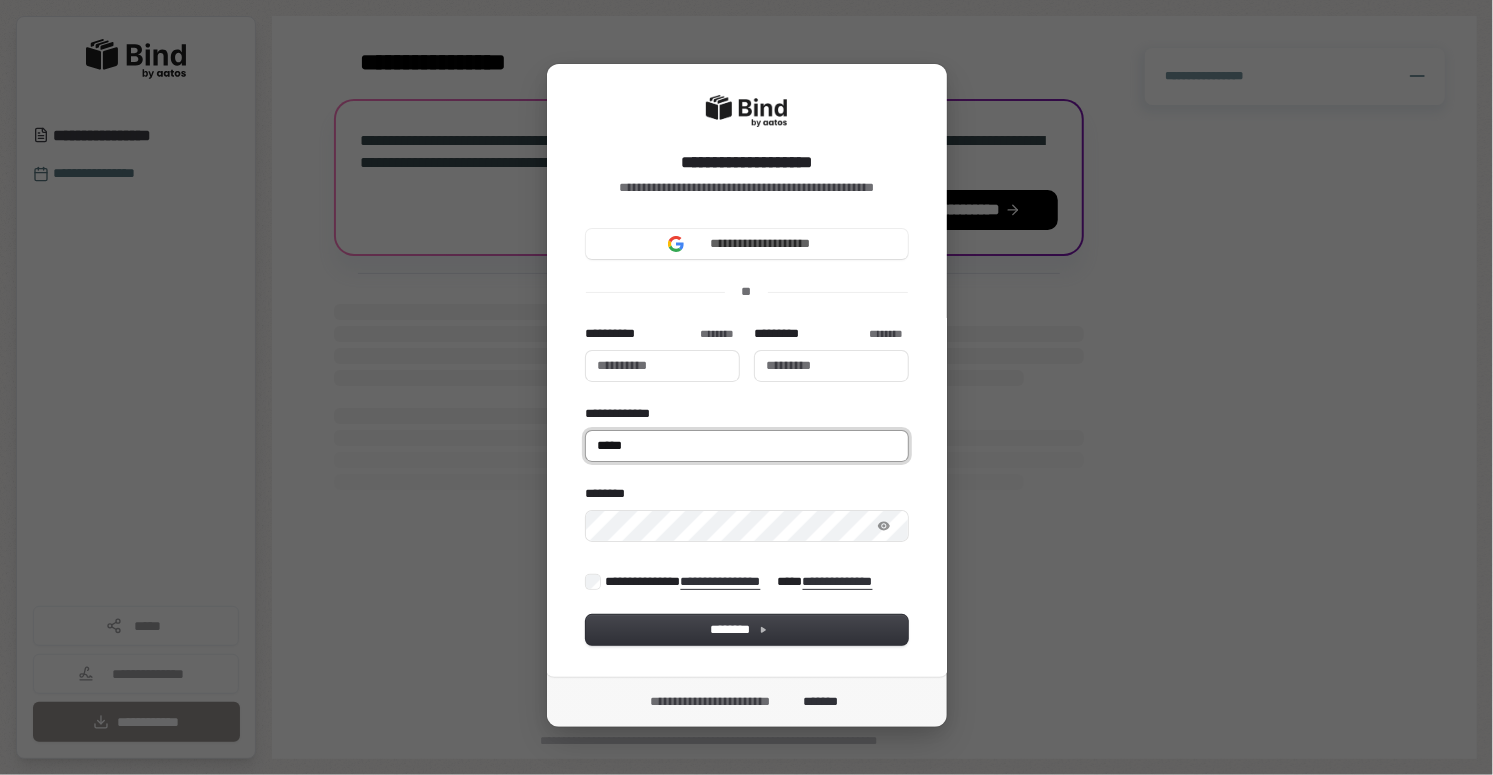 type 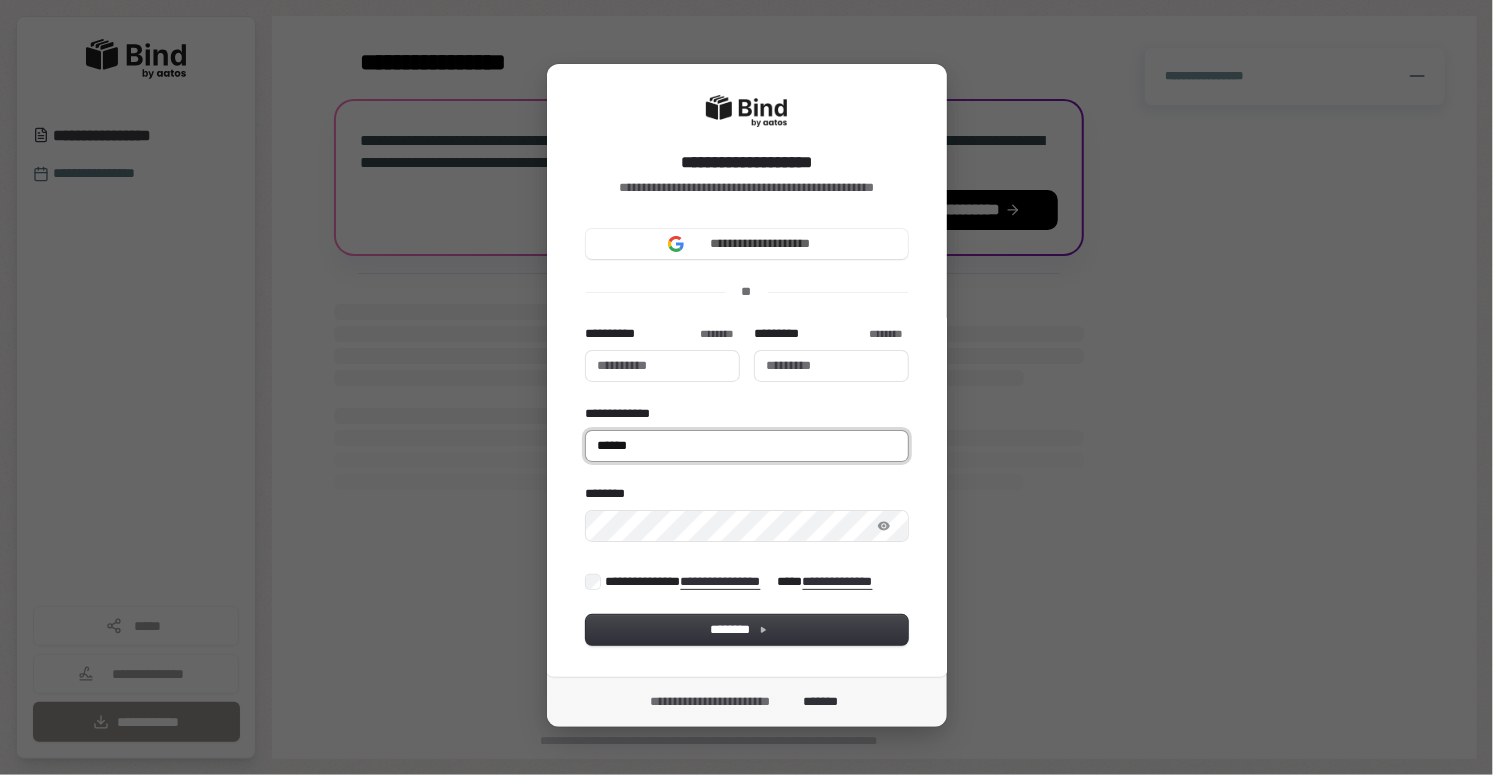 type 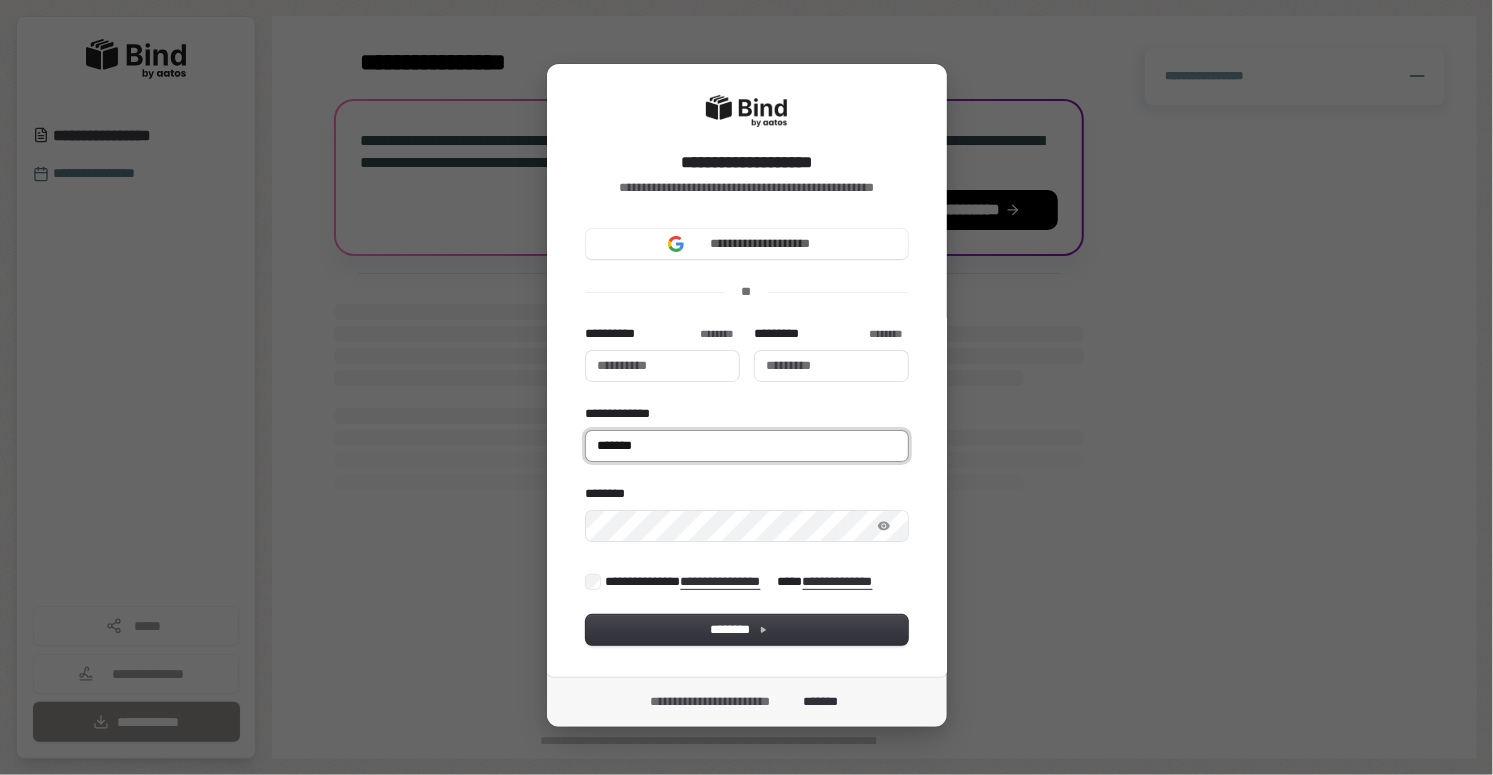 type 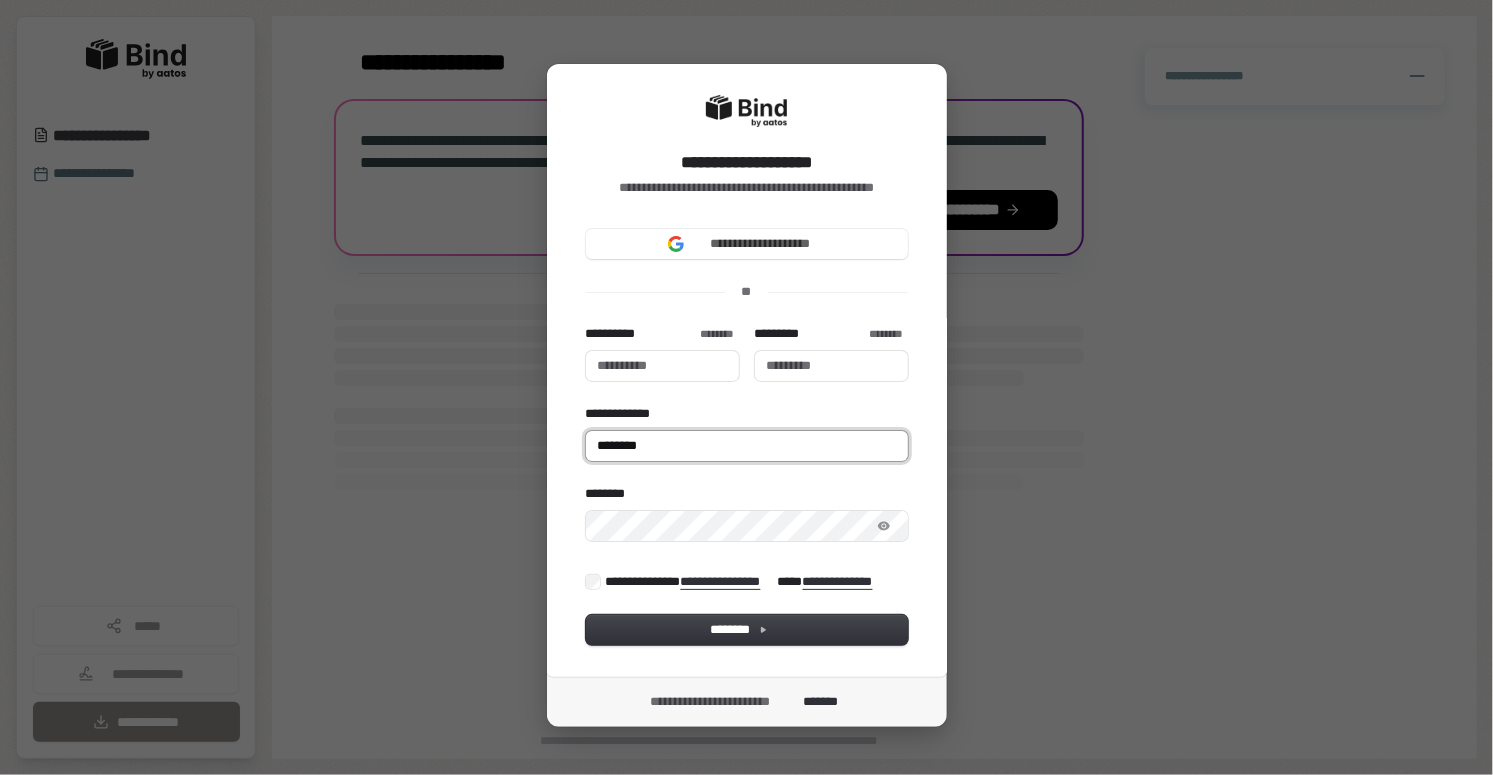 type 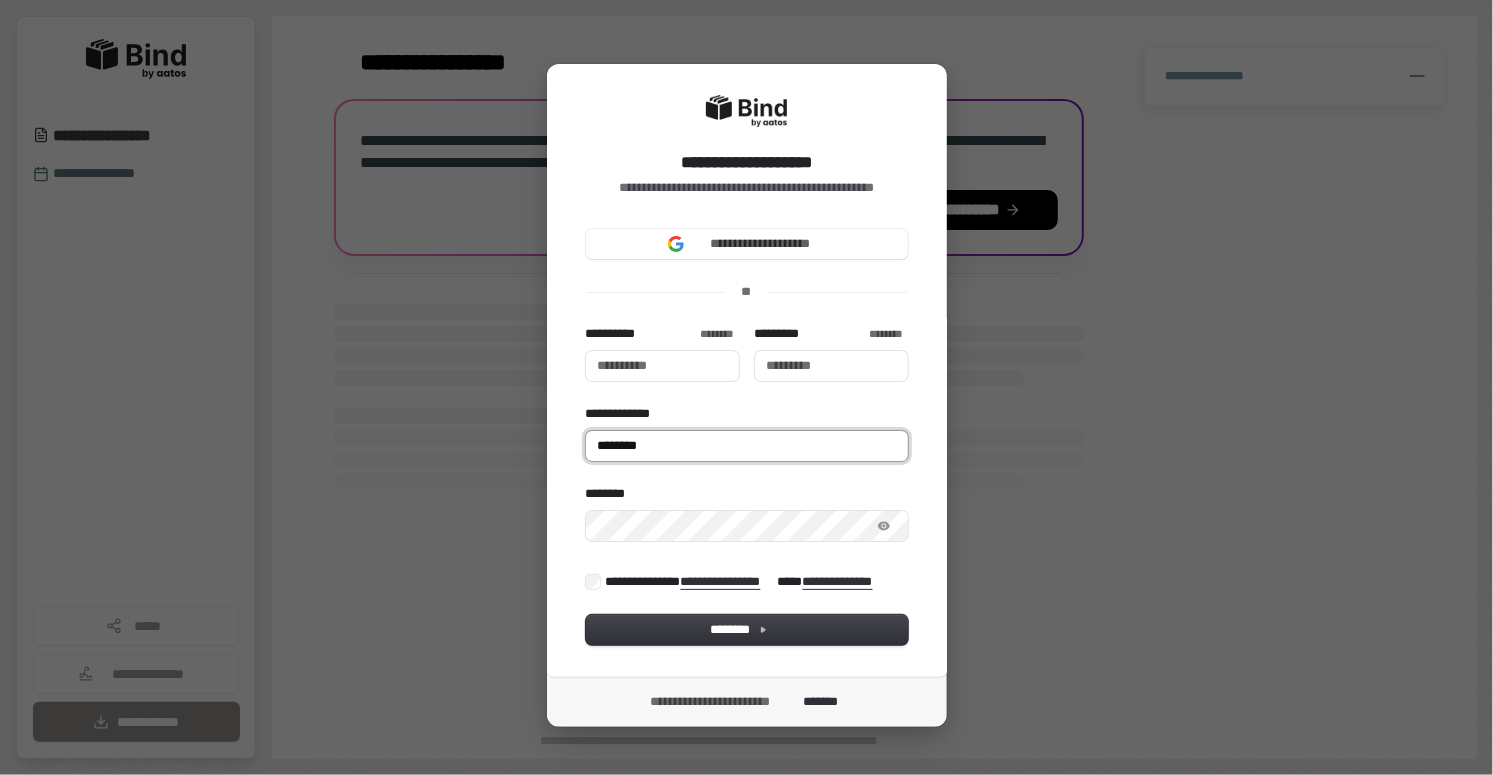type 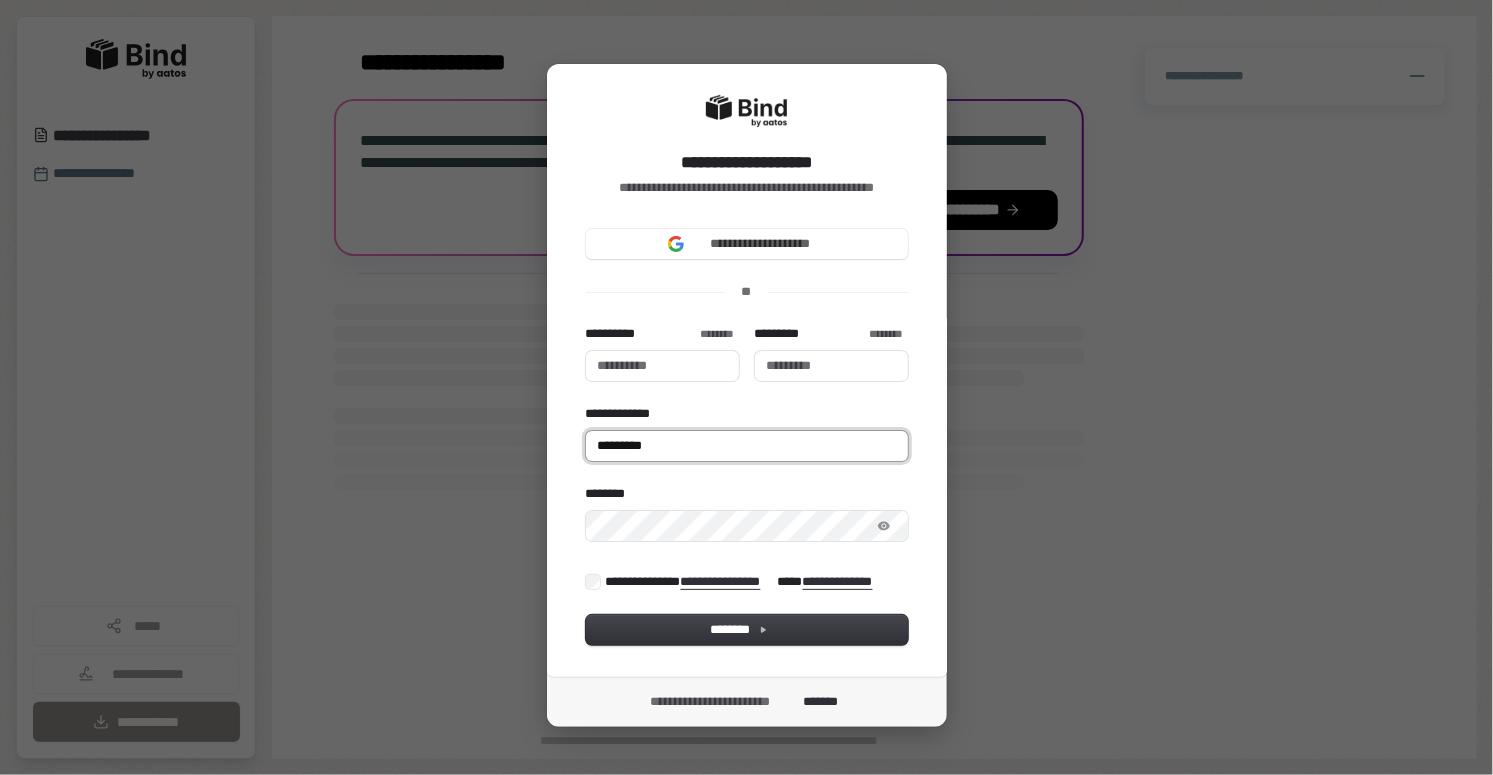 type 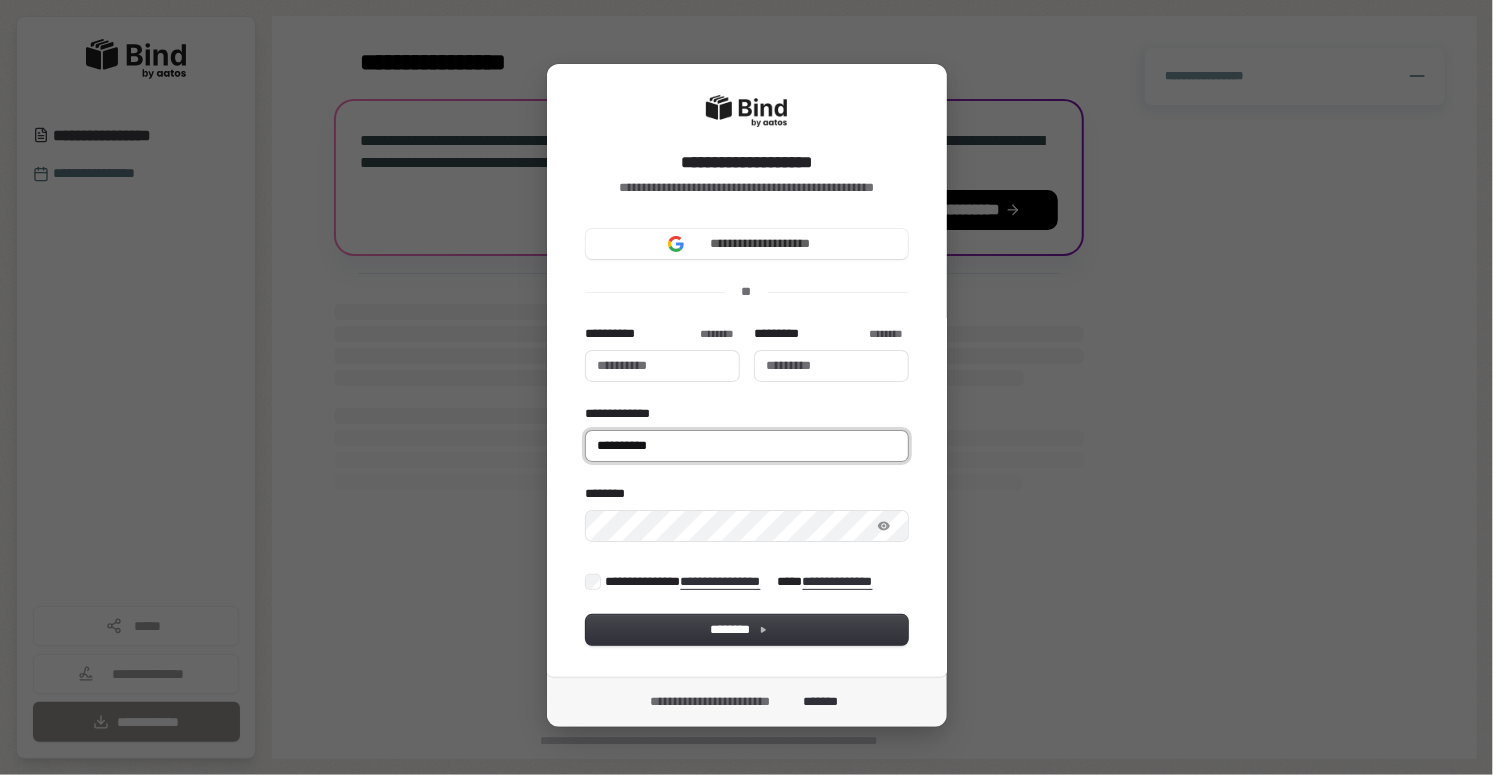 type 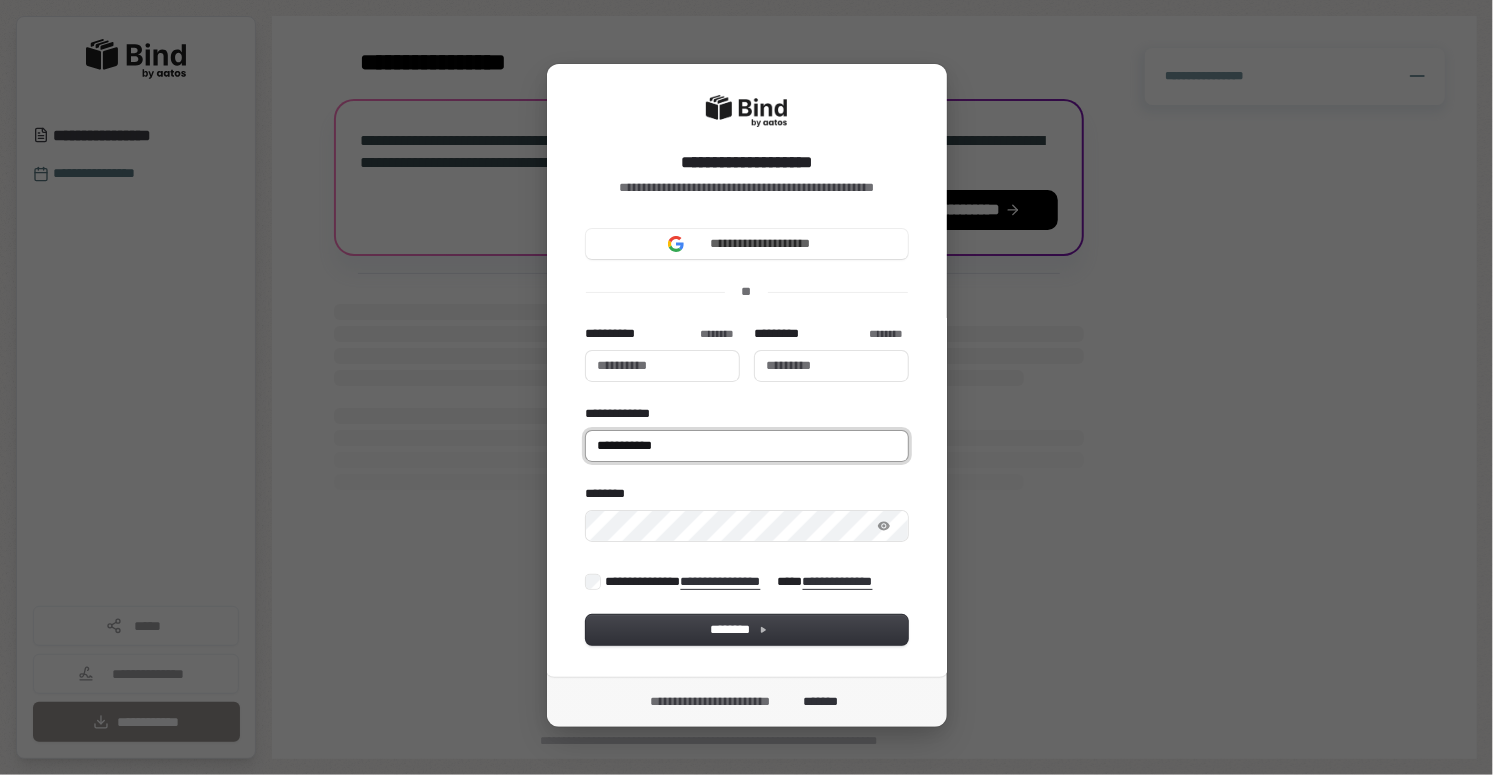 type 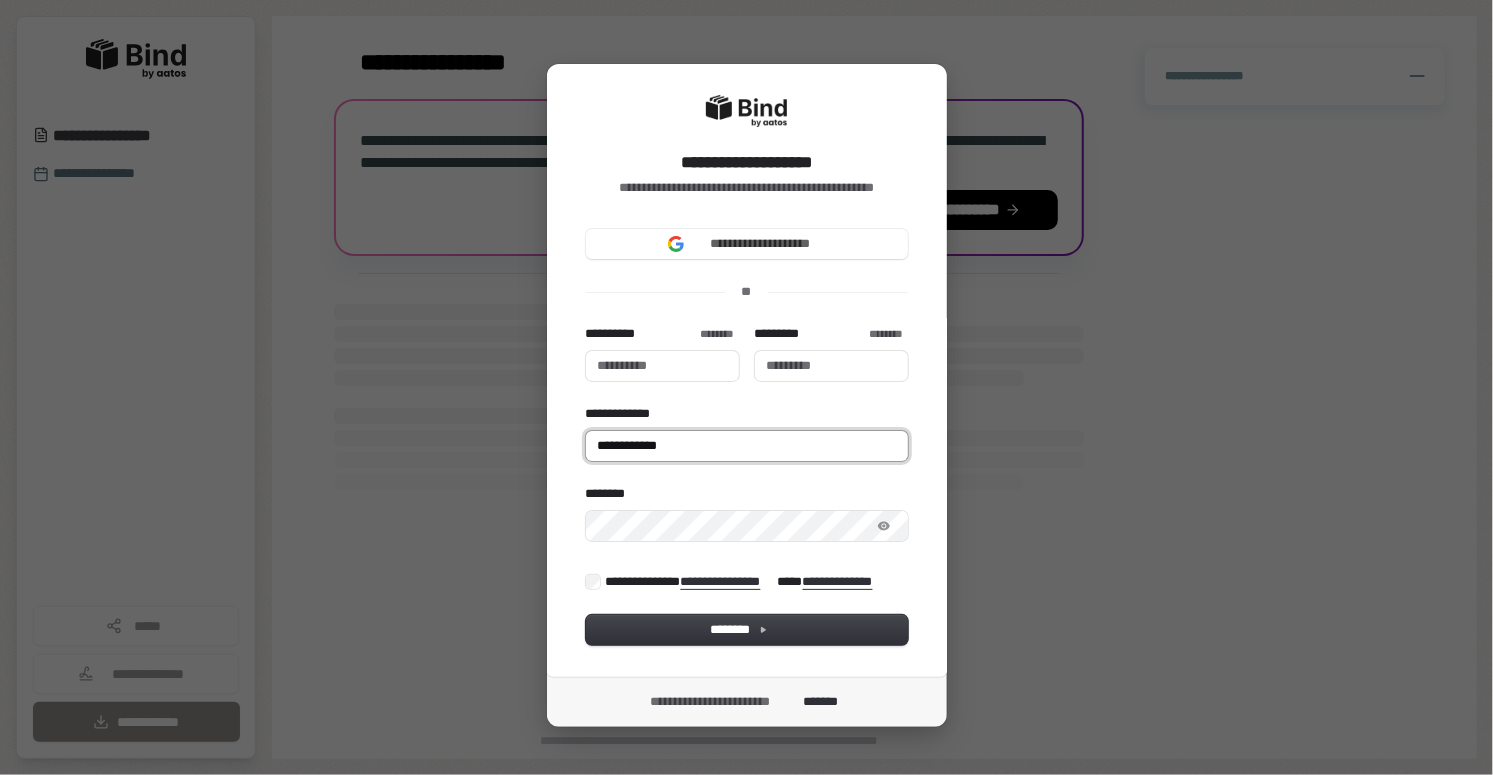 type 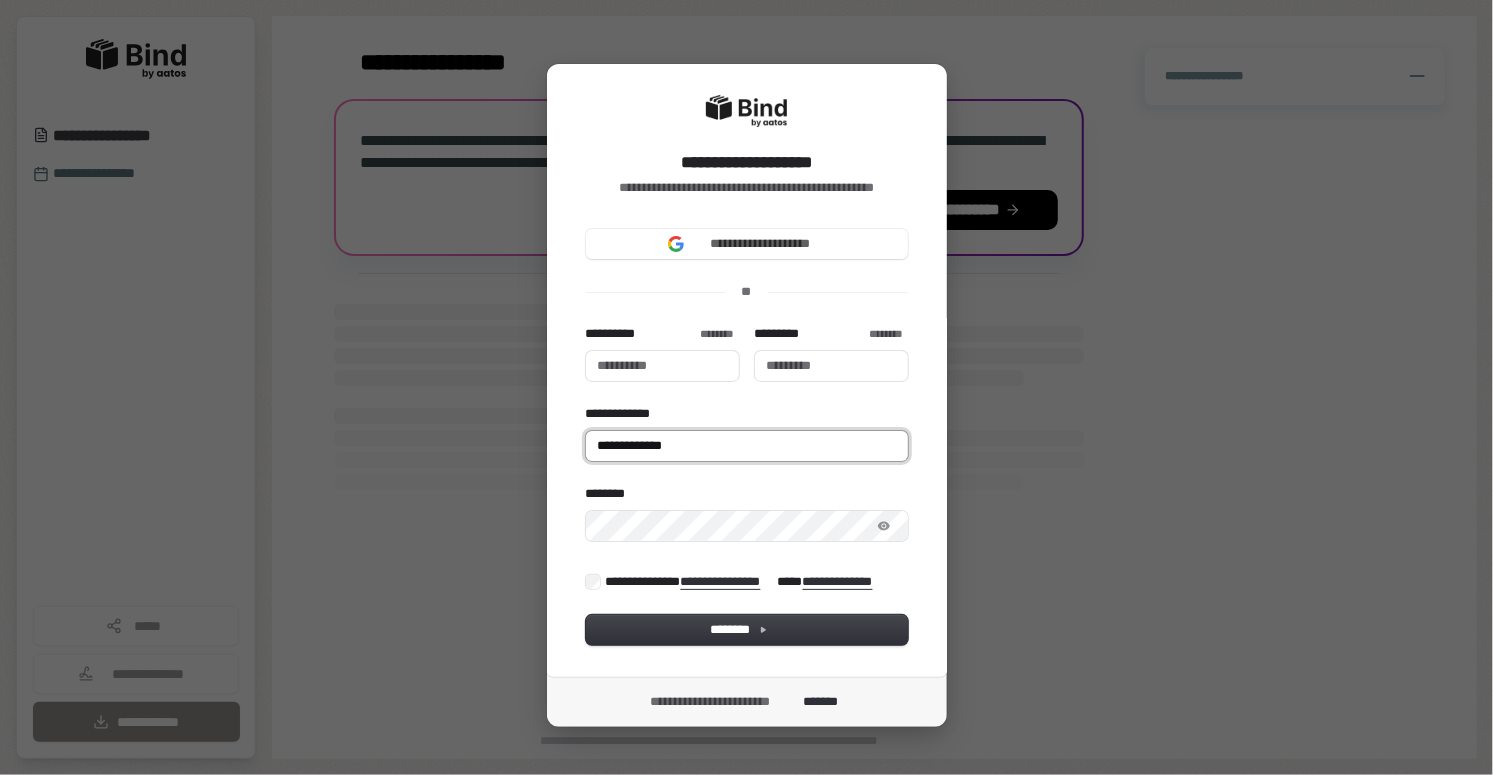 type 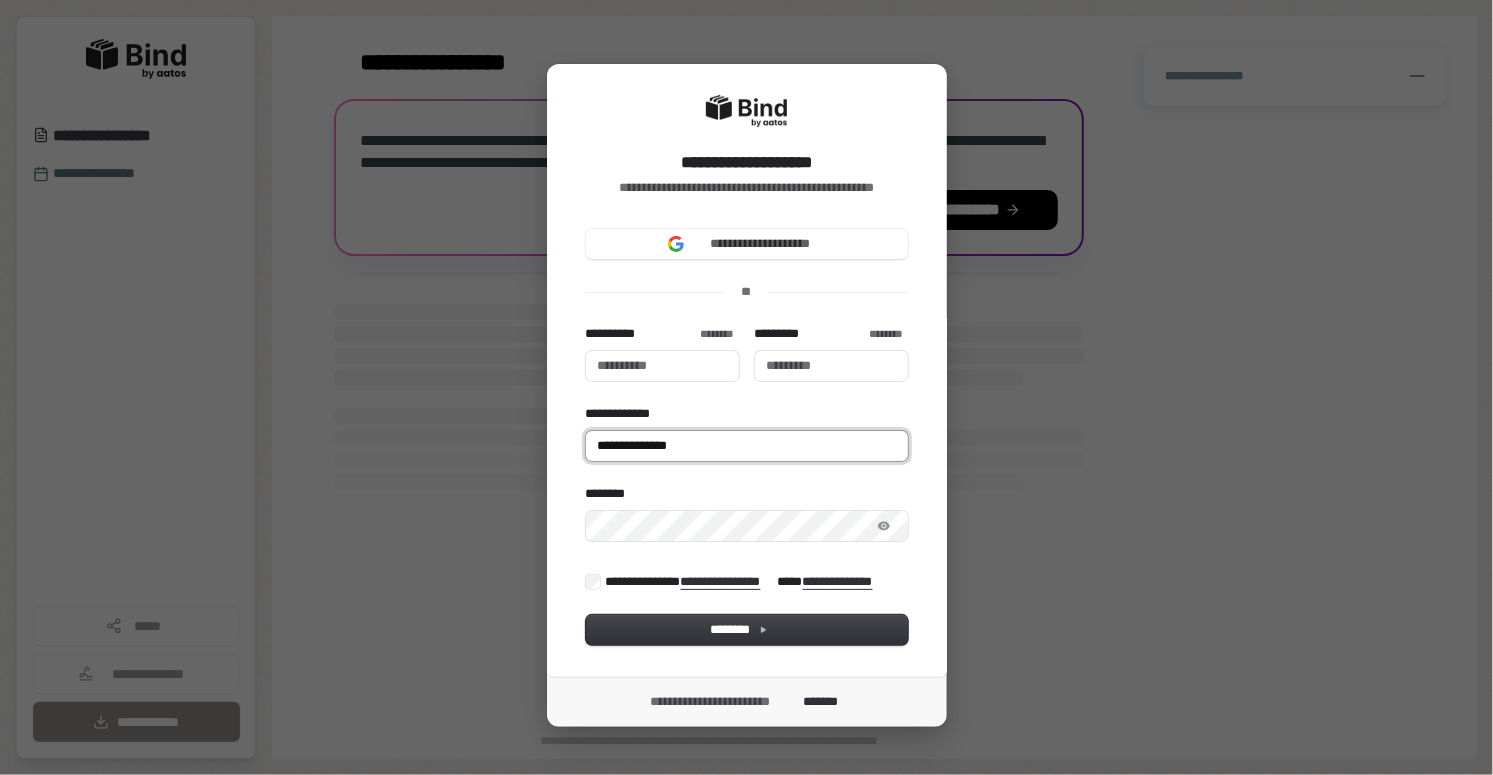 type 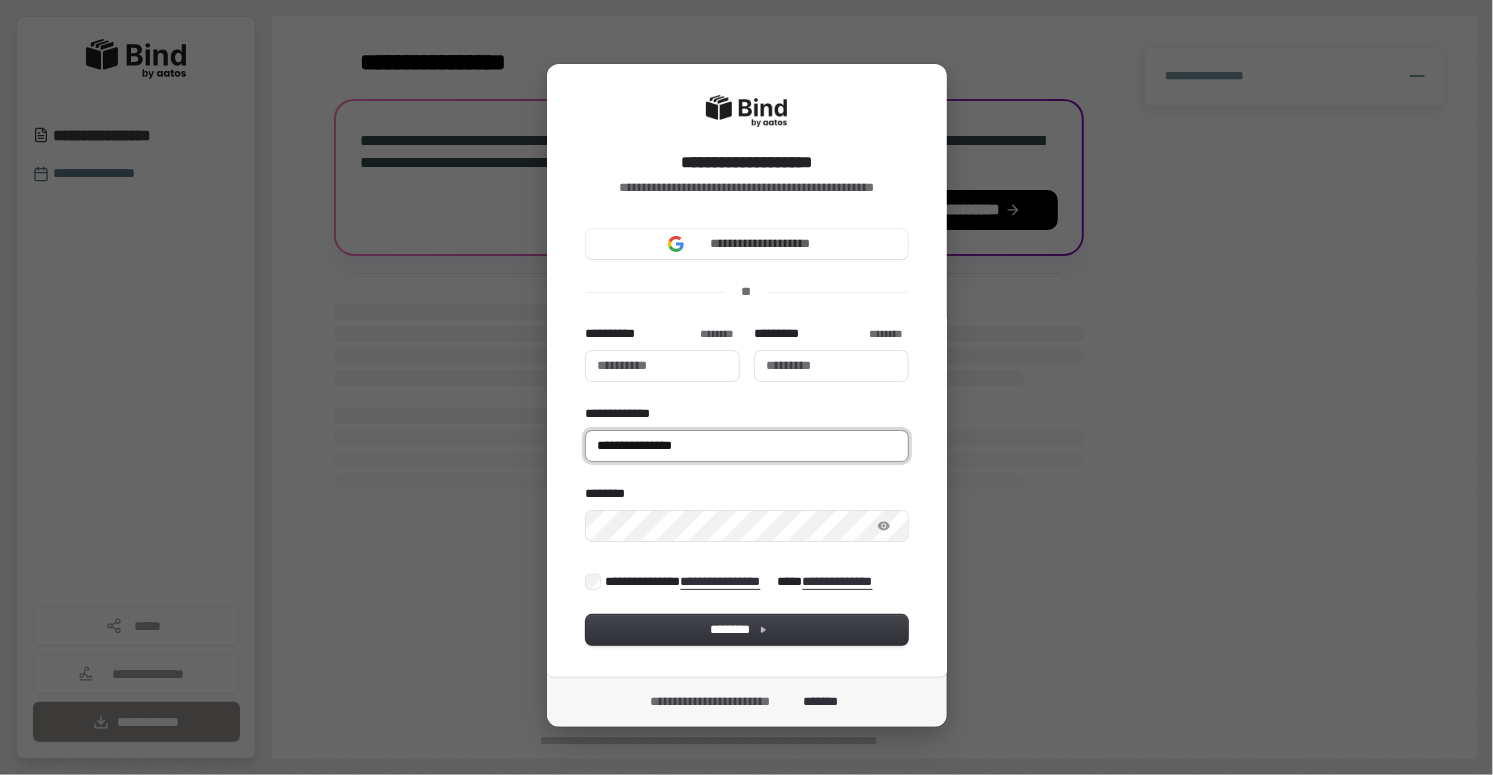 type 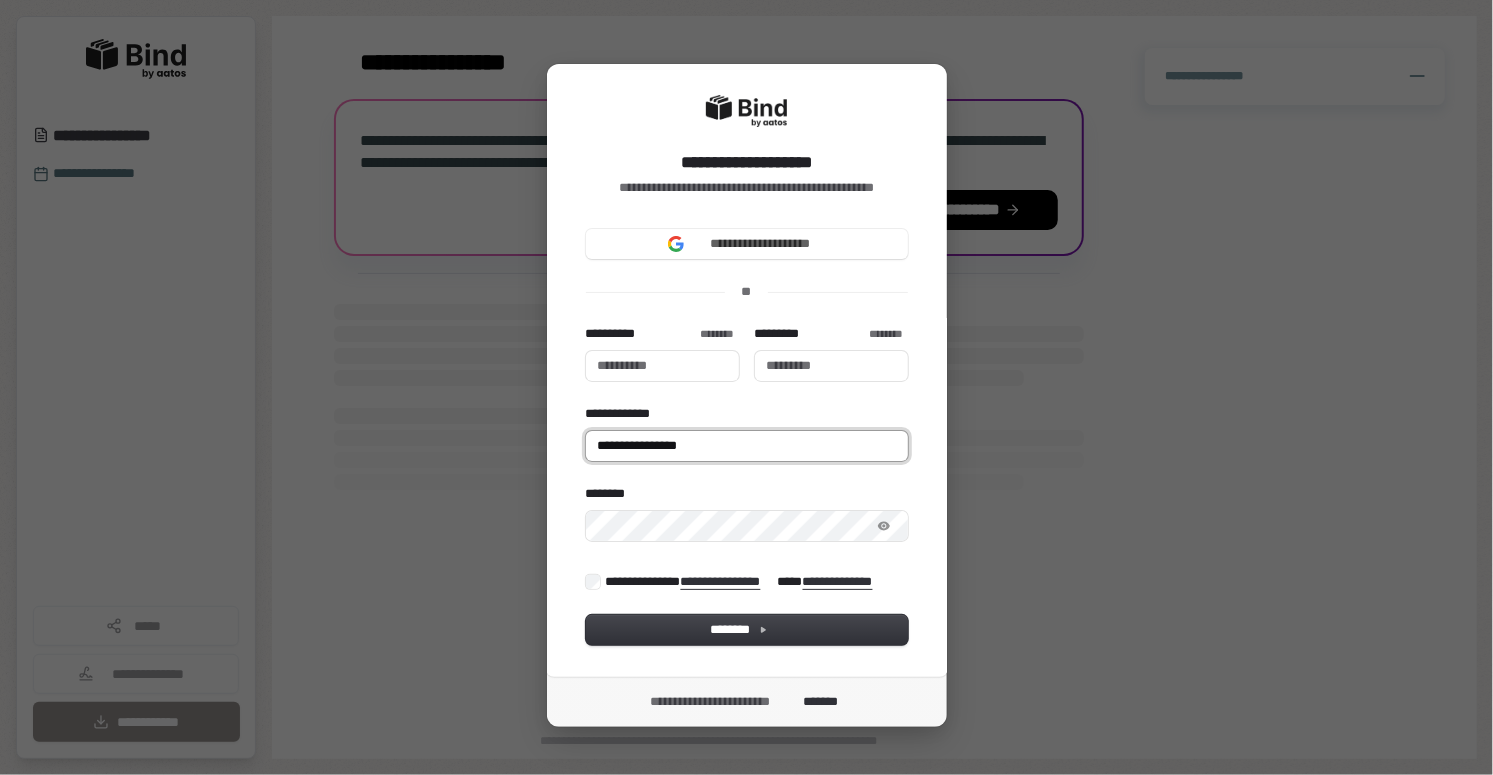 type 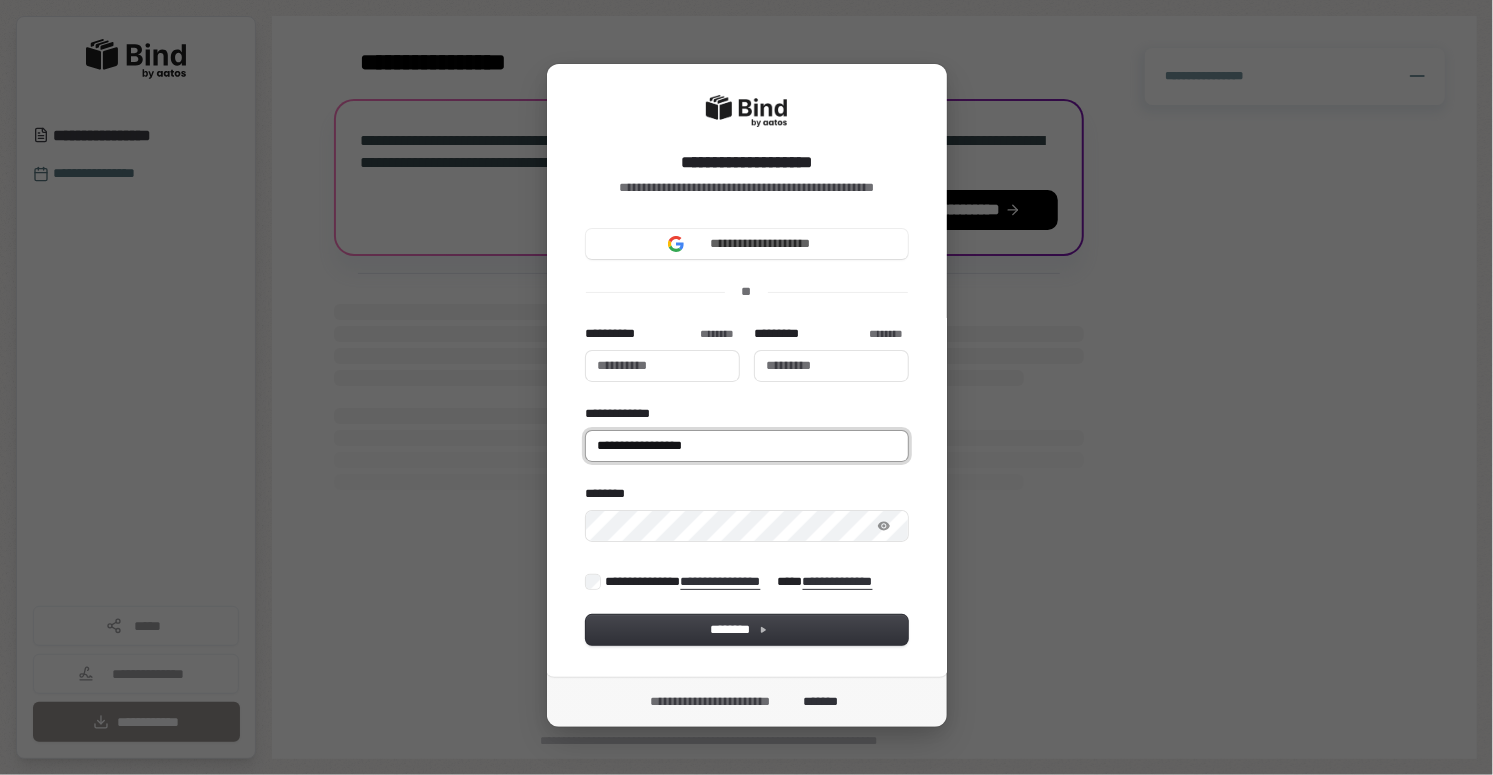 type 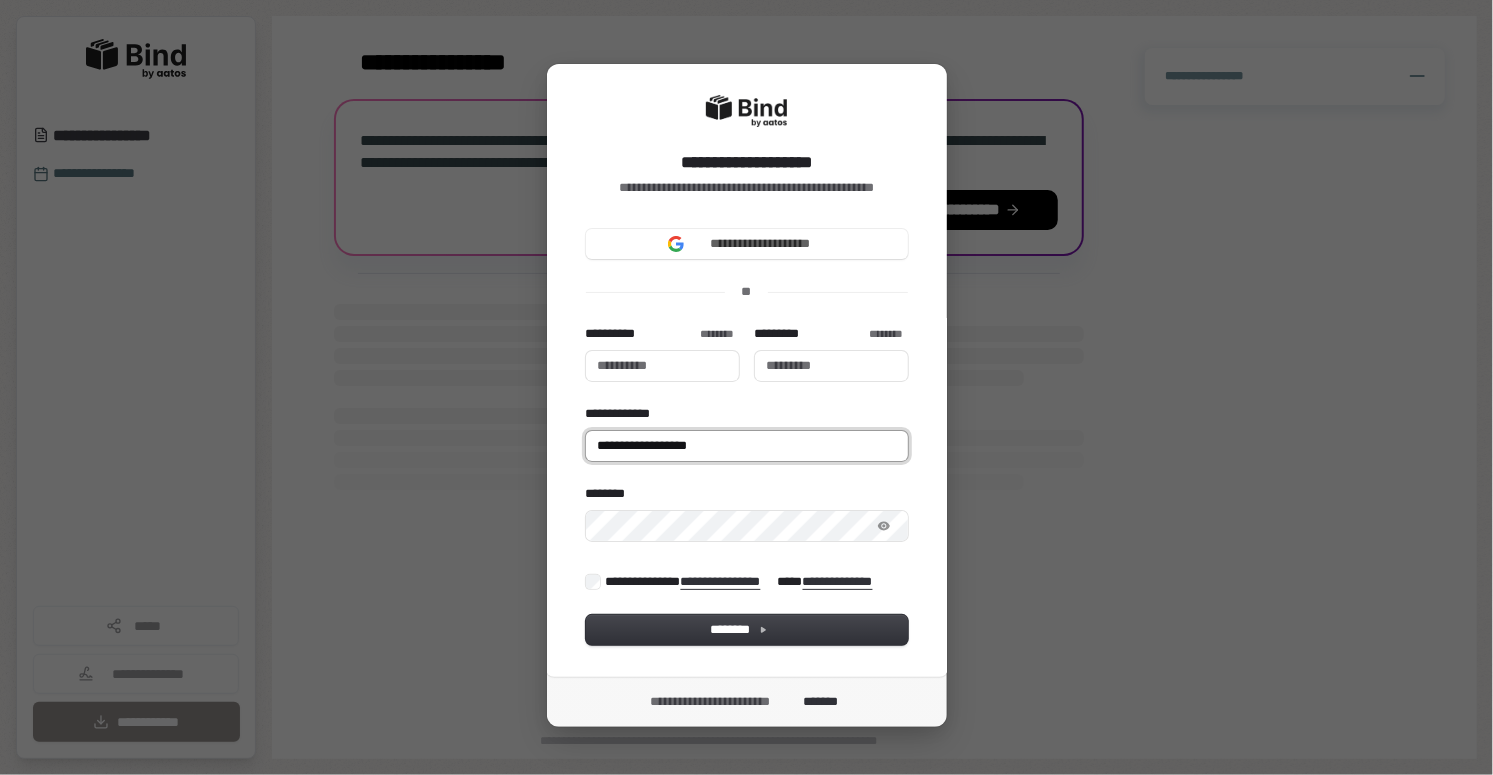 type 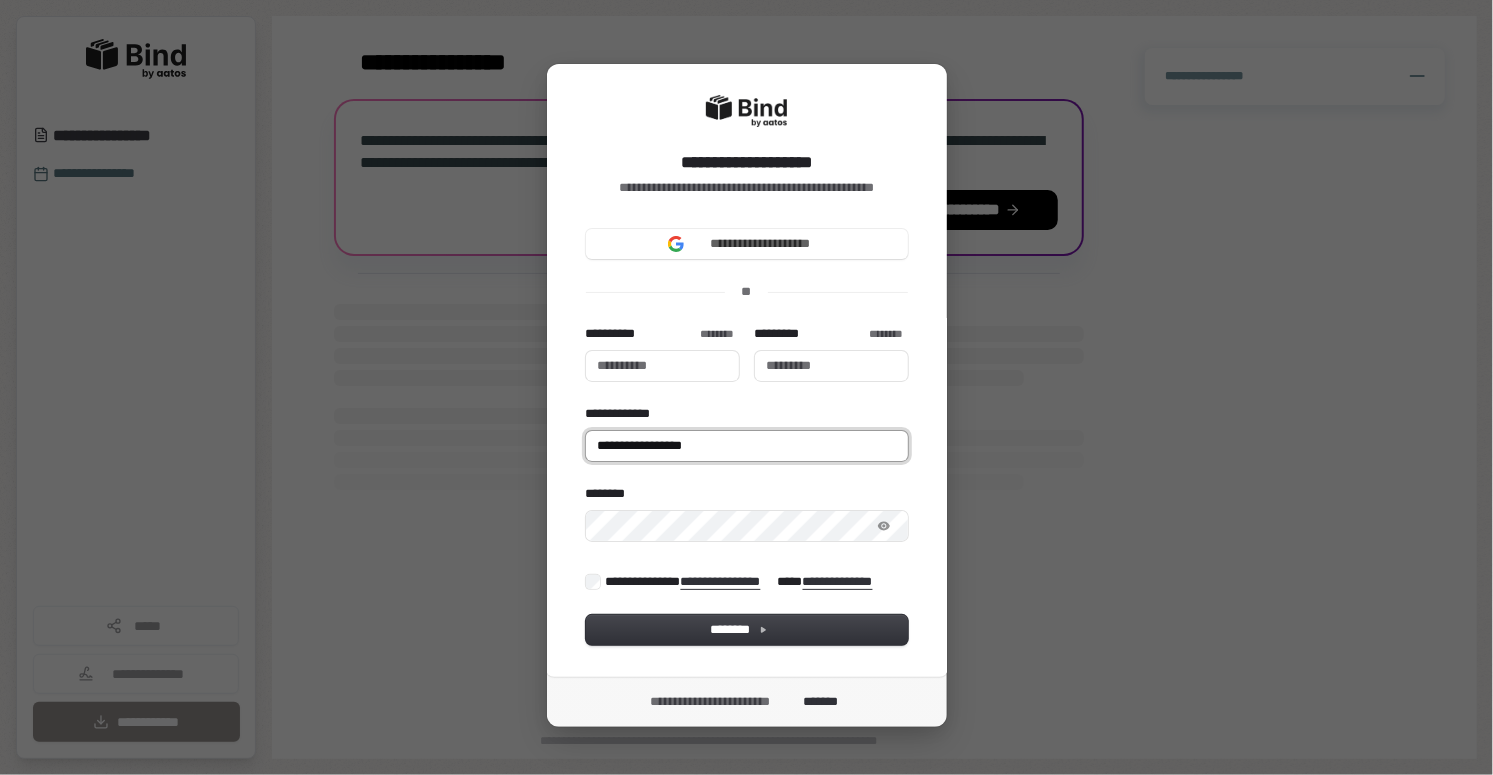 type 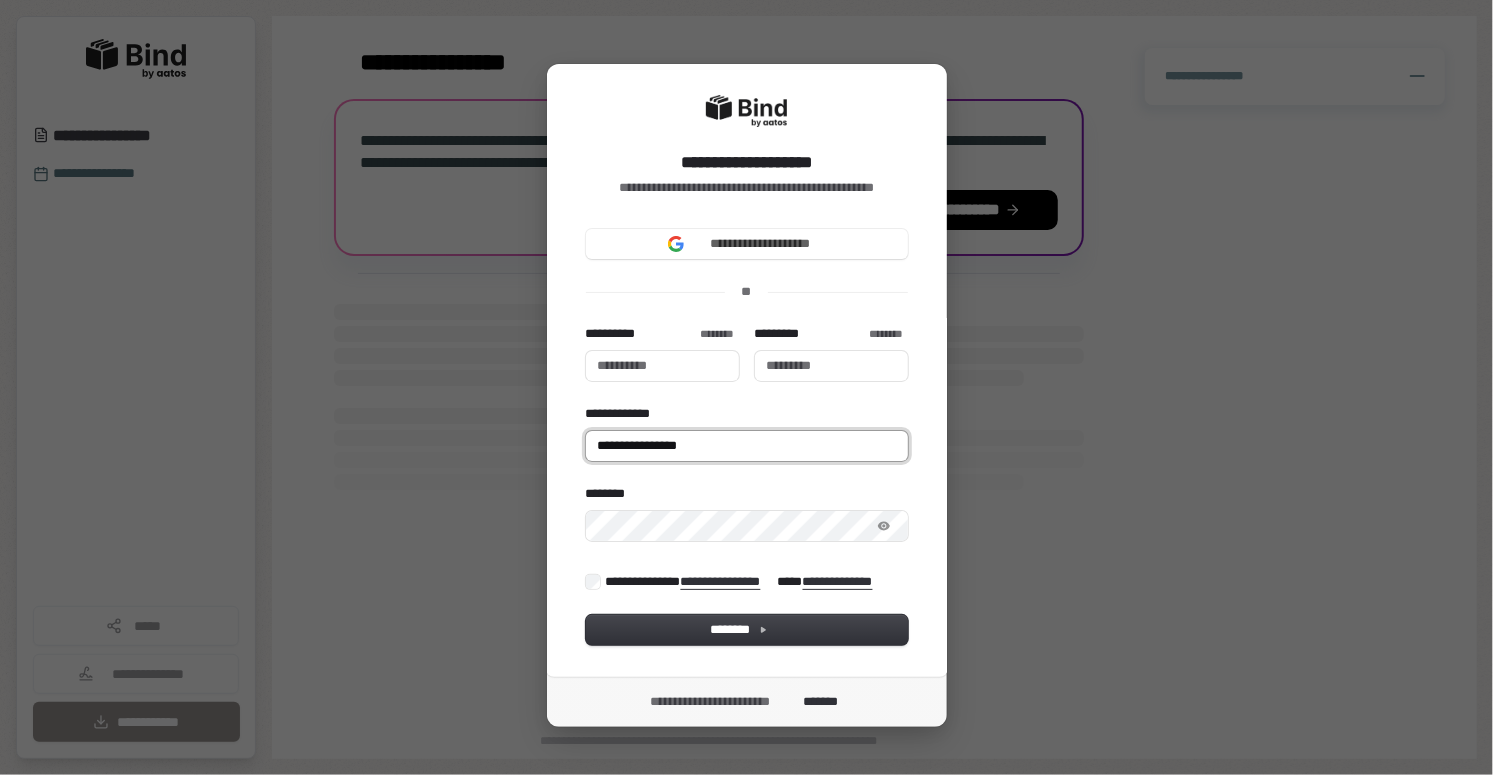 type 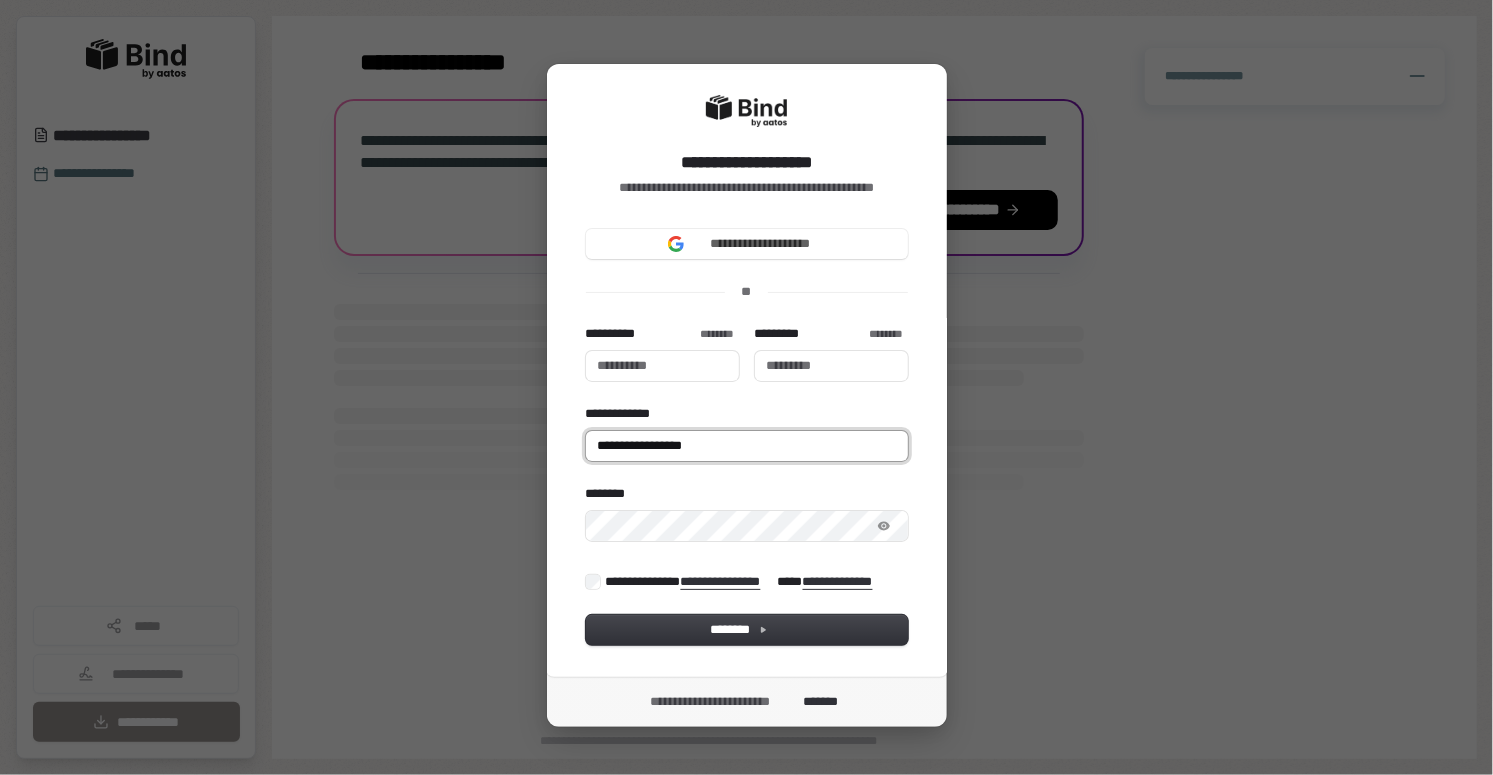 type 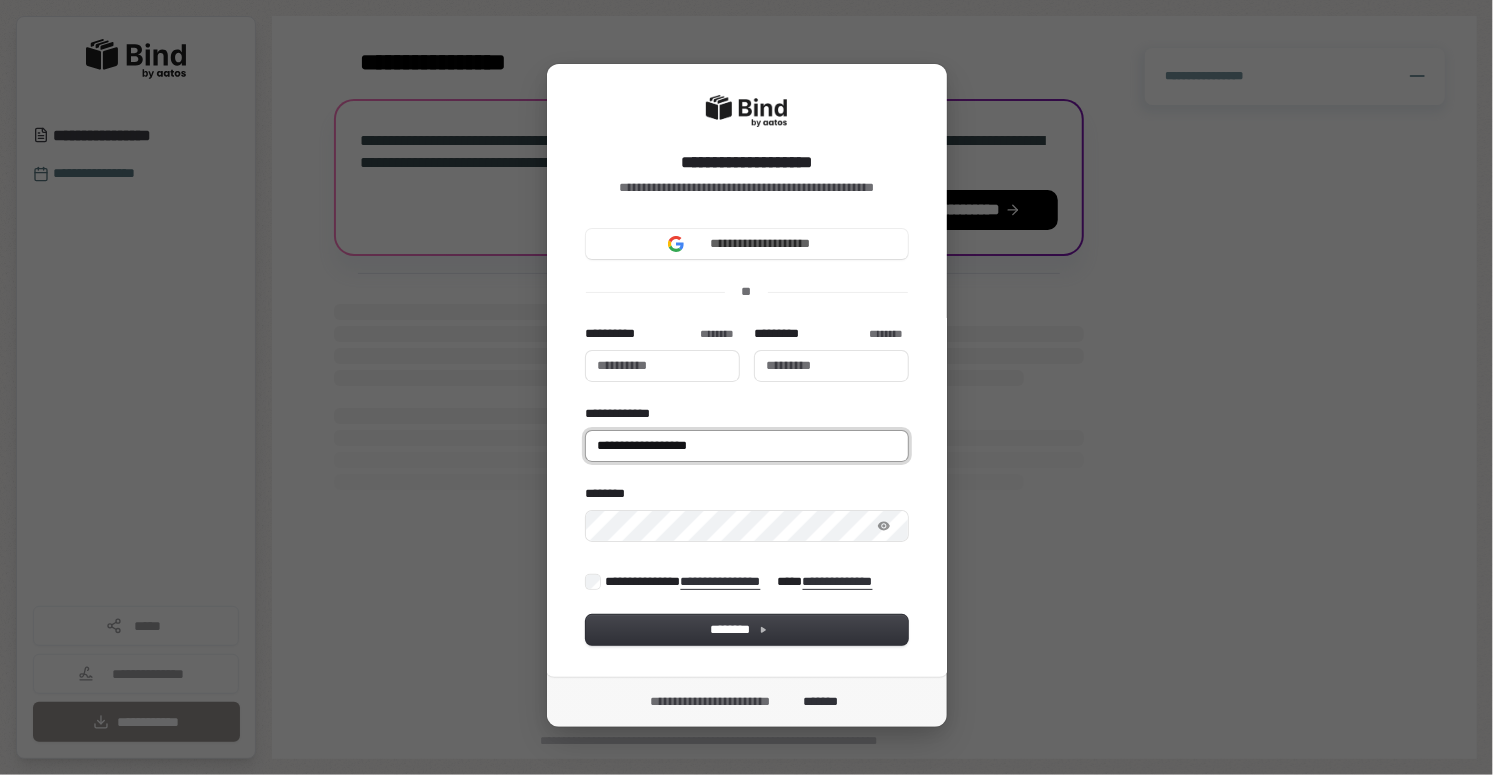type 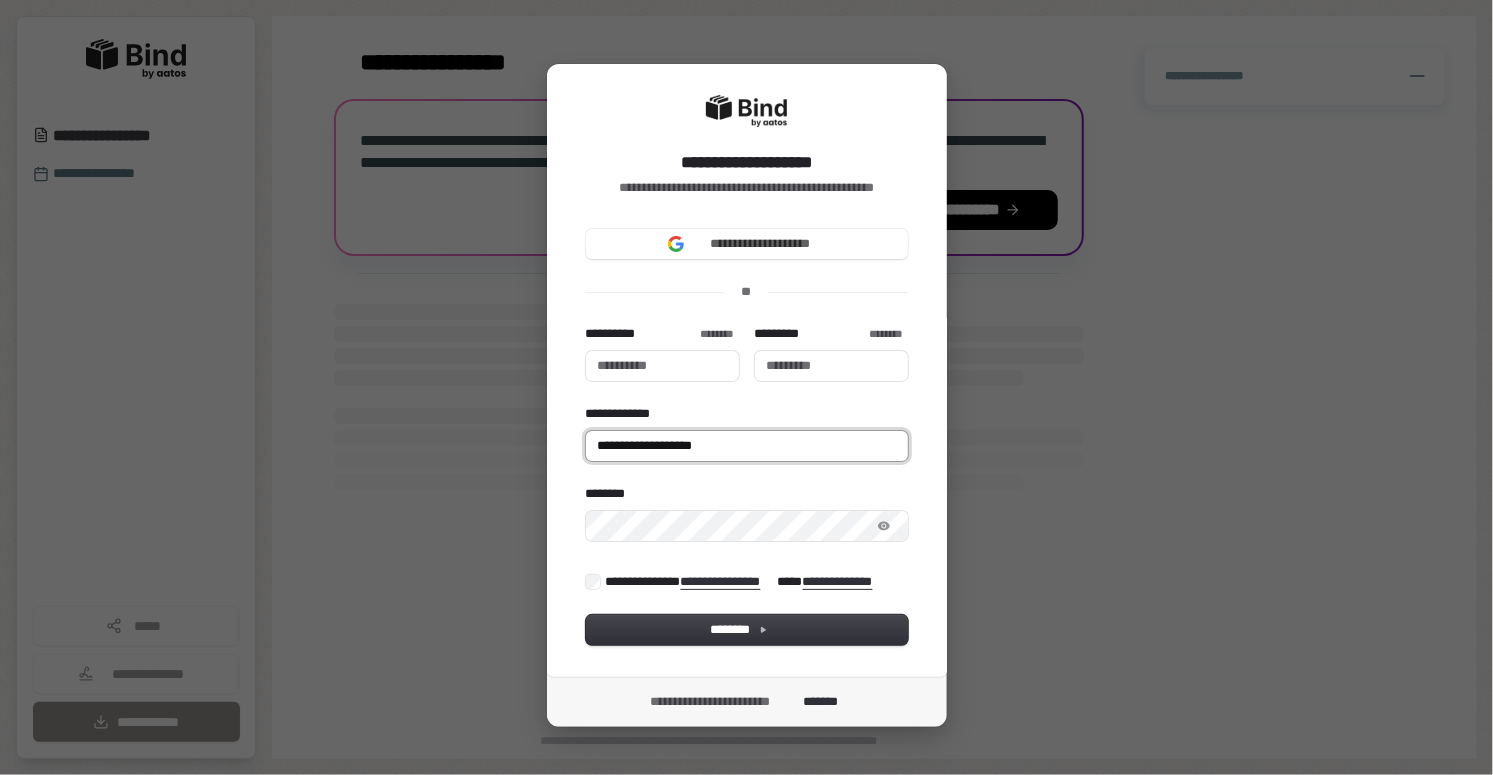 type 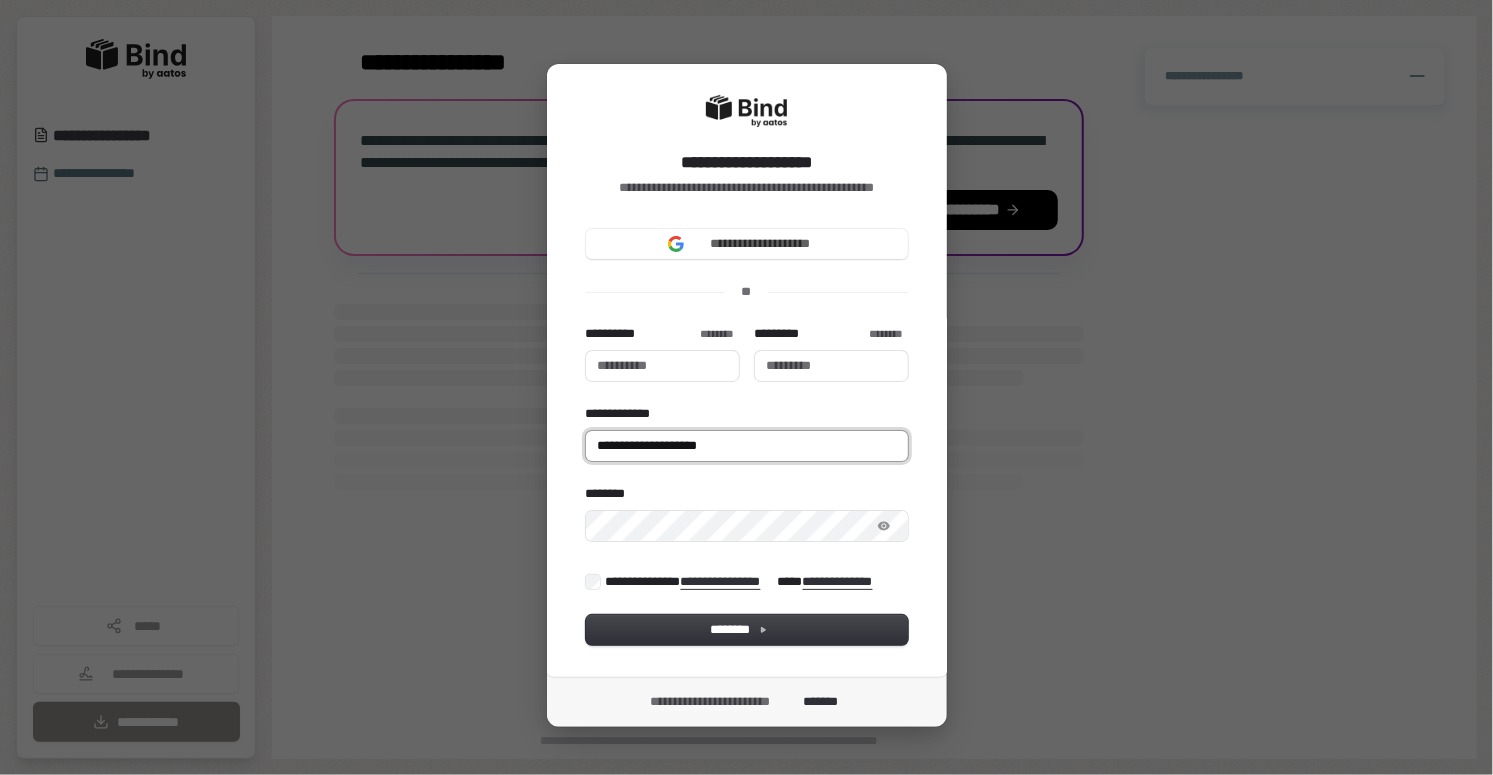 type 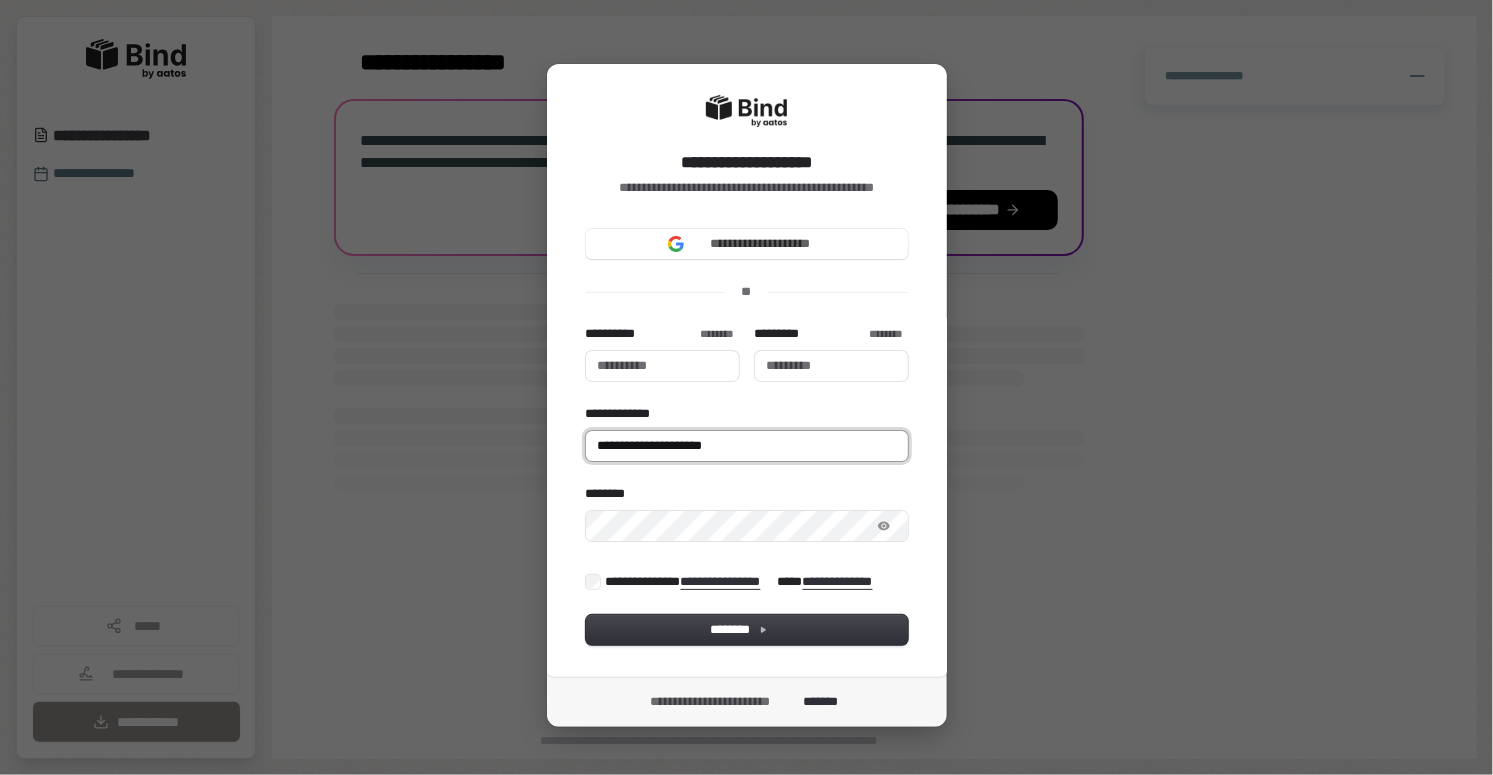 type 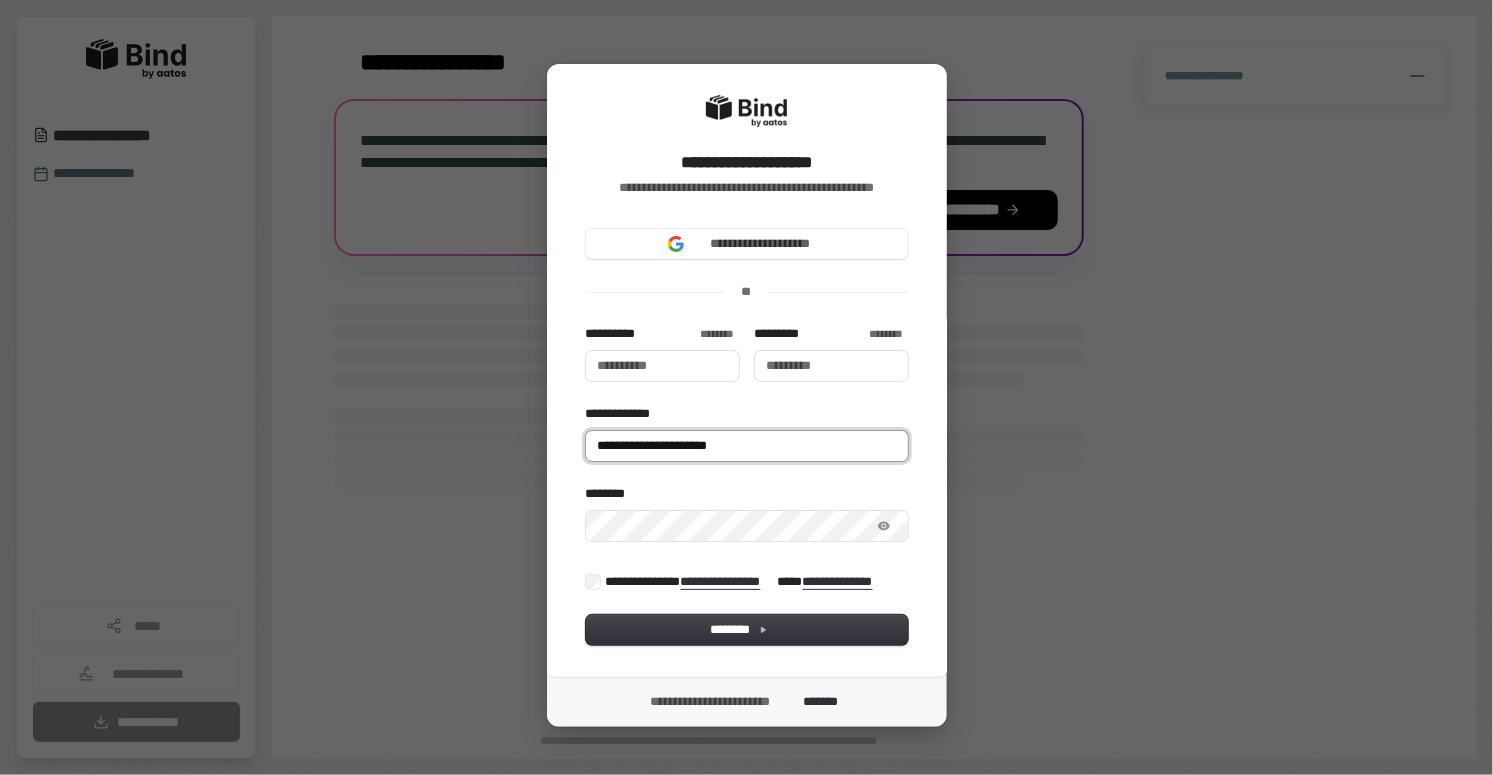 type 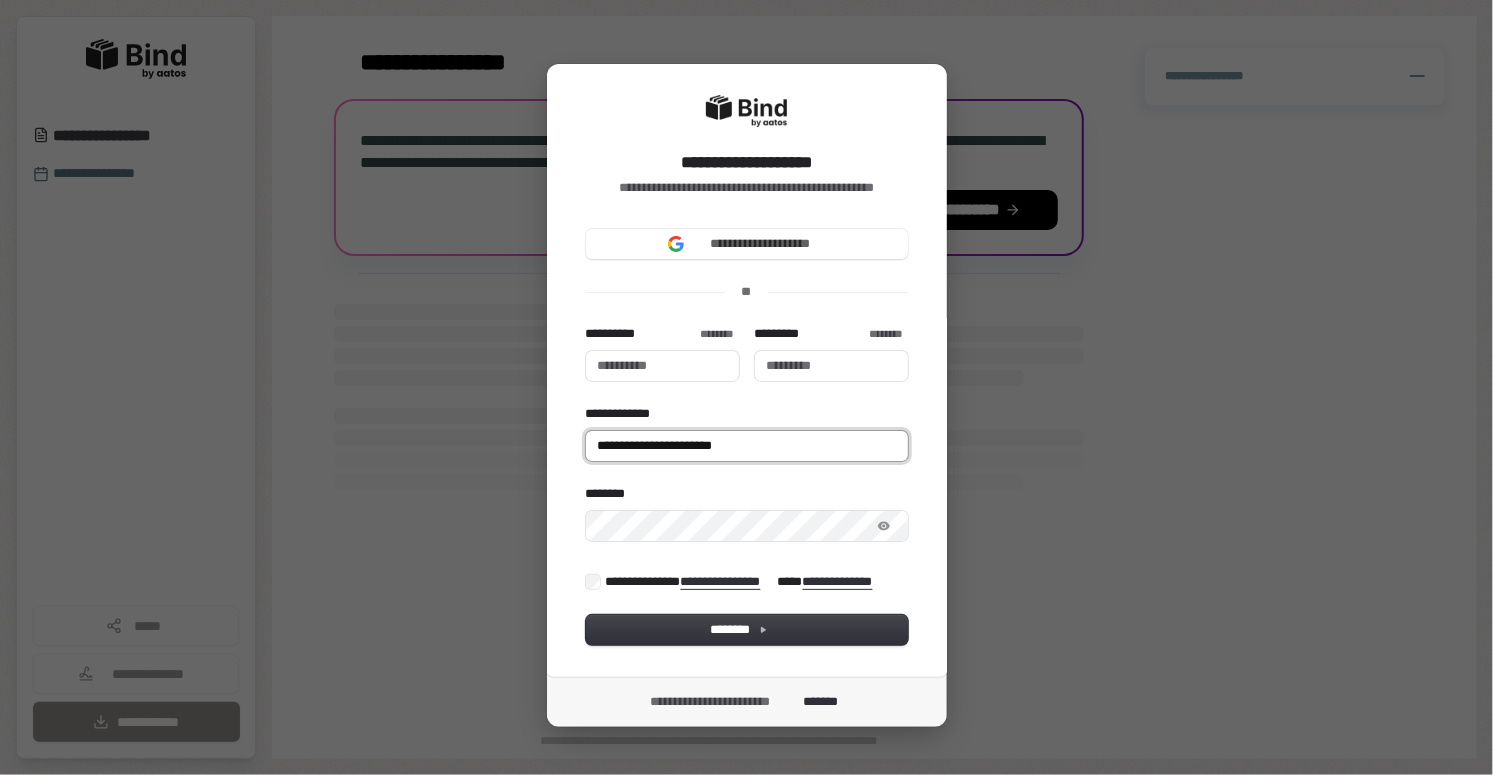 type 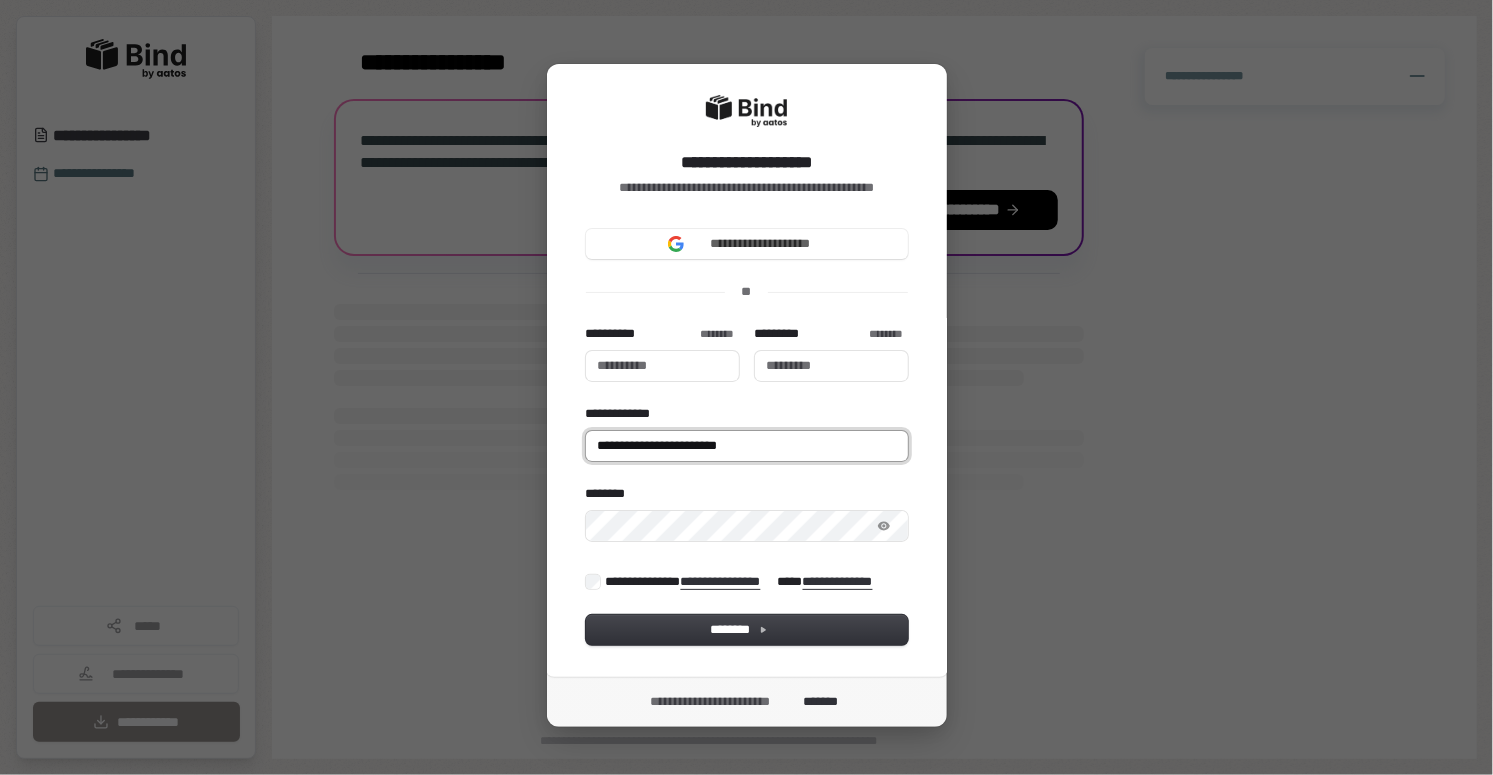 type 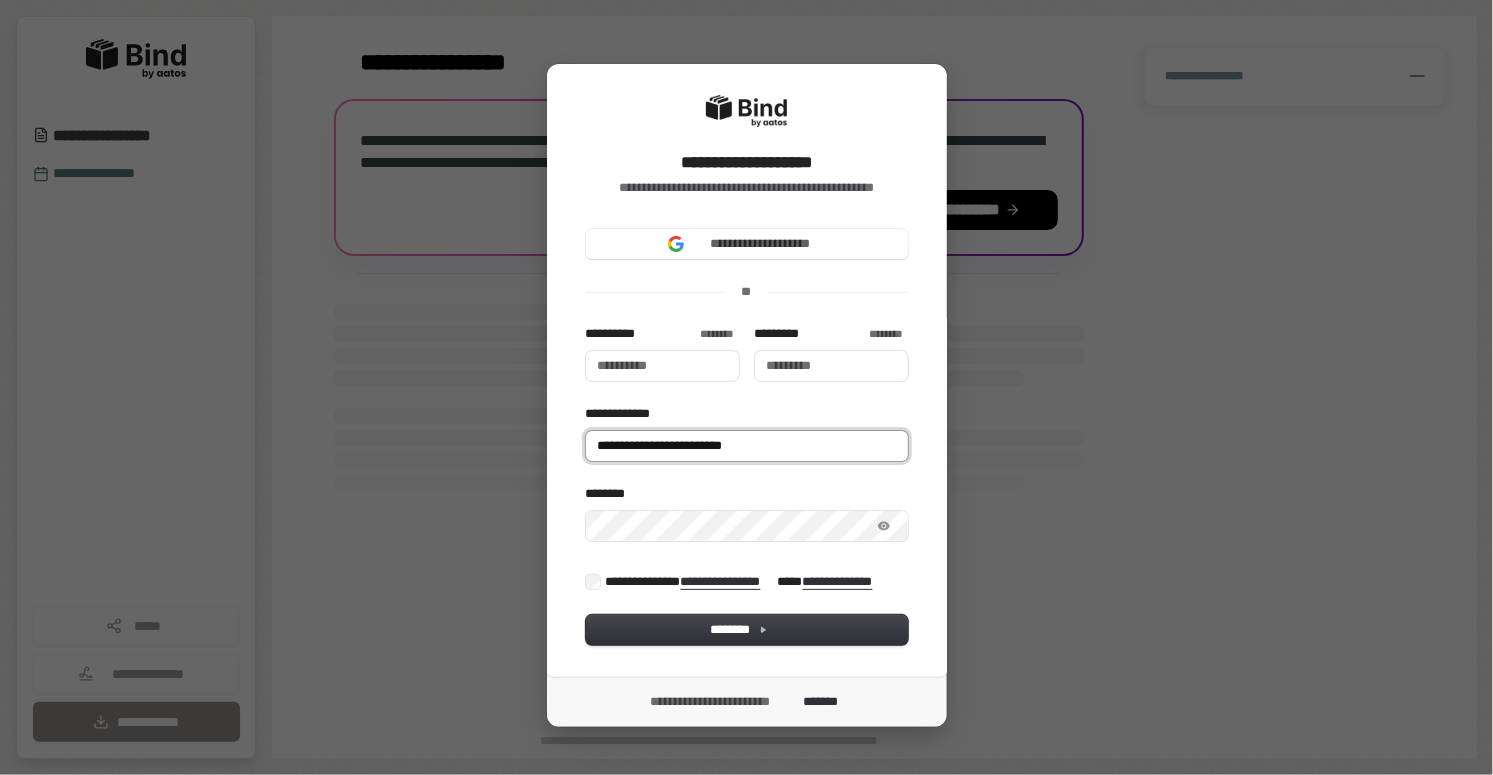 type 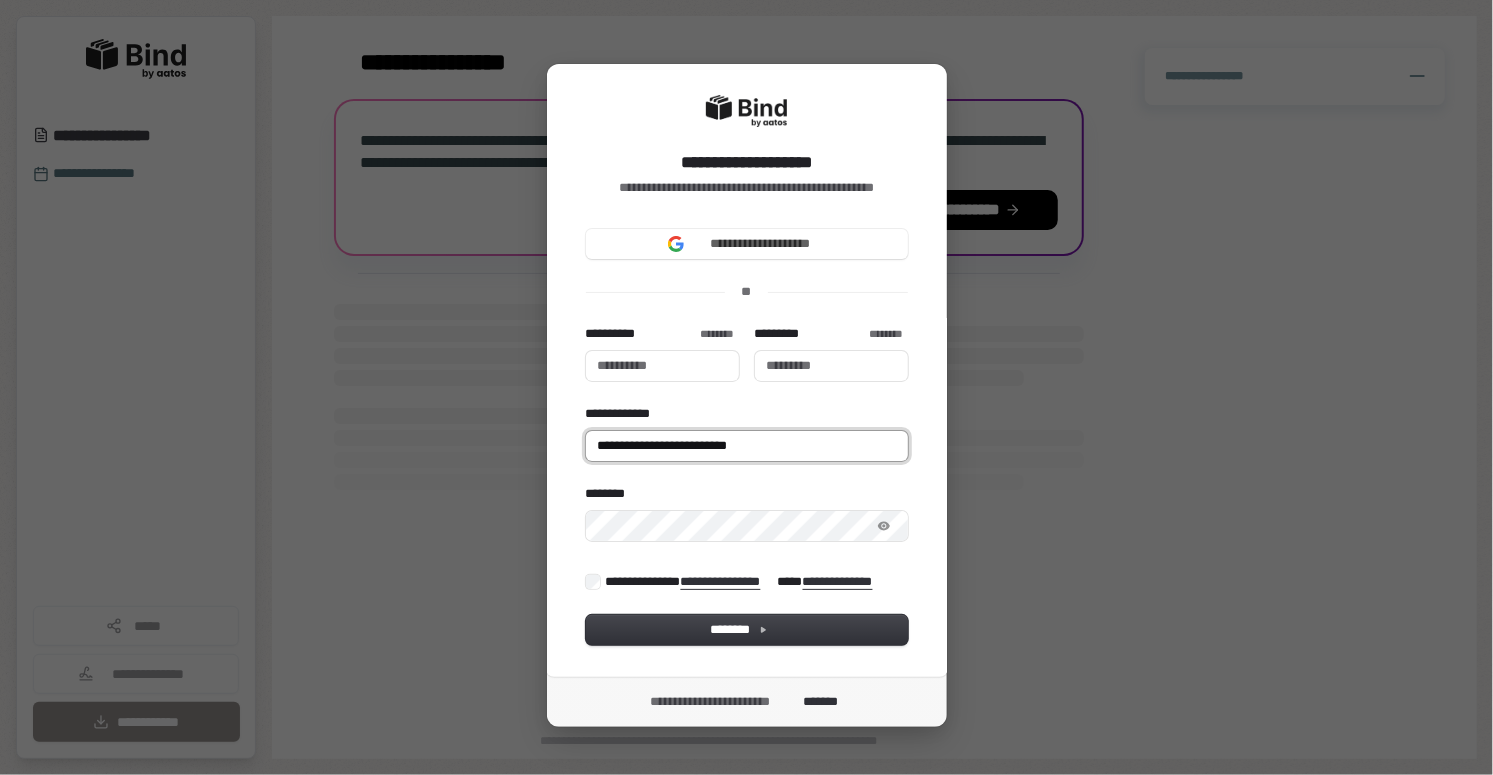 type 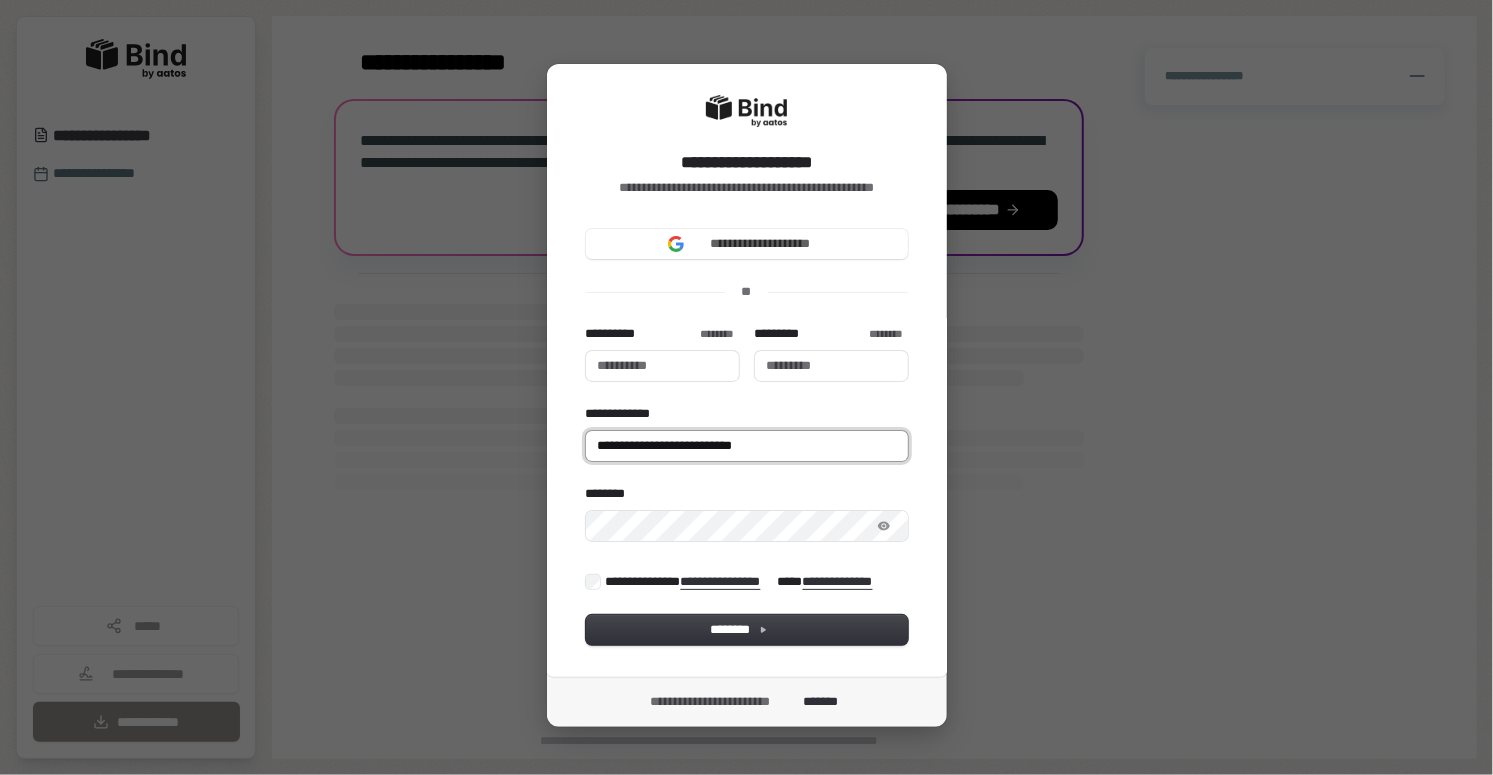 type 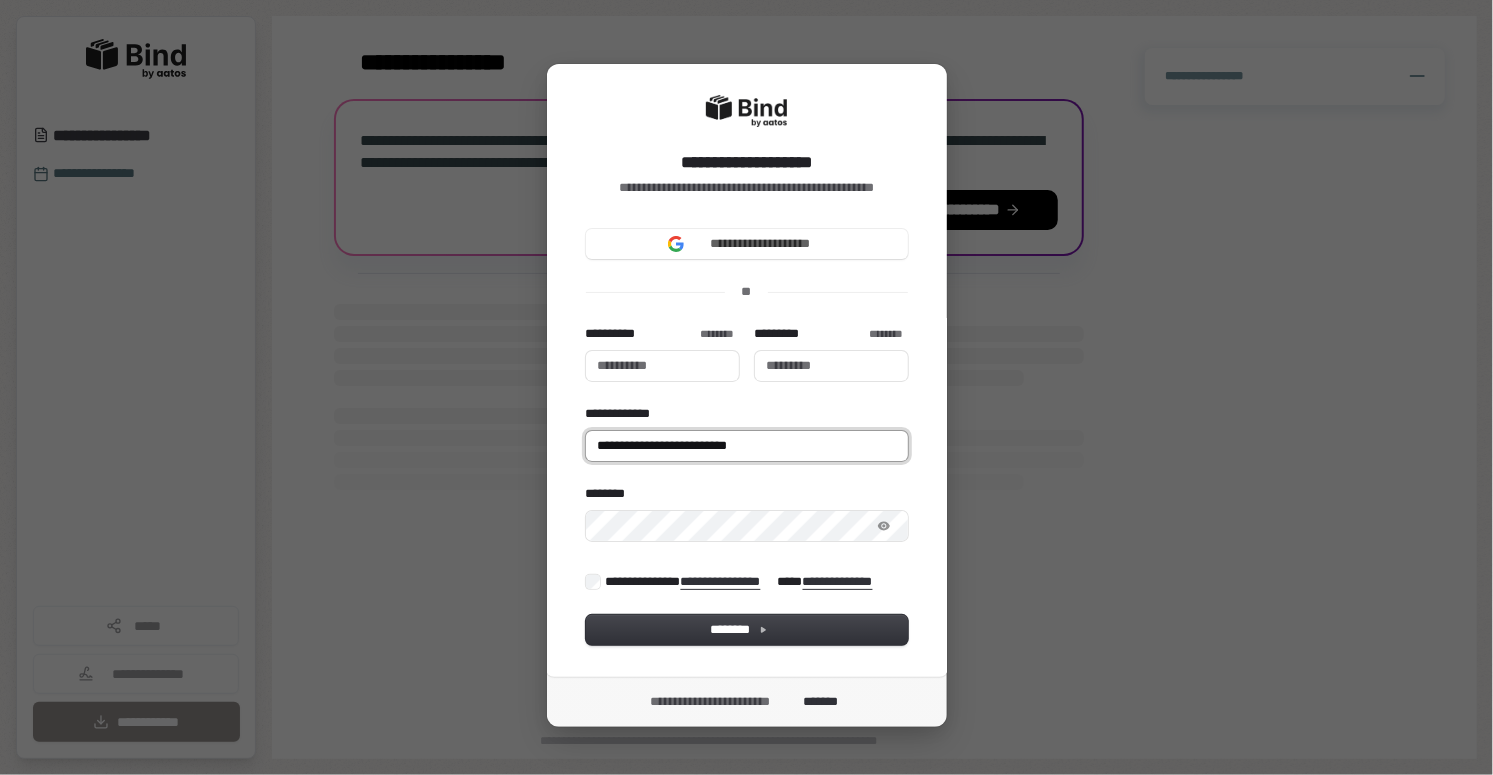 type 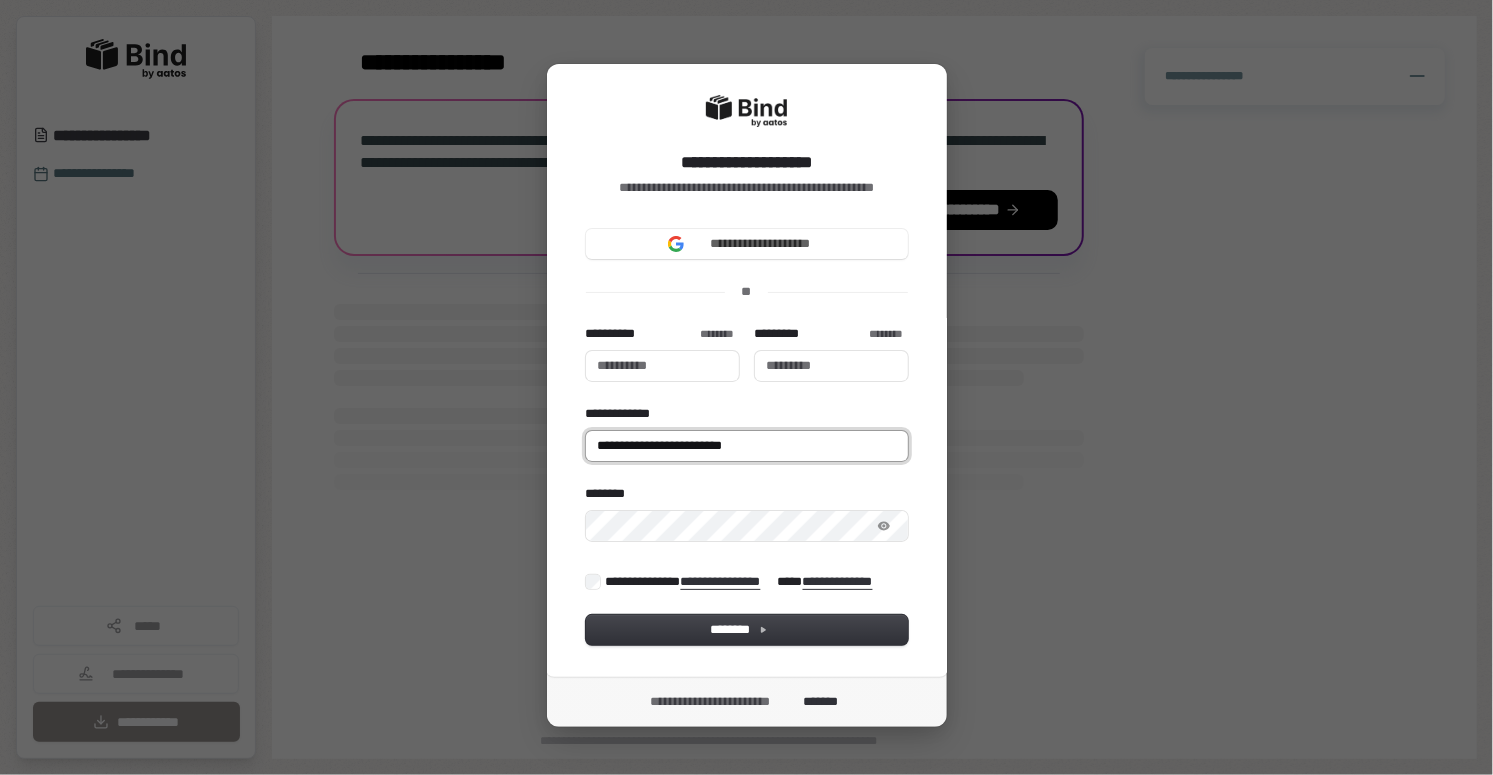 type 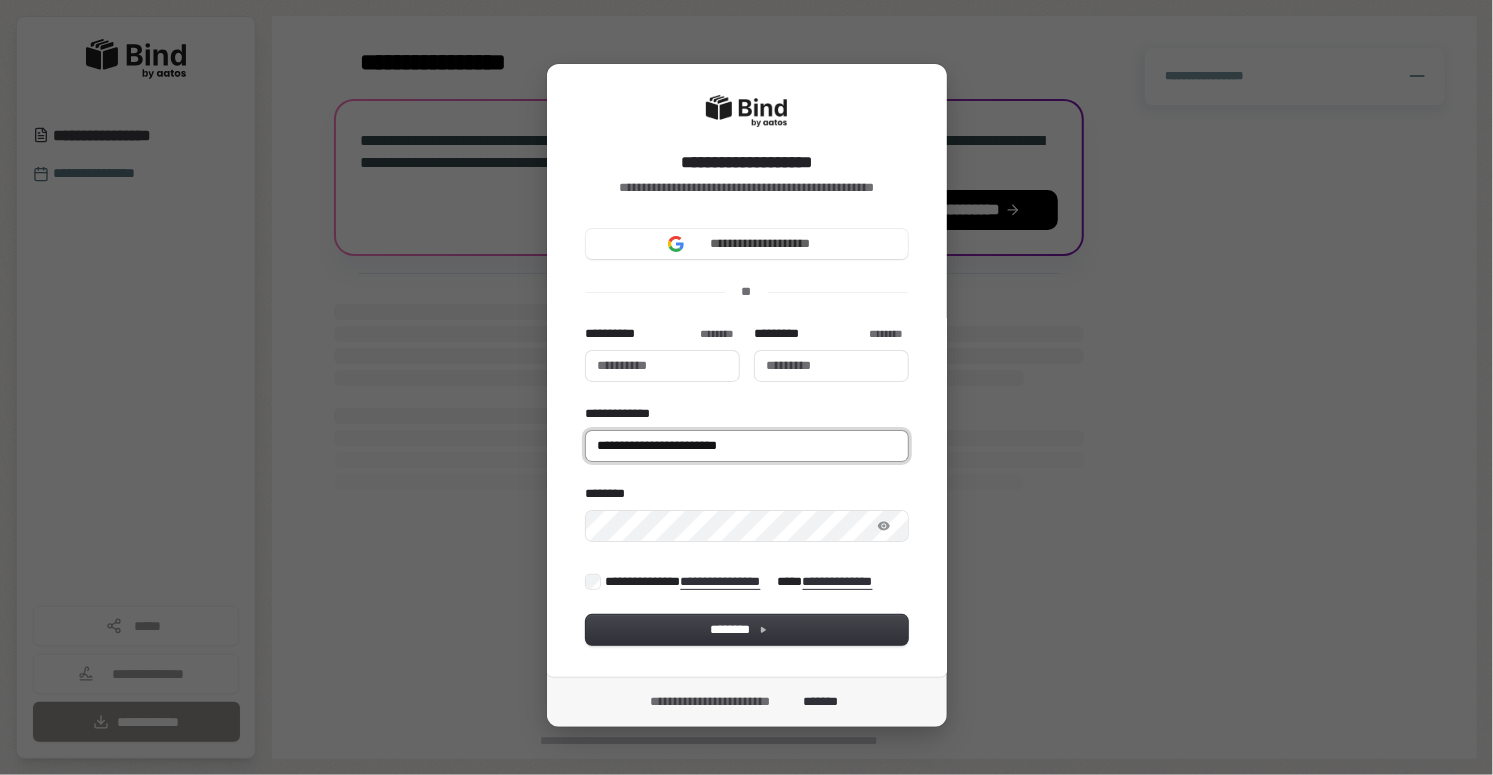 type 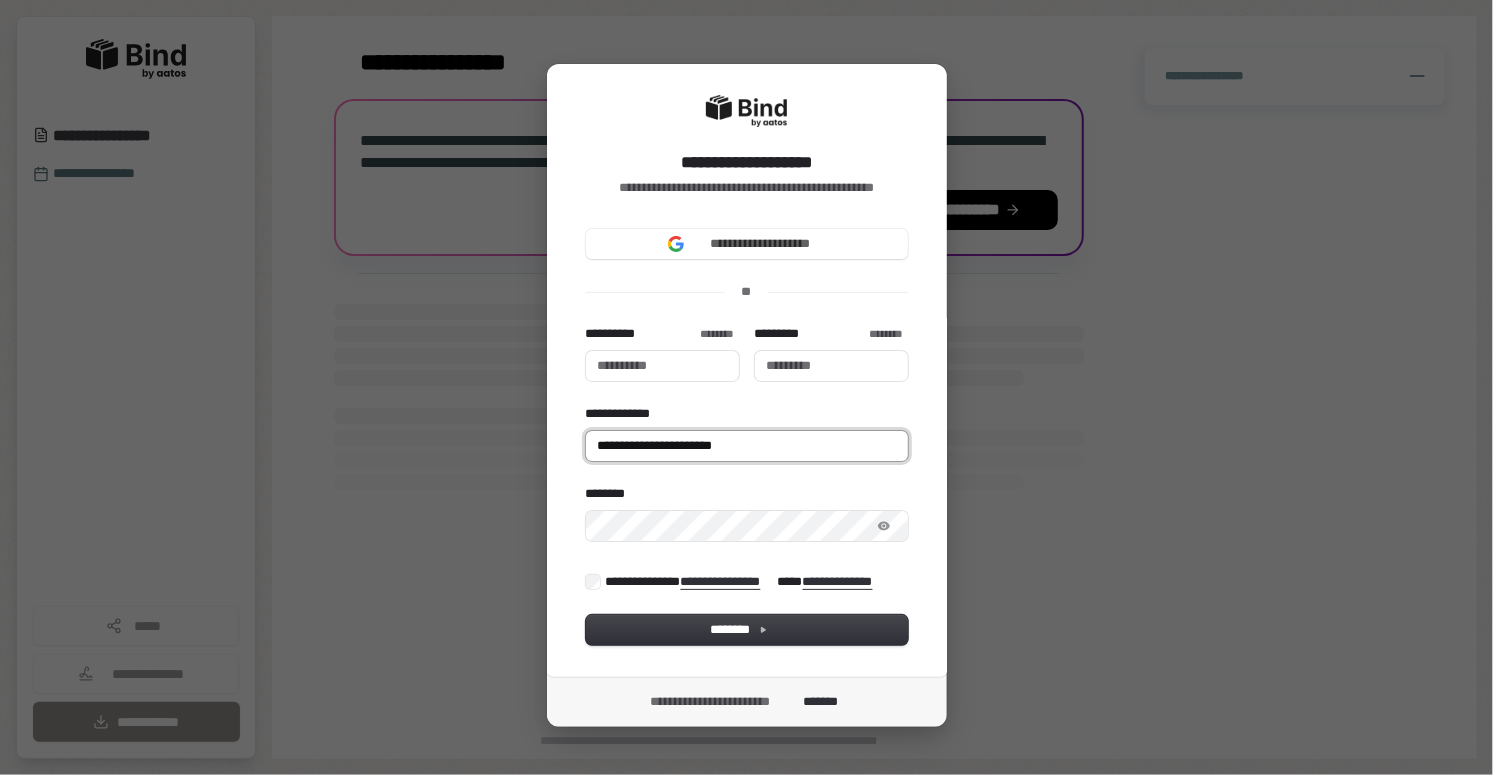type 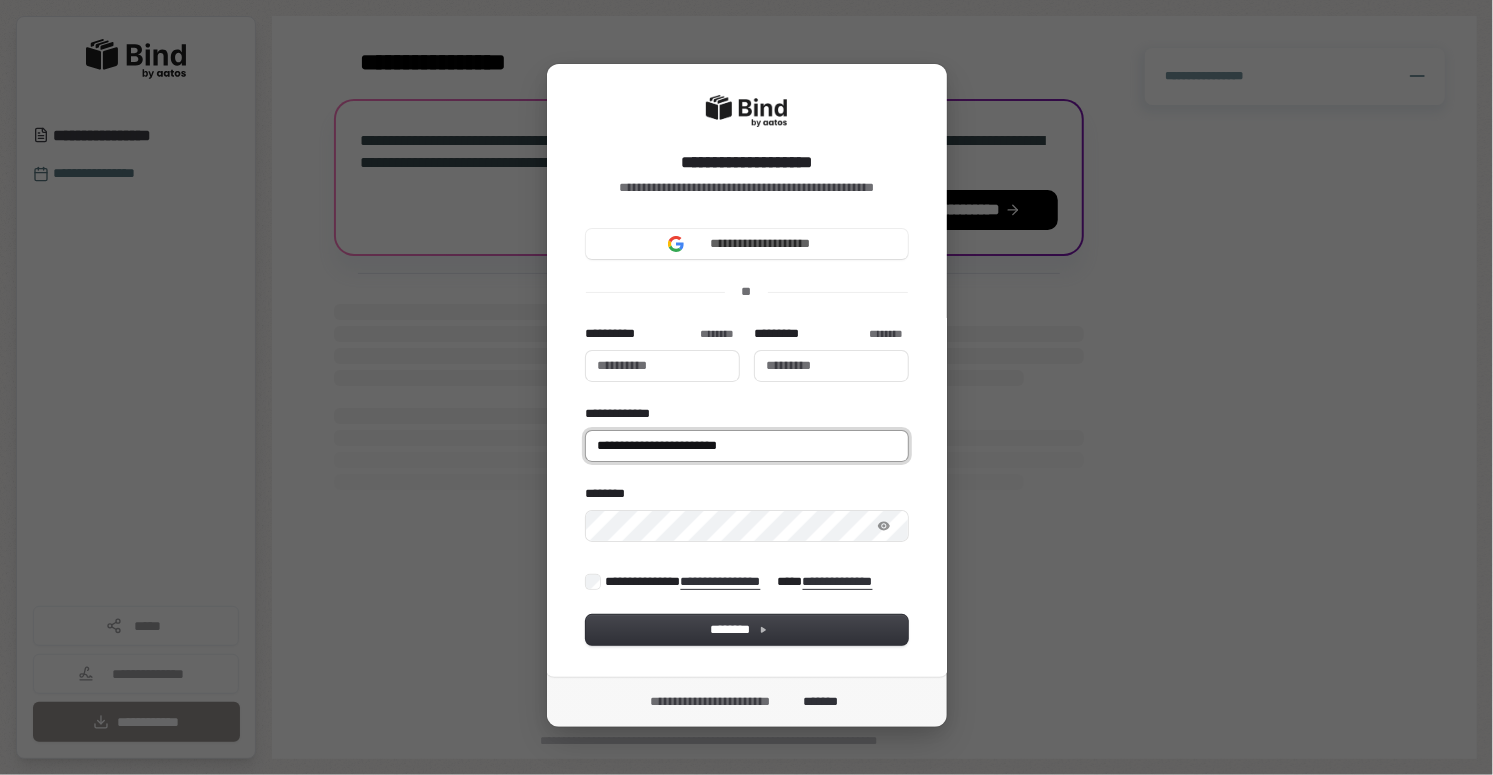 type 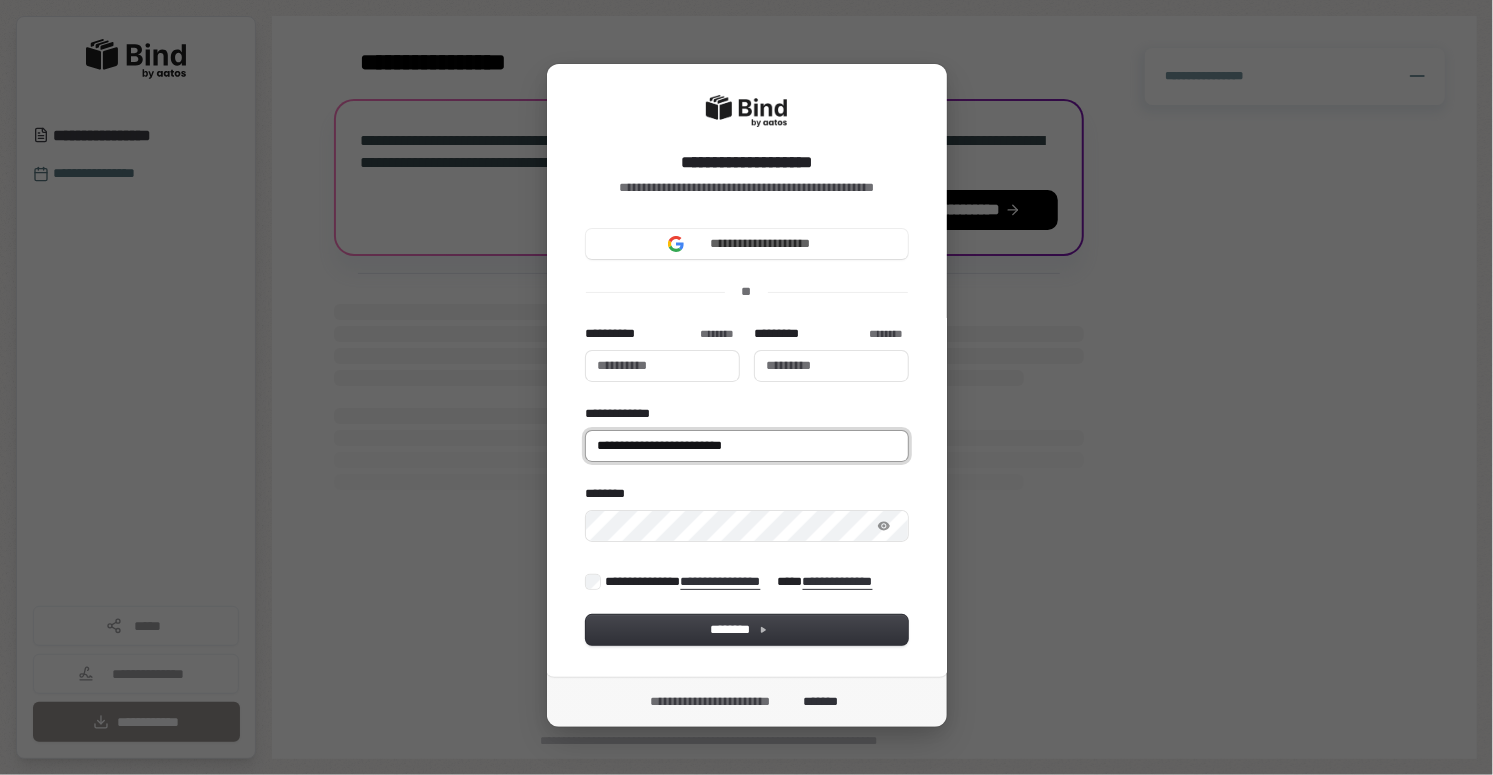 type 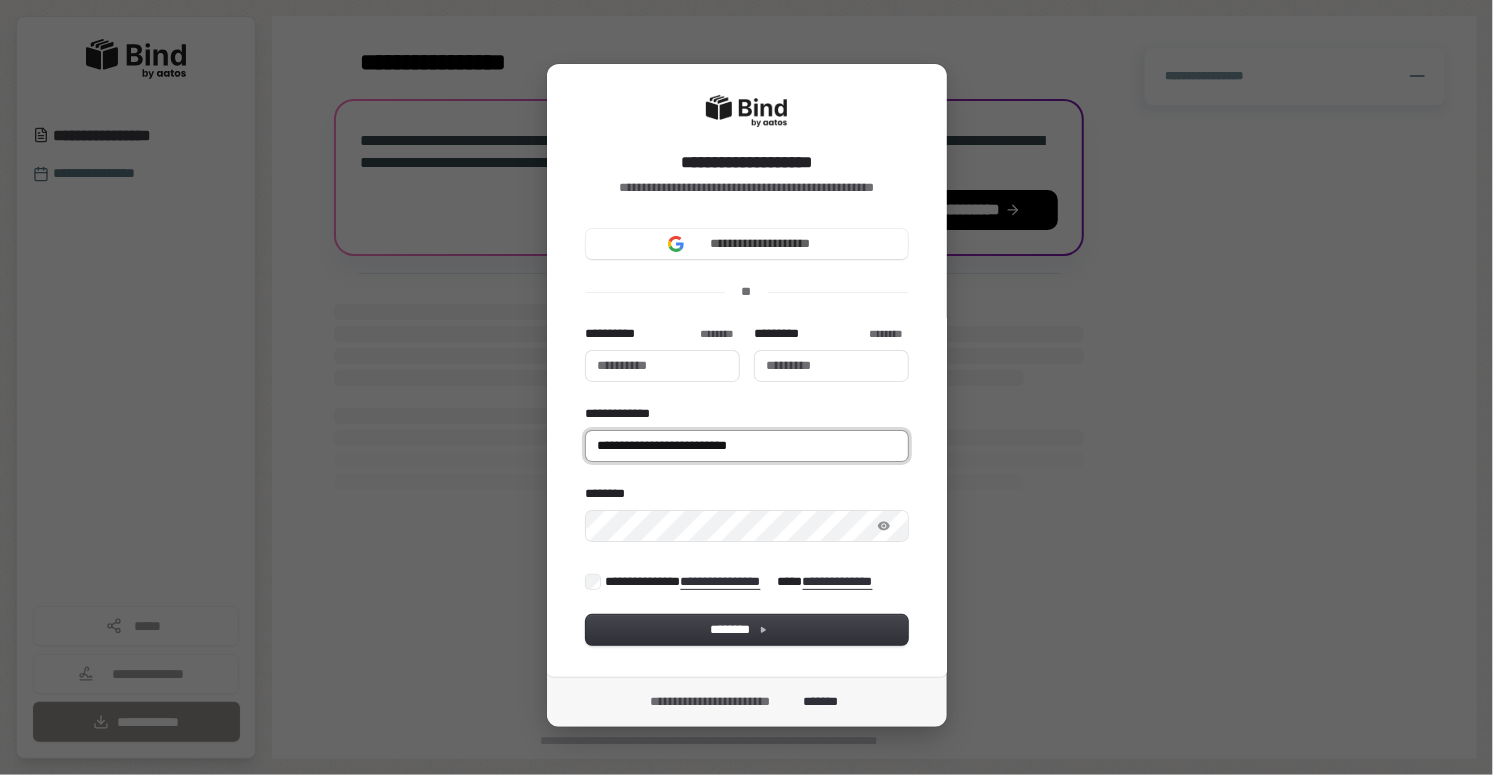 type 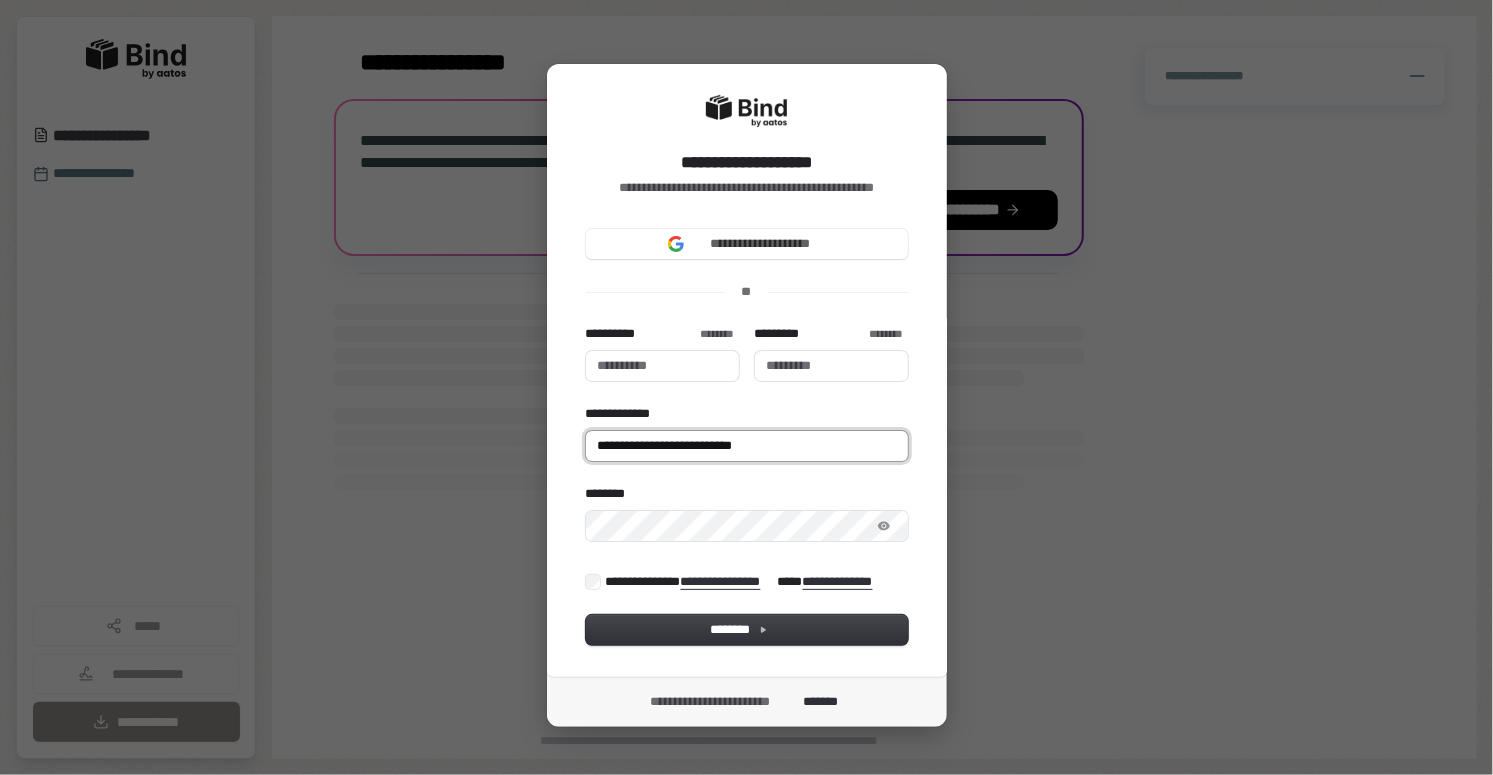 type on "**********" 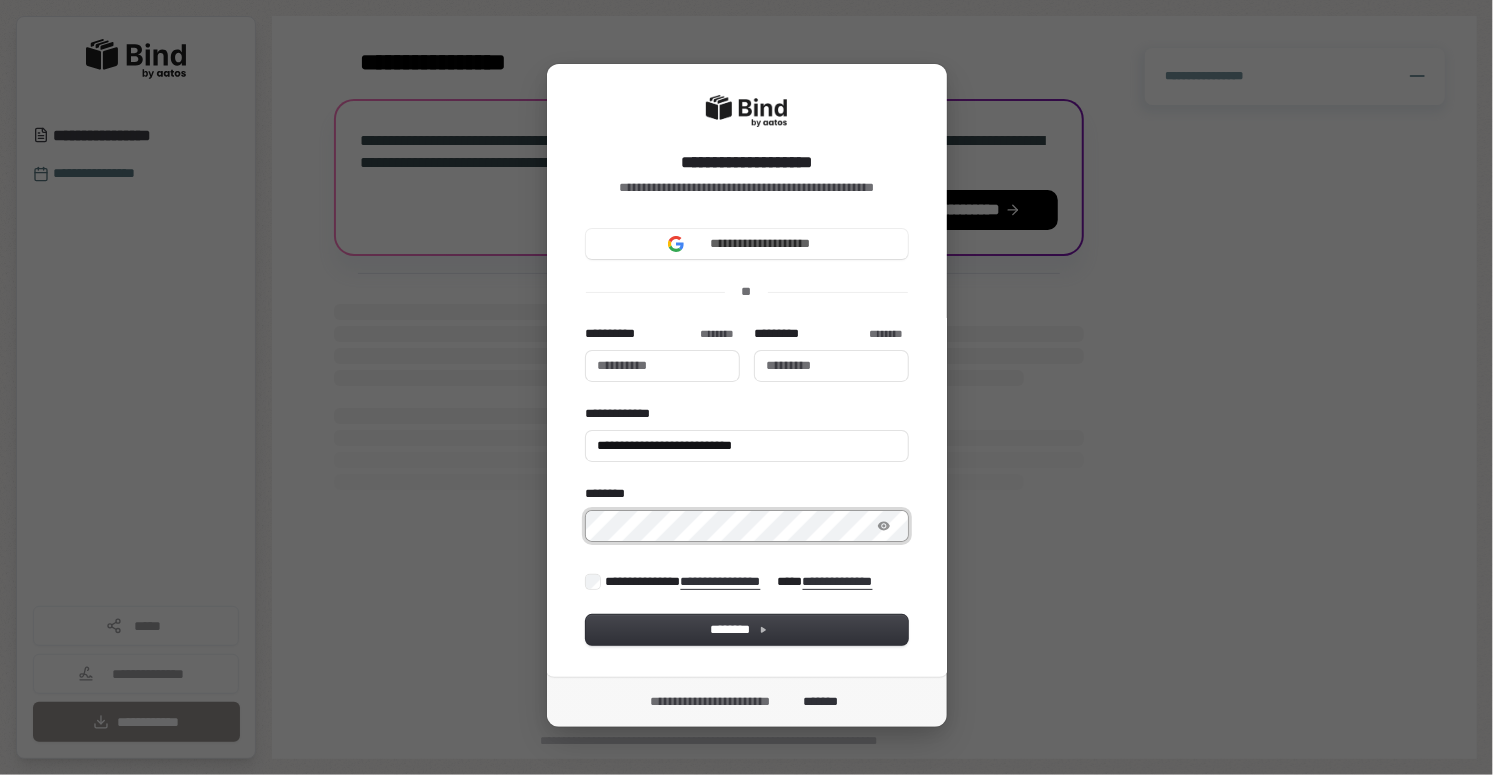 type 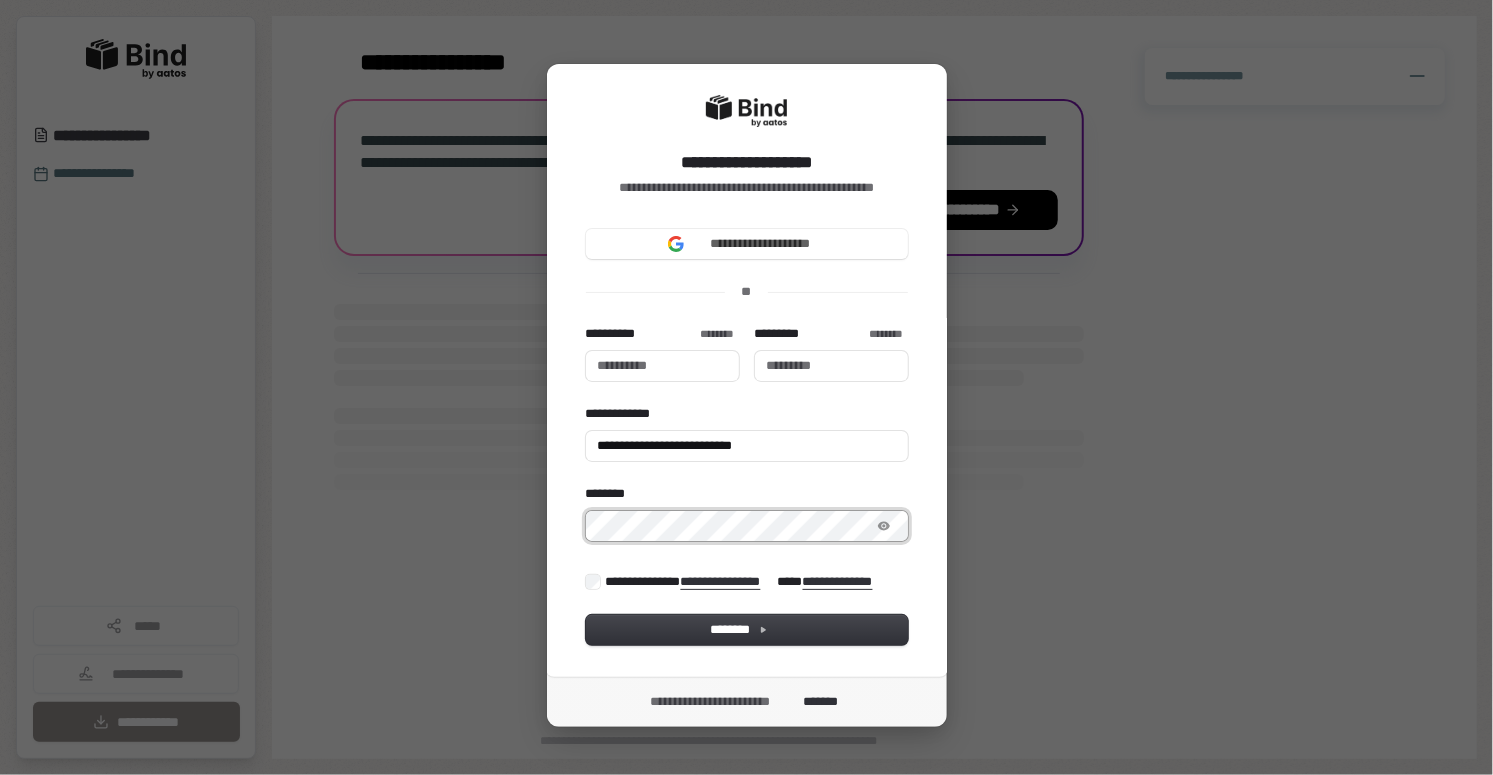 type 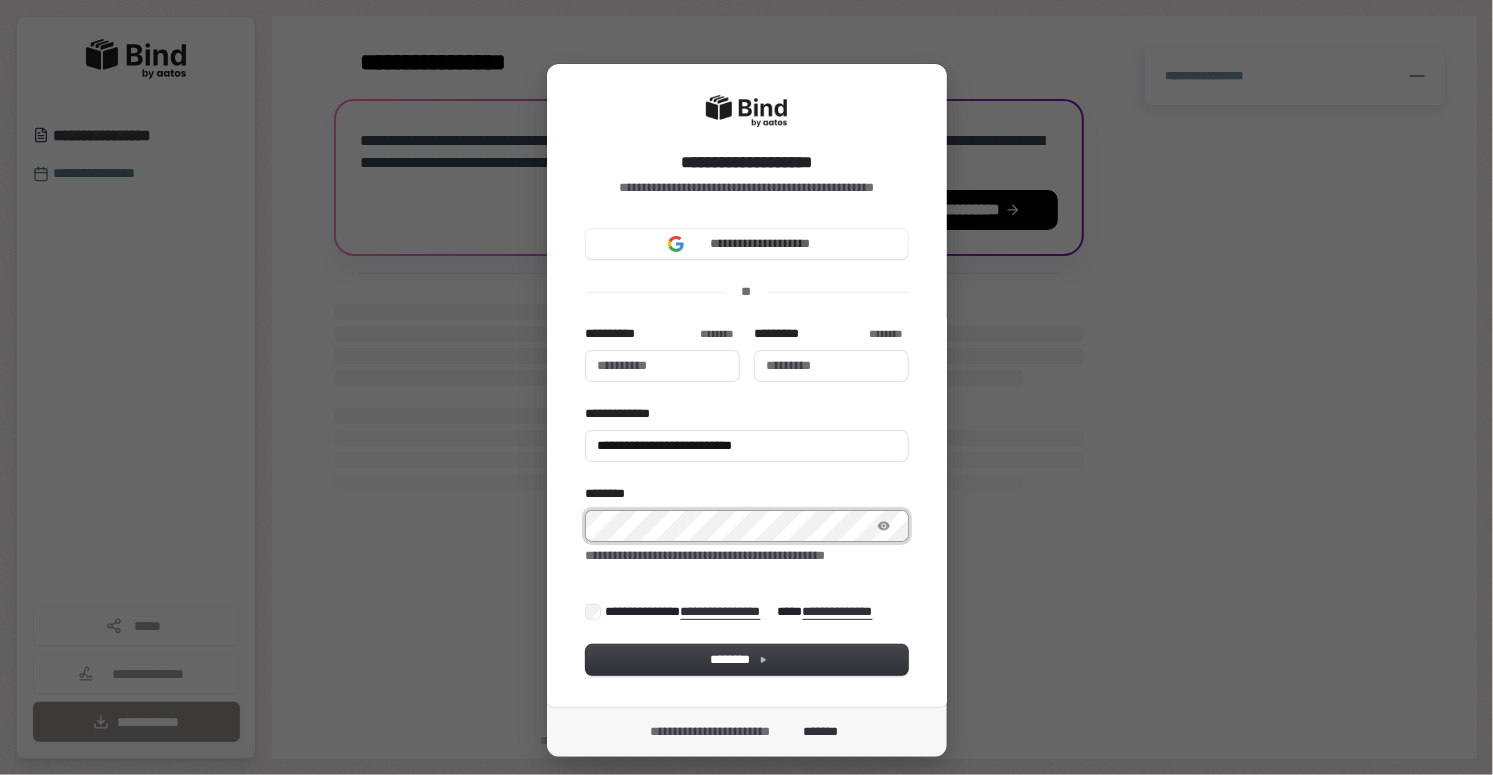 type 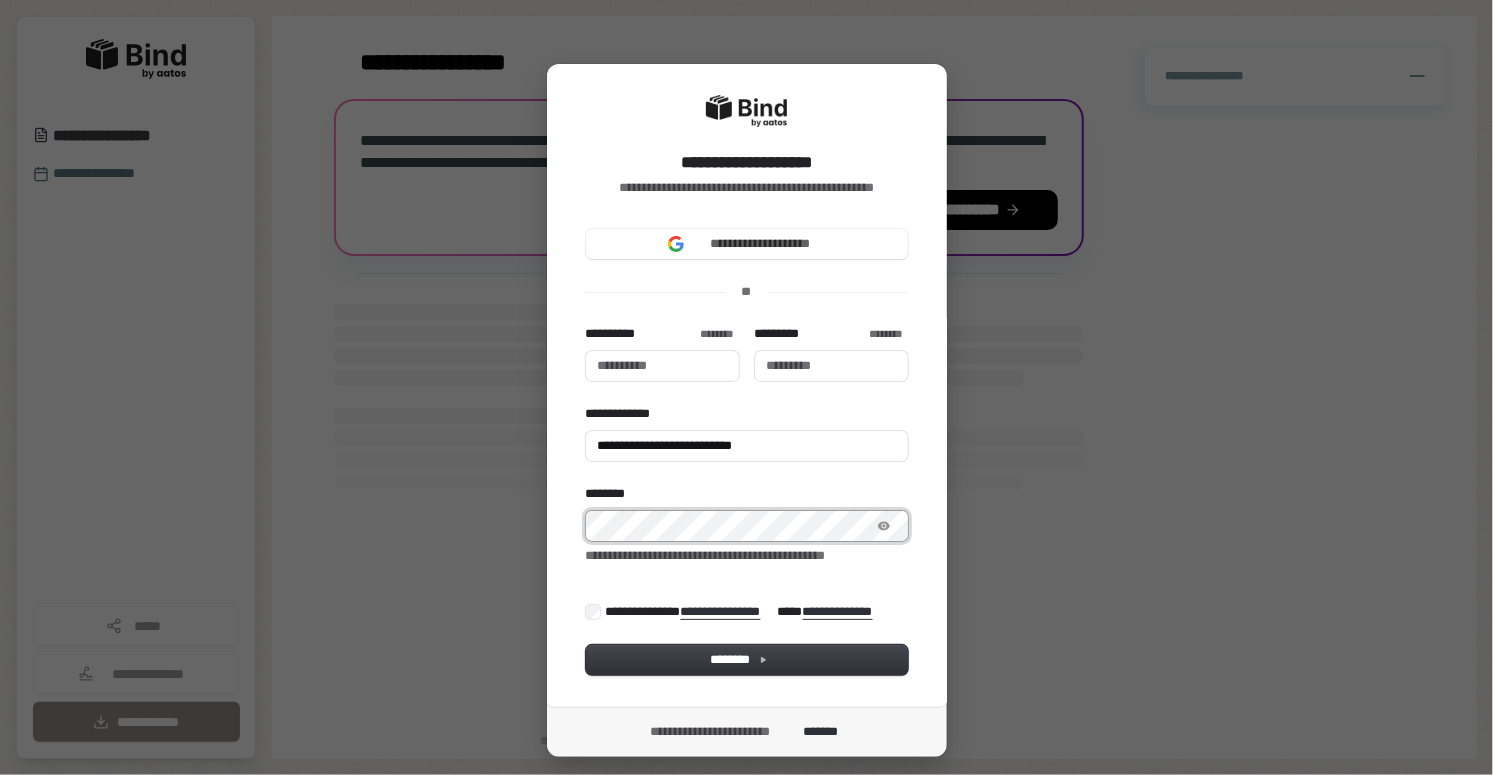 type 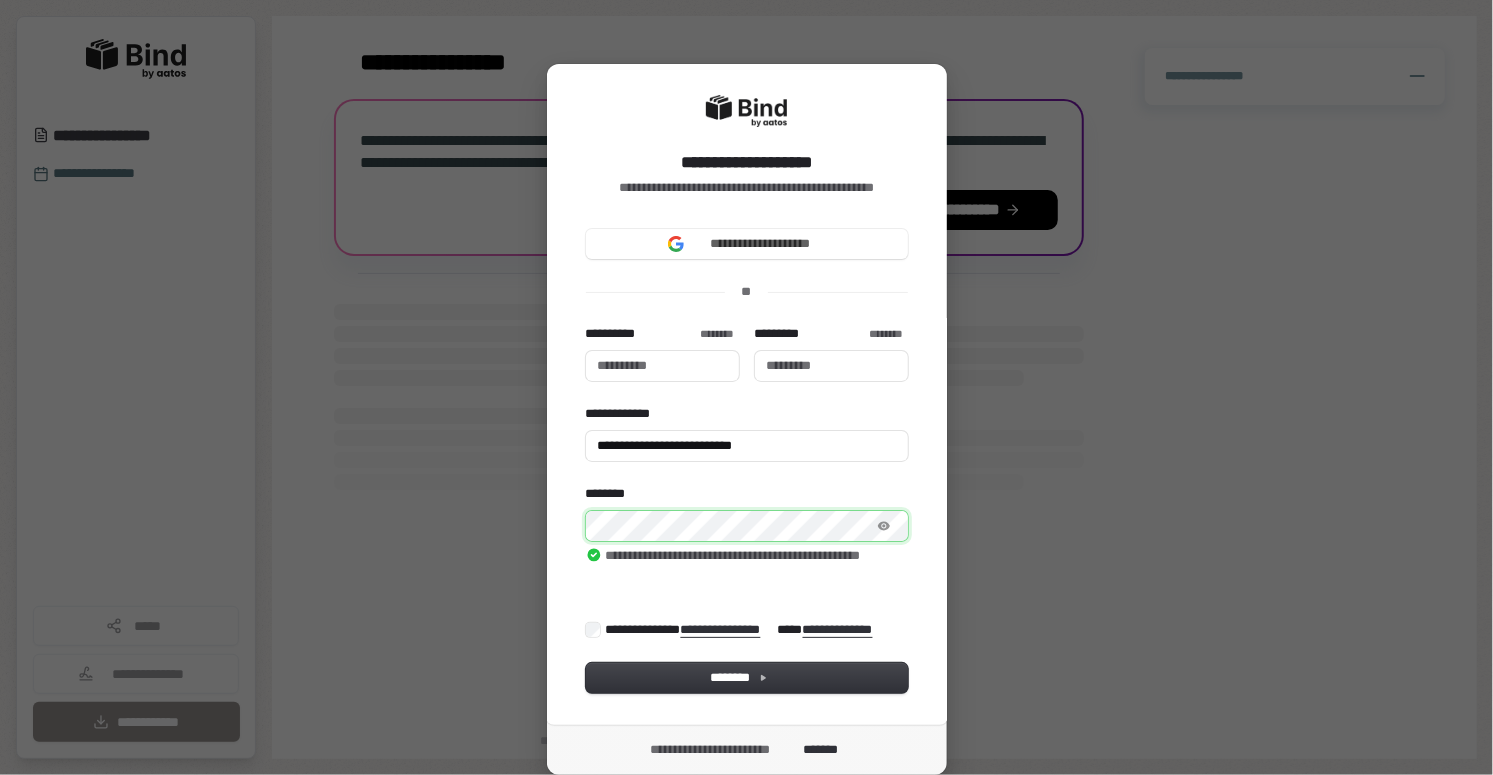 type 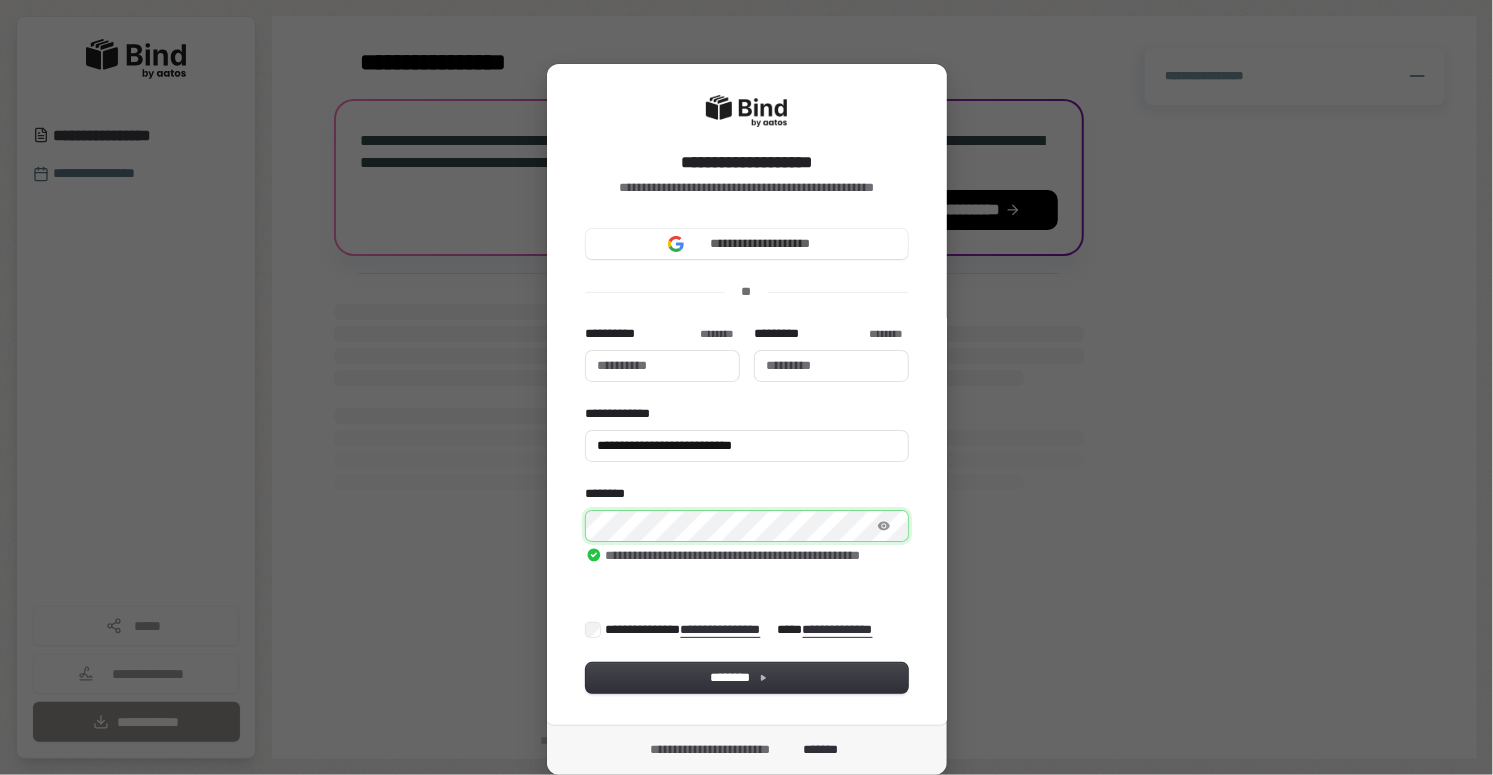 type 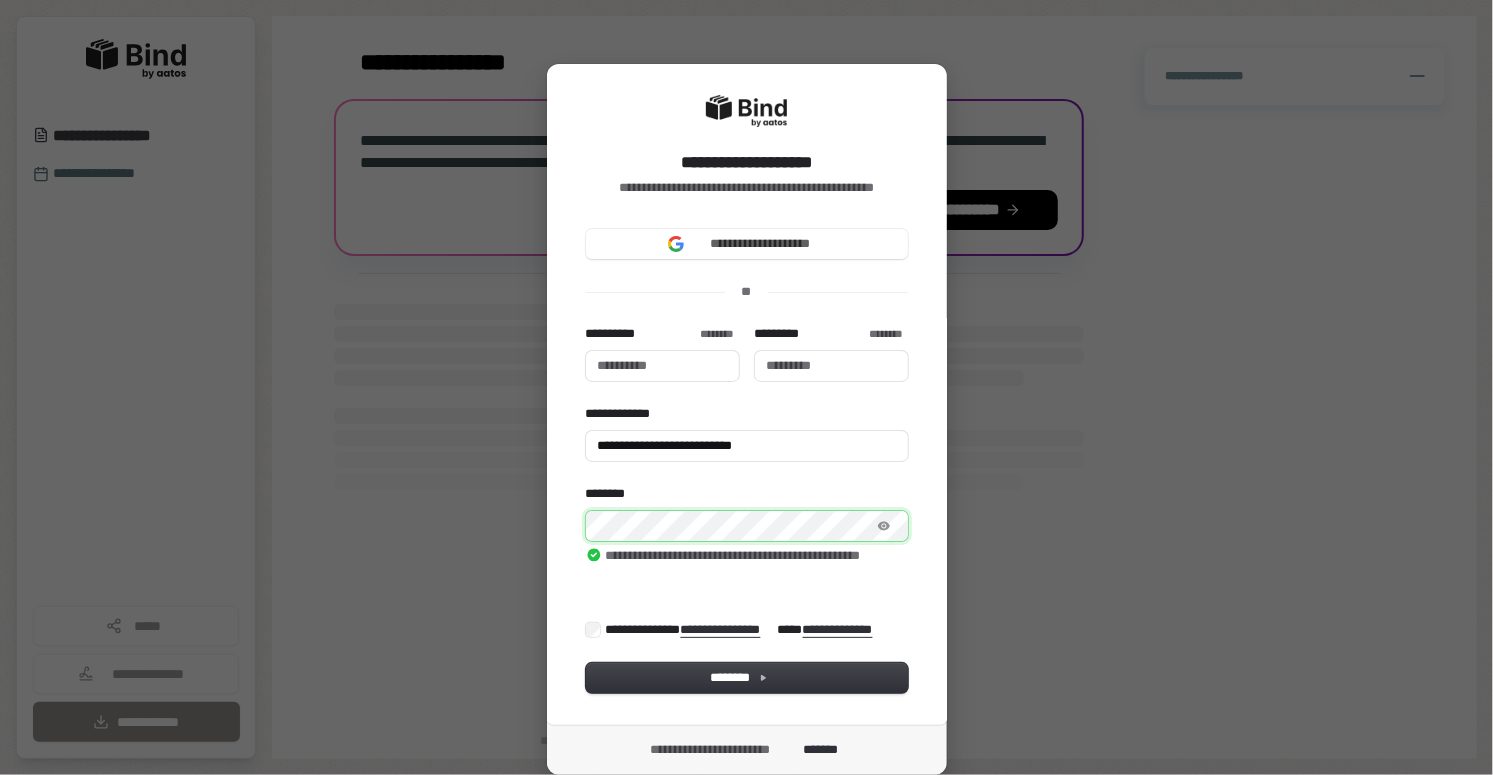 type 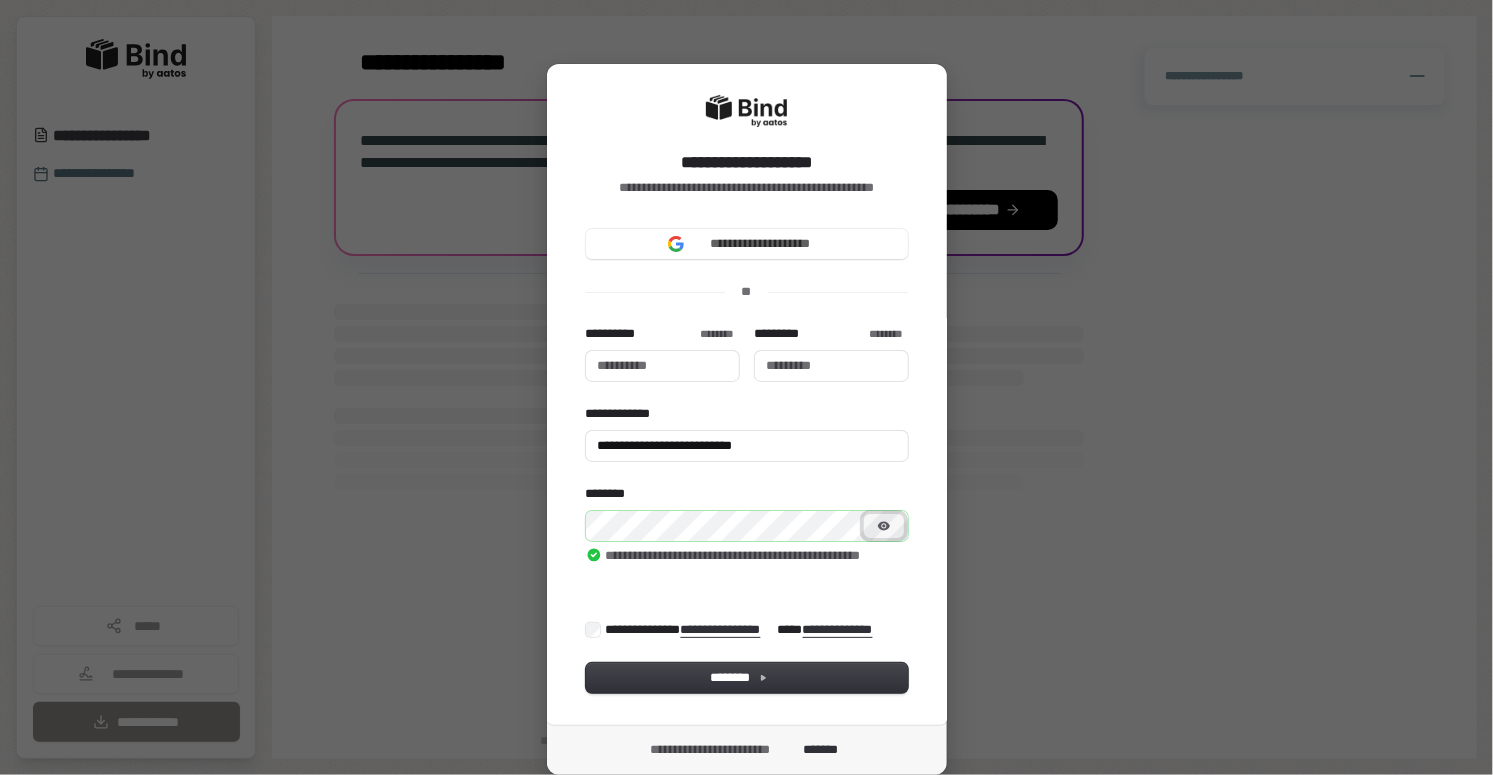 type 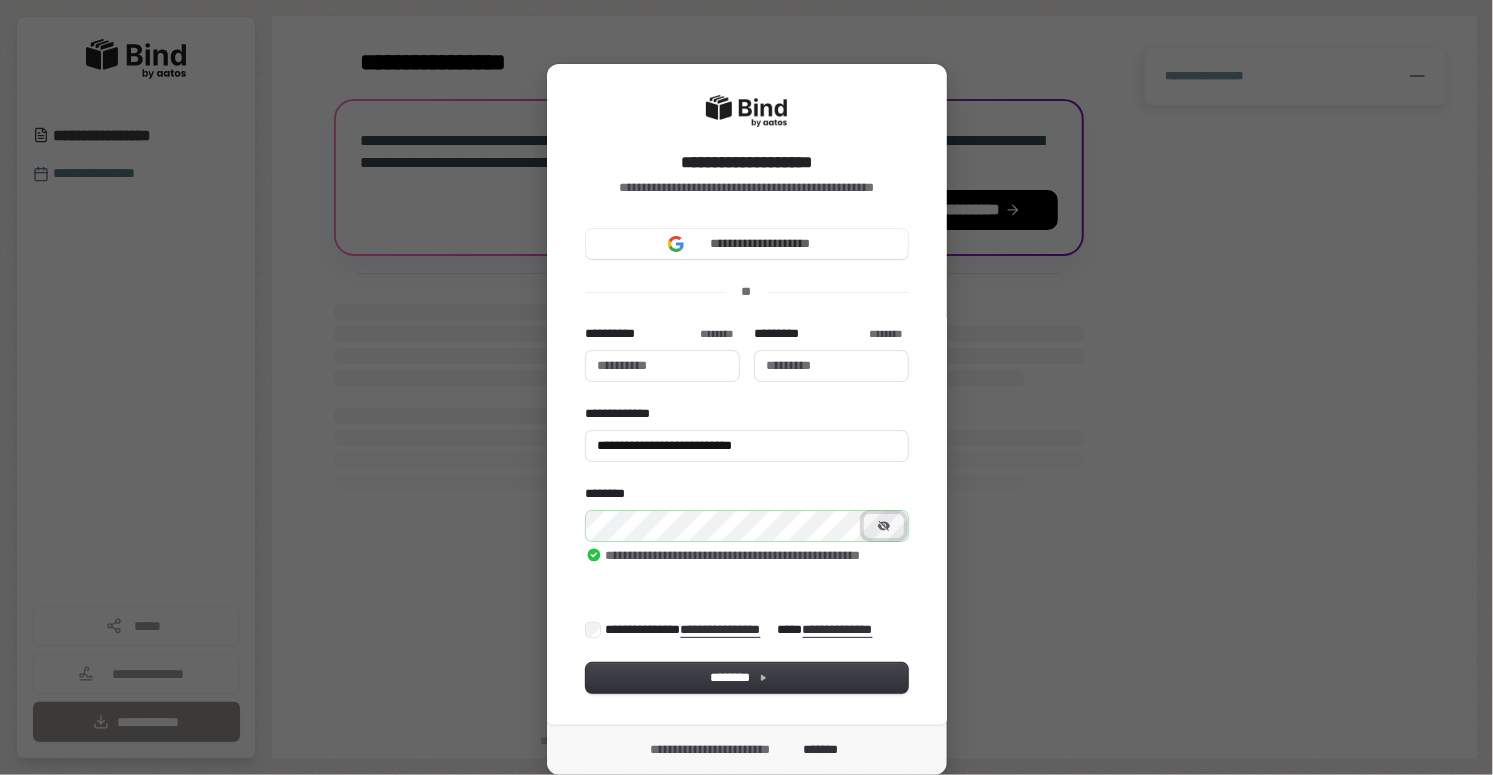scroll, scrollTop: 64, scrollLeft: 0, axis: vertical 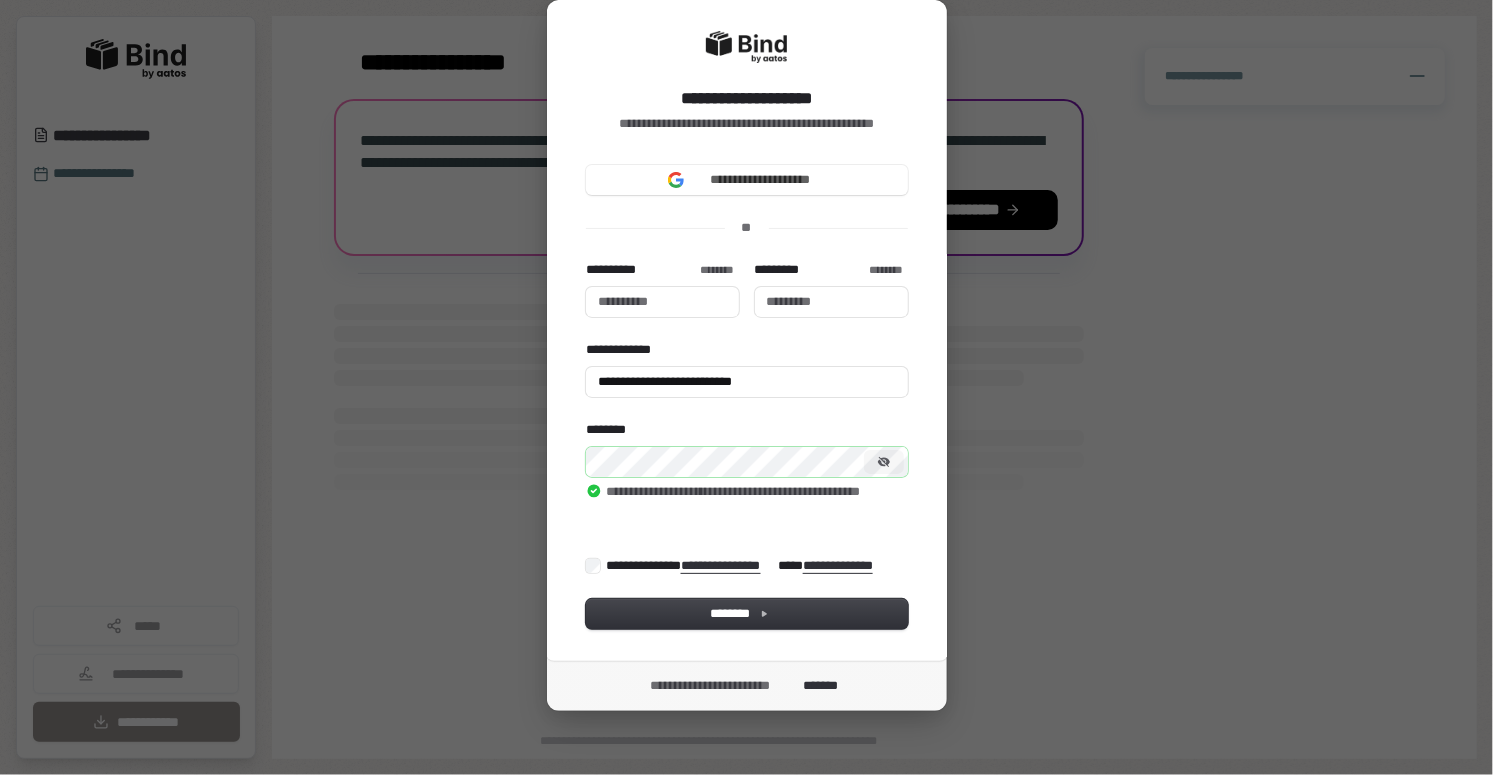 type 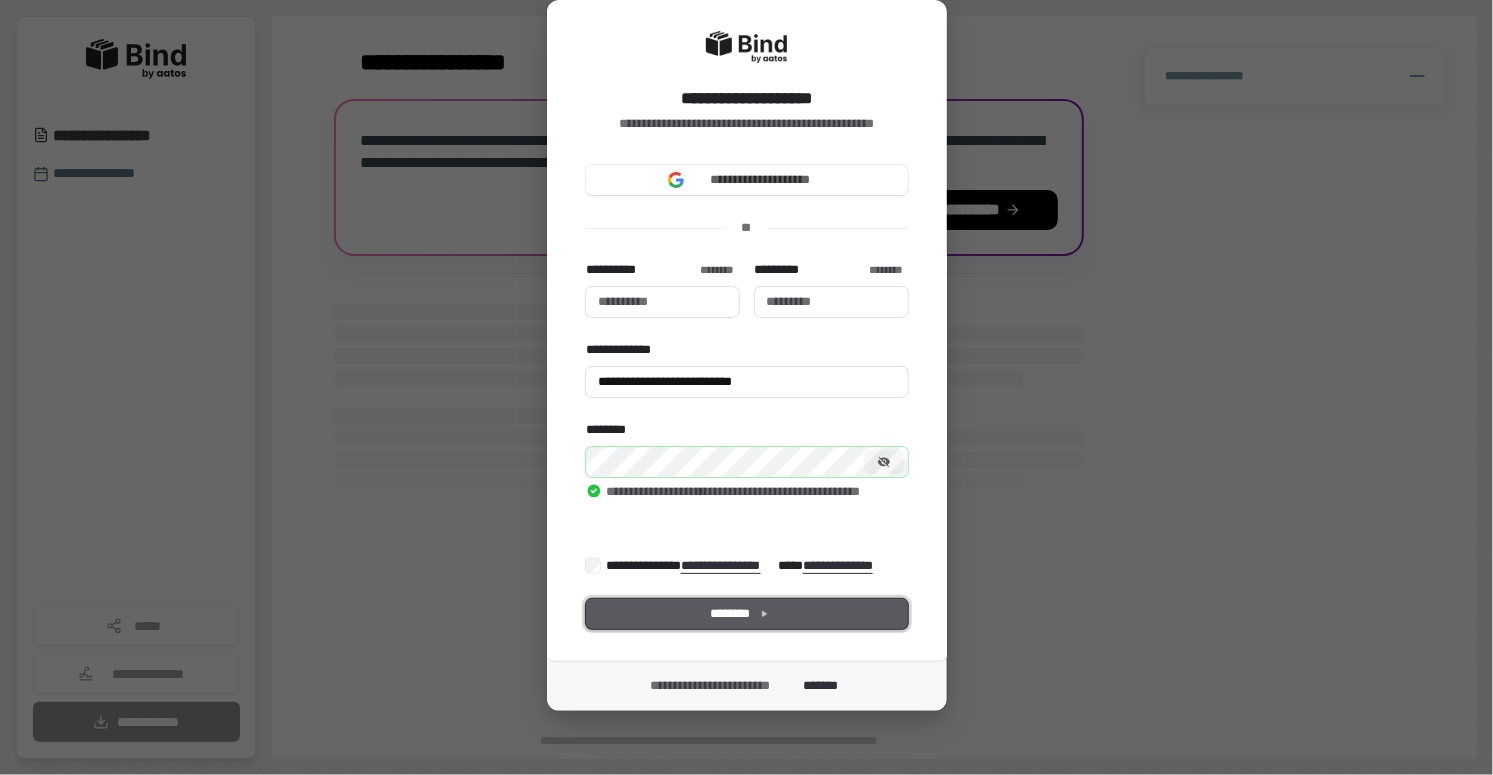 type 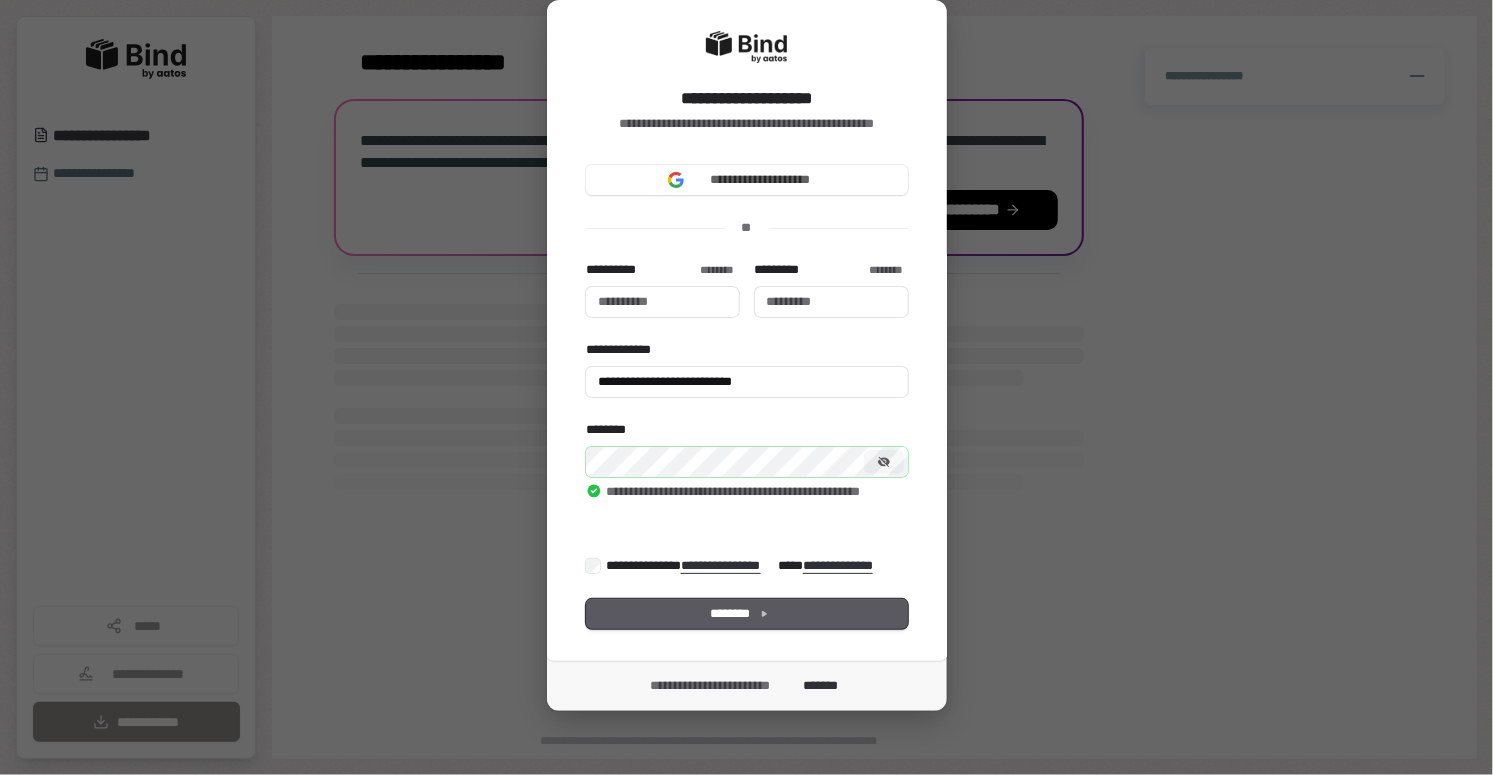 type 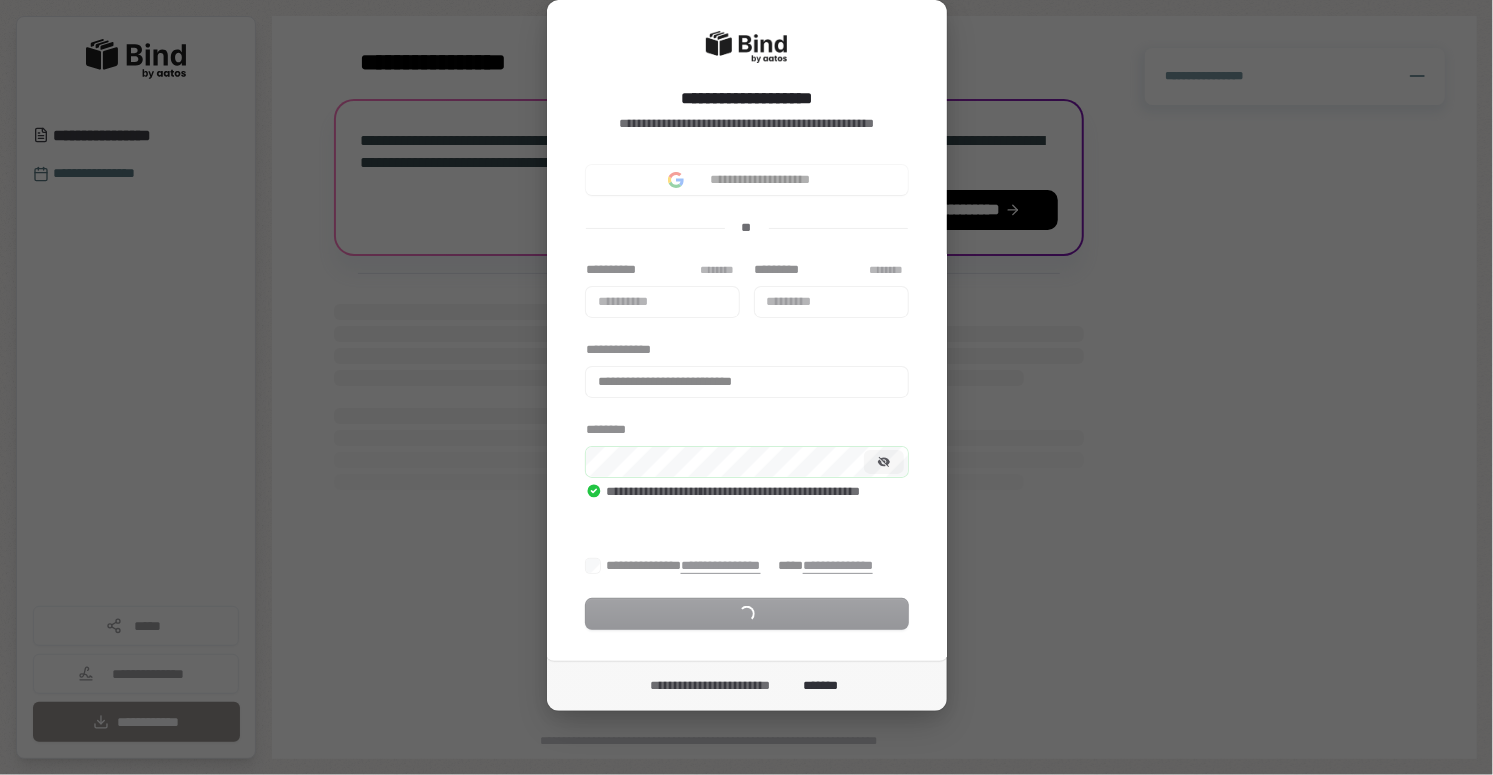 scroll, scrollTop: 0, scrollLeft: 0, axis: both 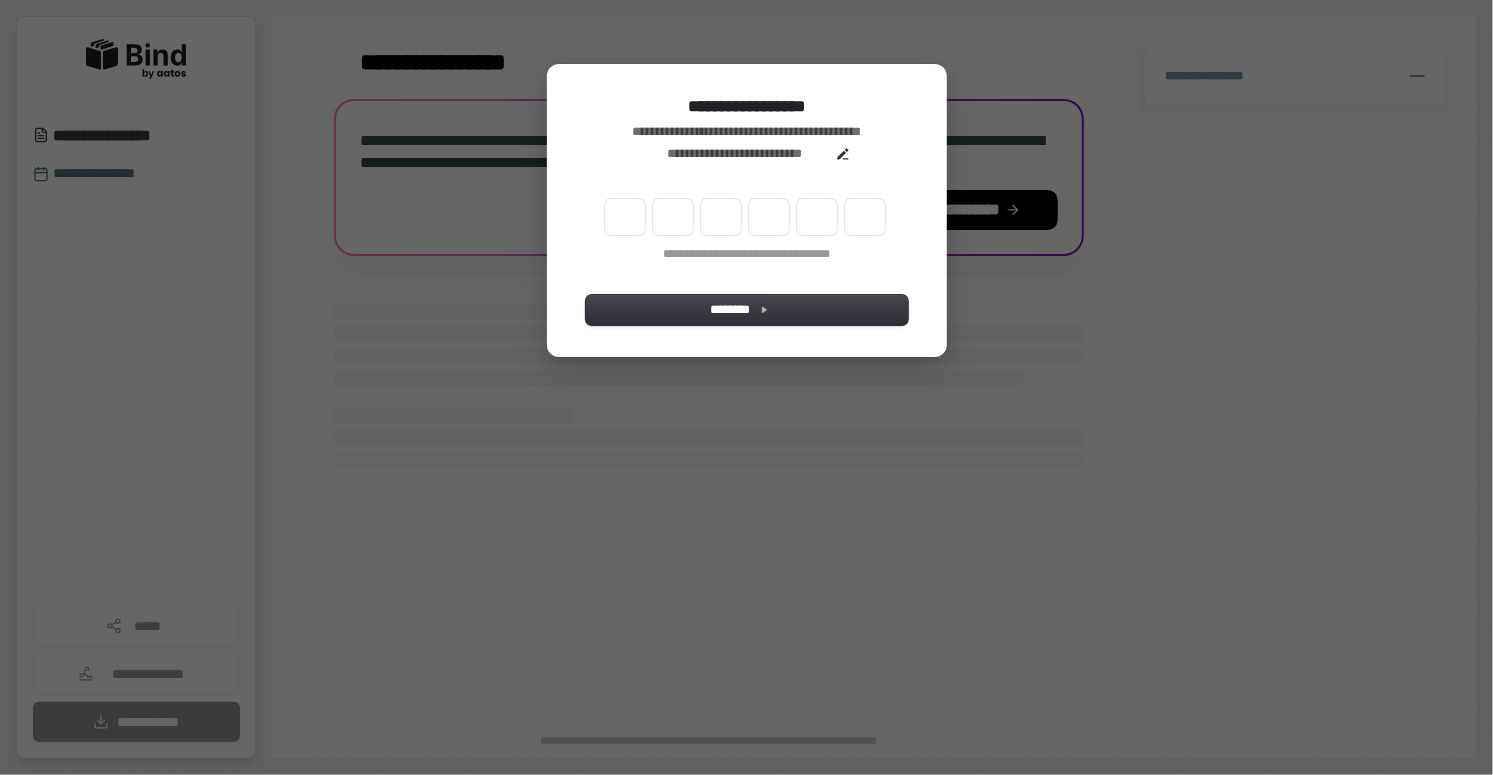 type on "******" 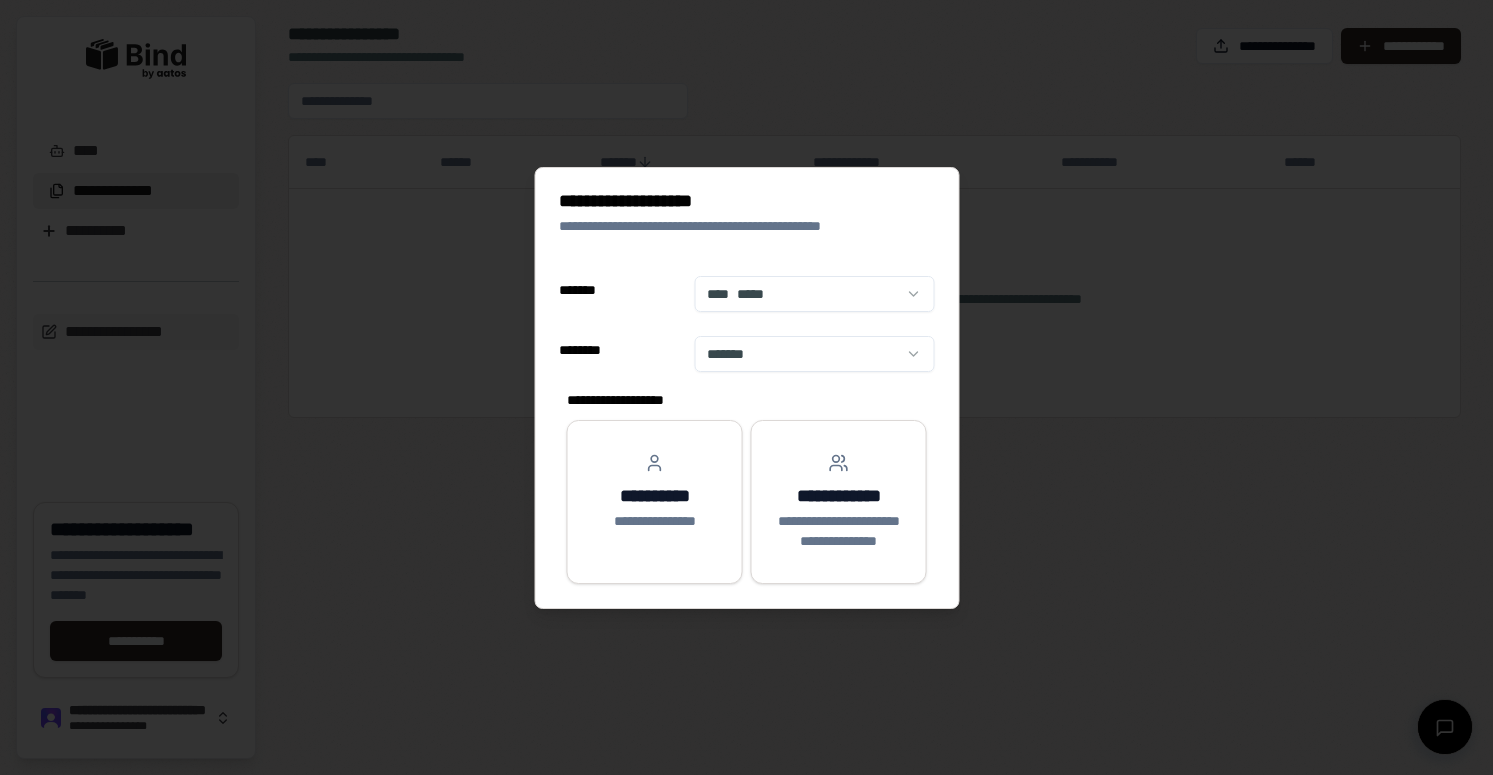 select on "**" 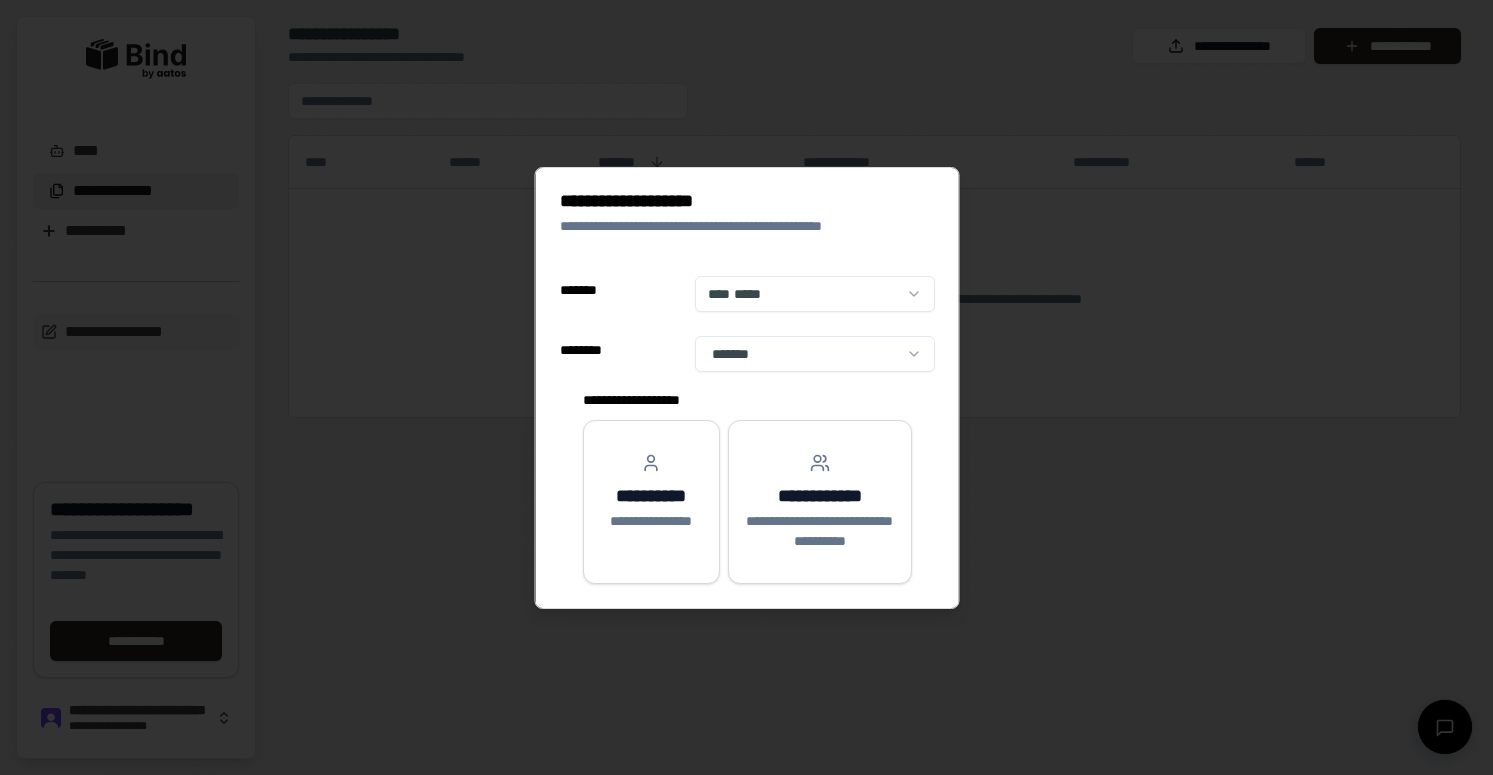 scroll, scrollTop: 0, scrollLeft: 0, axis: both 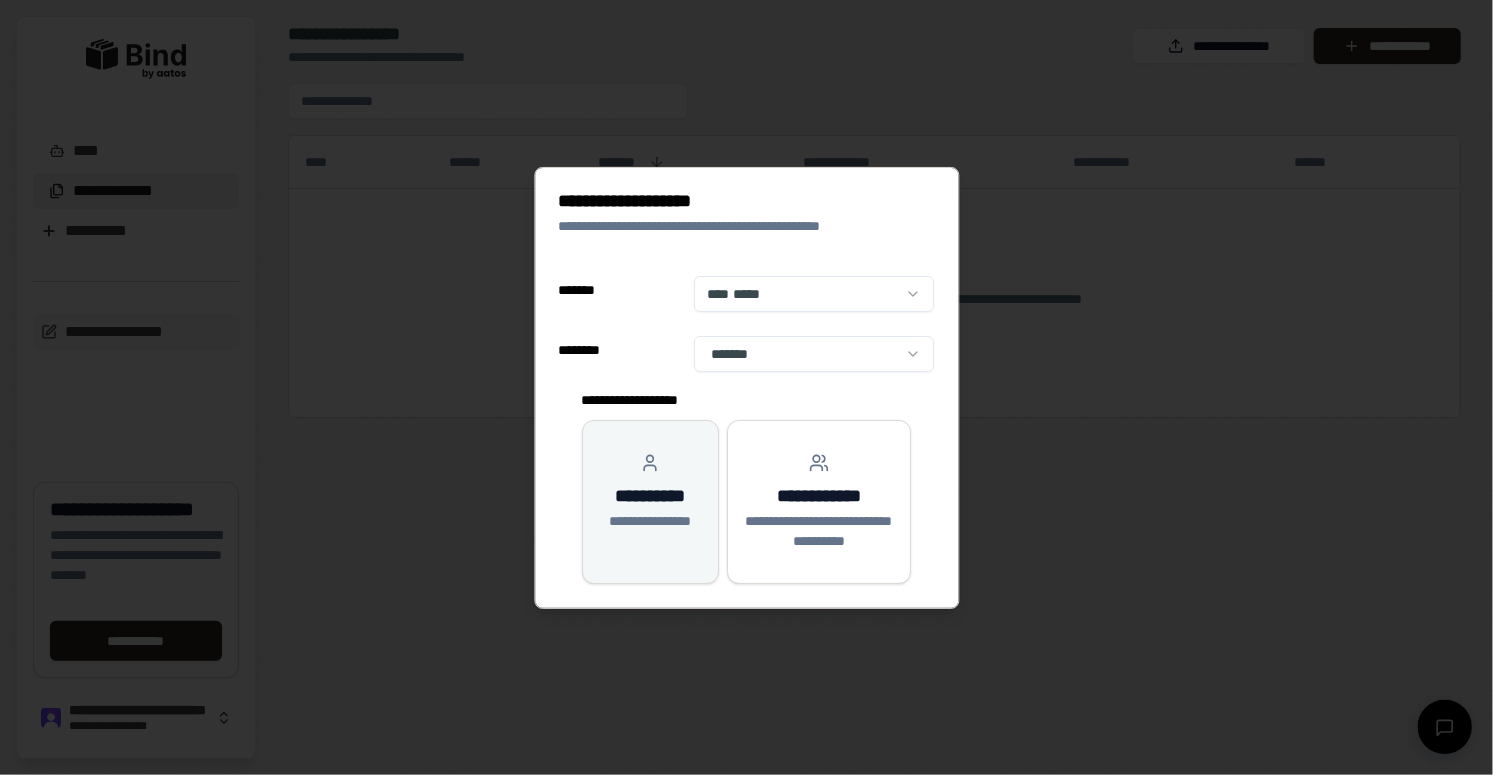 click on "**********" at bounding box center [650, 521] 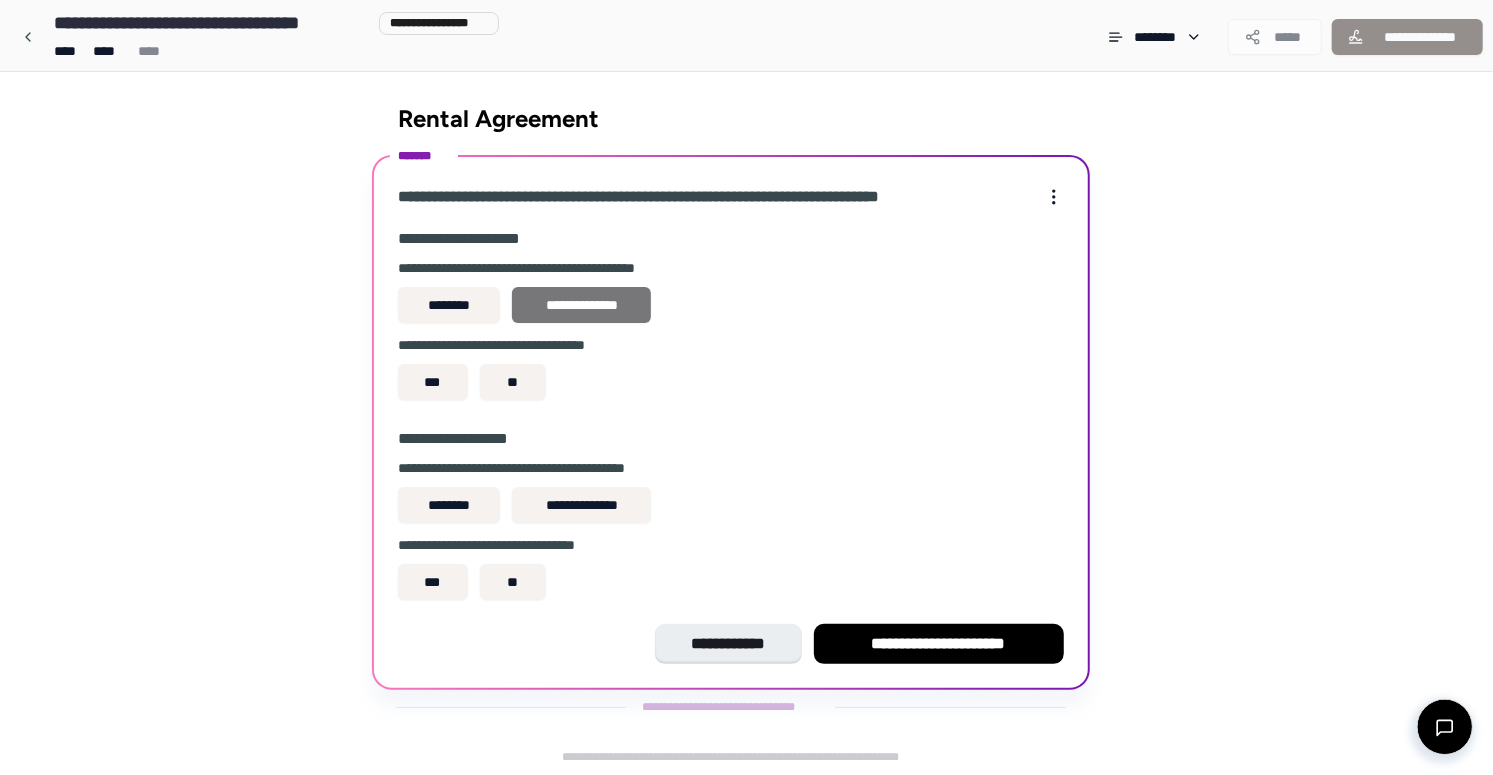 click on "**********" at bounding box center (581, 305) 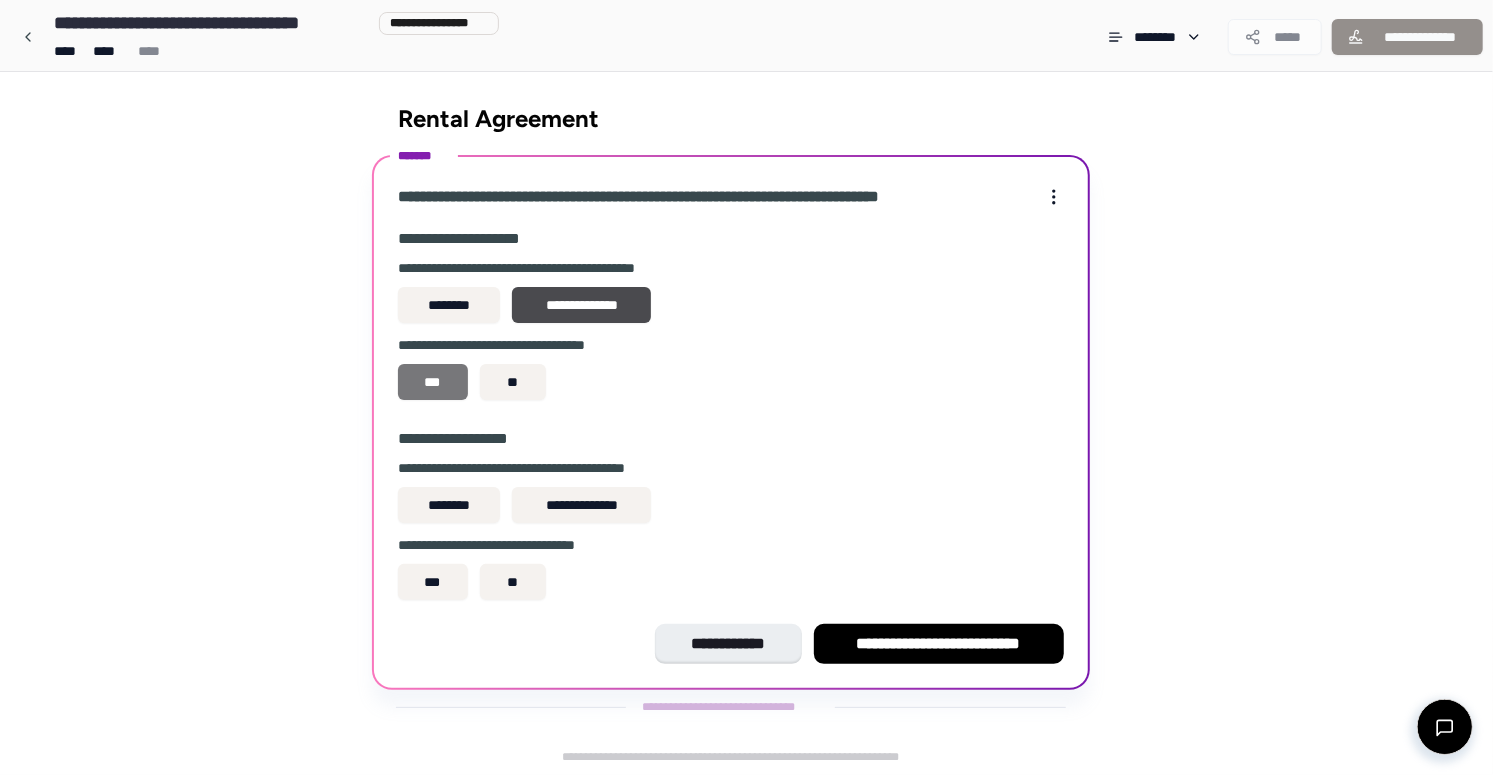 click on "***" at bounding box center (433, 382) 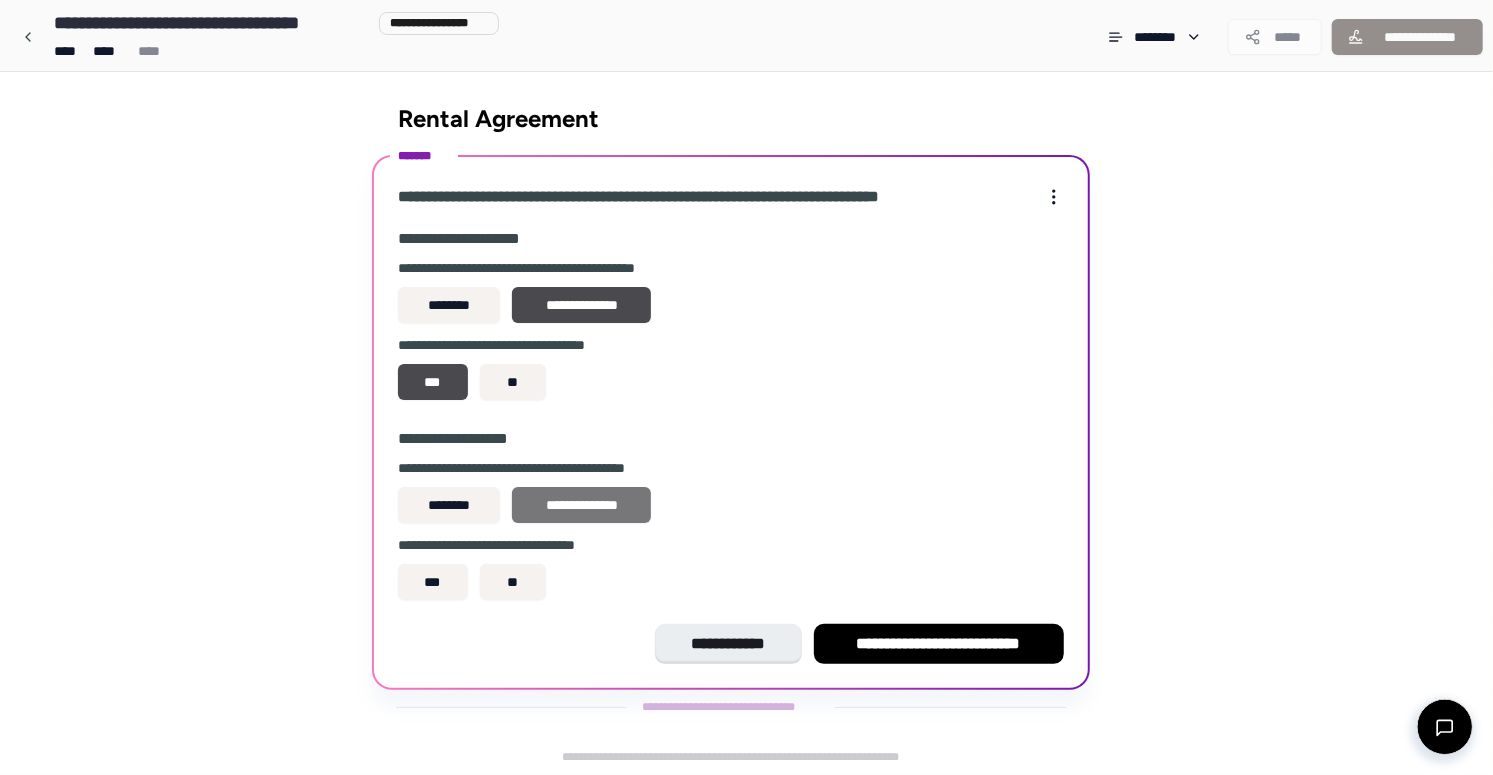 click on "**********" at bounding box center (581, 505) 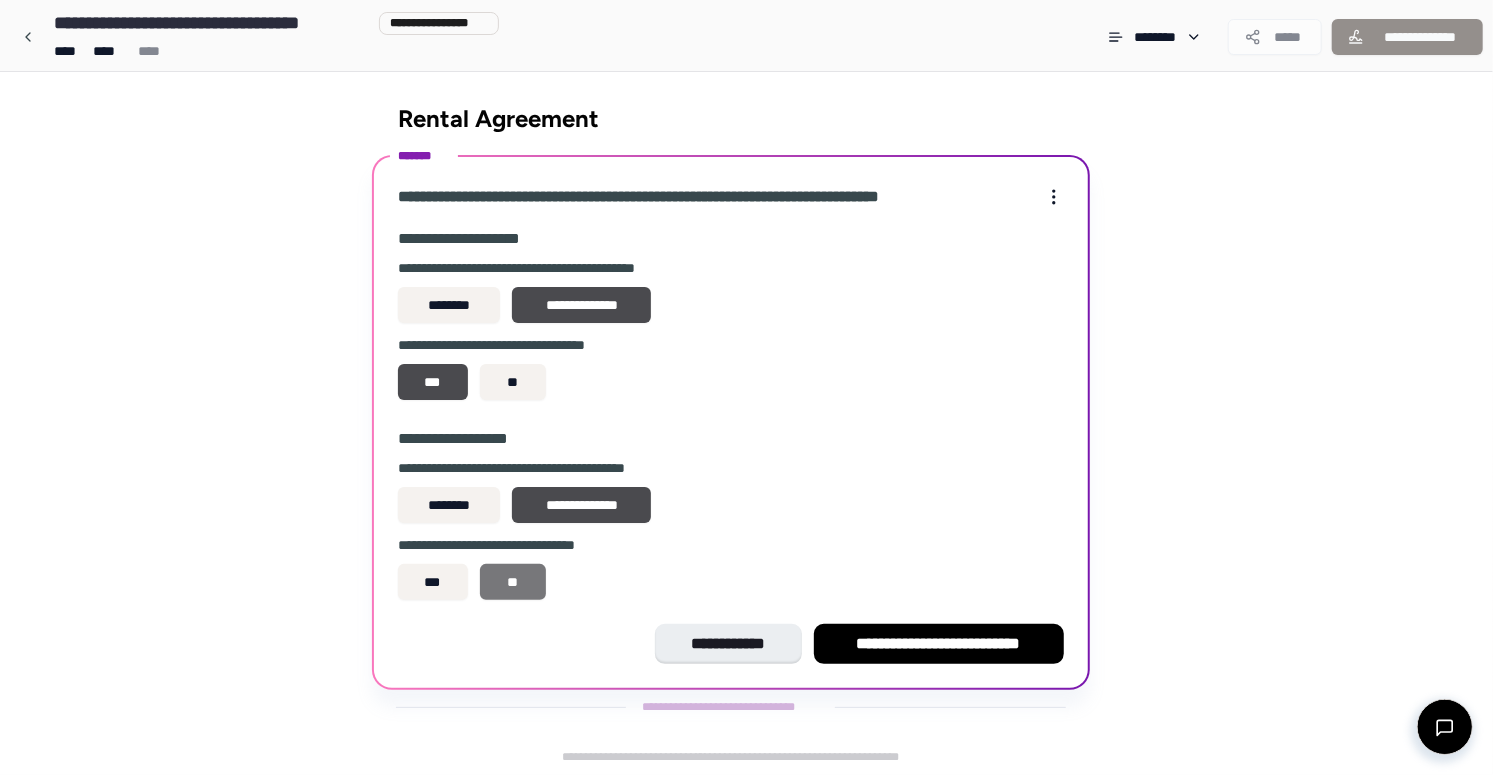 click on "**" at bounding box center (513, 582) 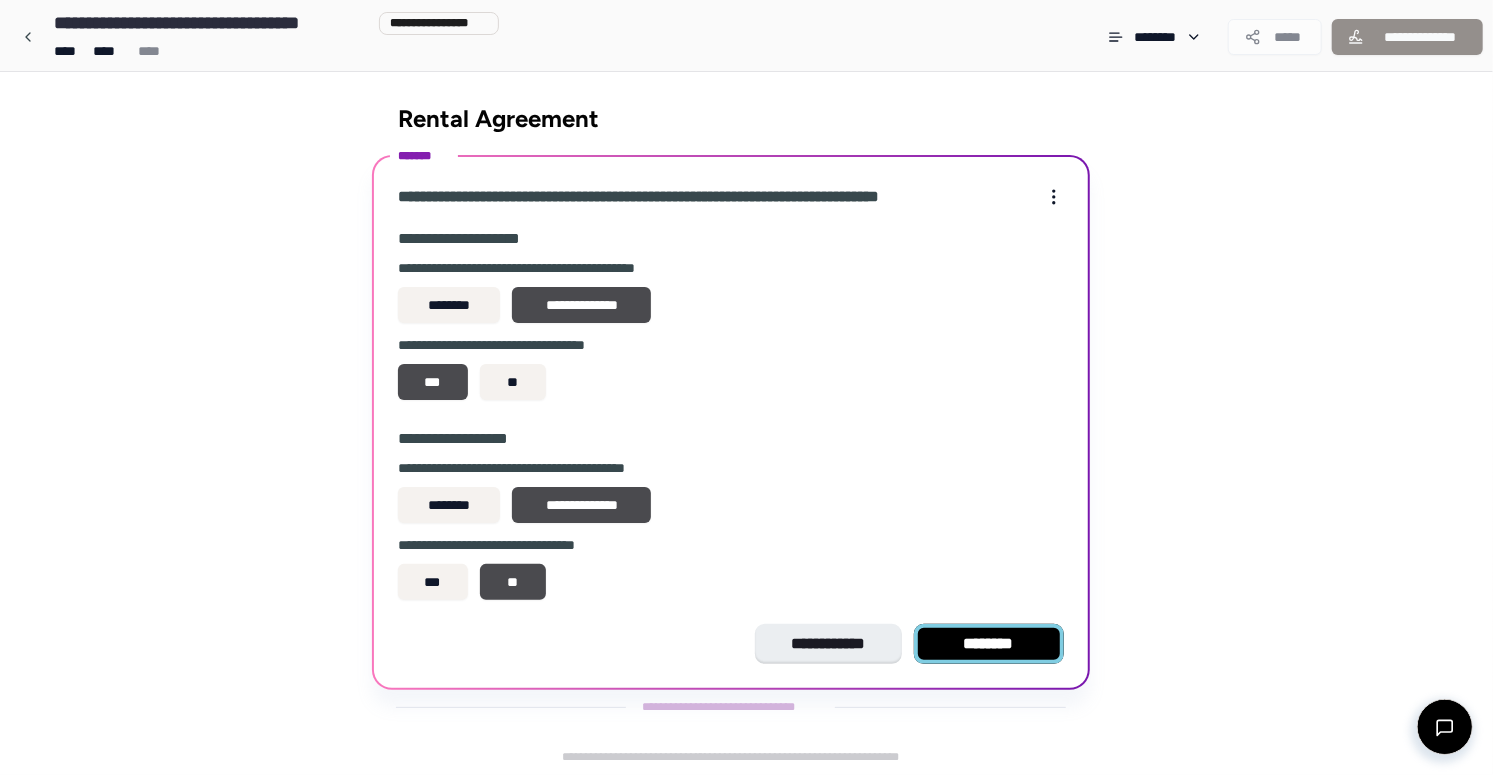 click on "********" at bounding box center [989, 644] 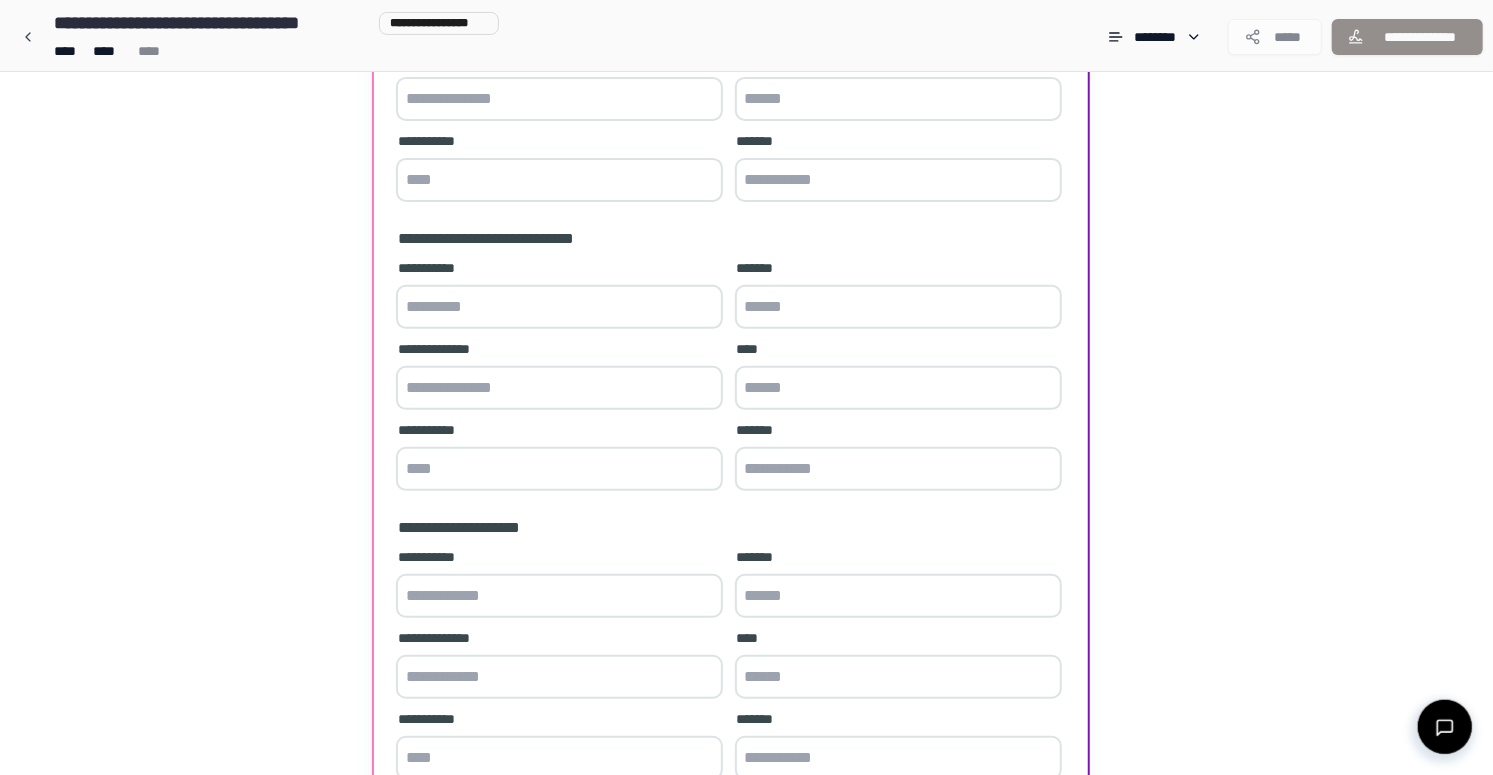 scroll, scrollTop: 0, scrollLeft: 0, axis: both 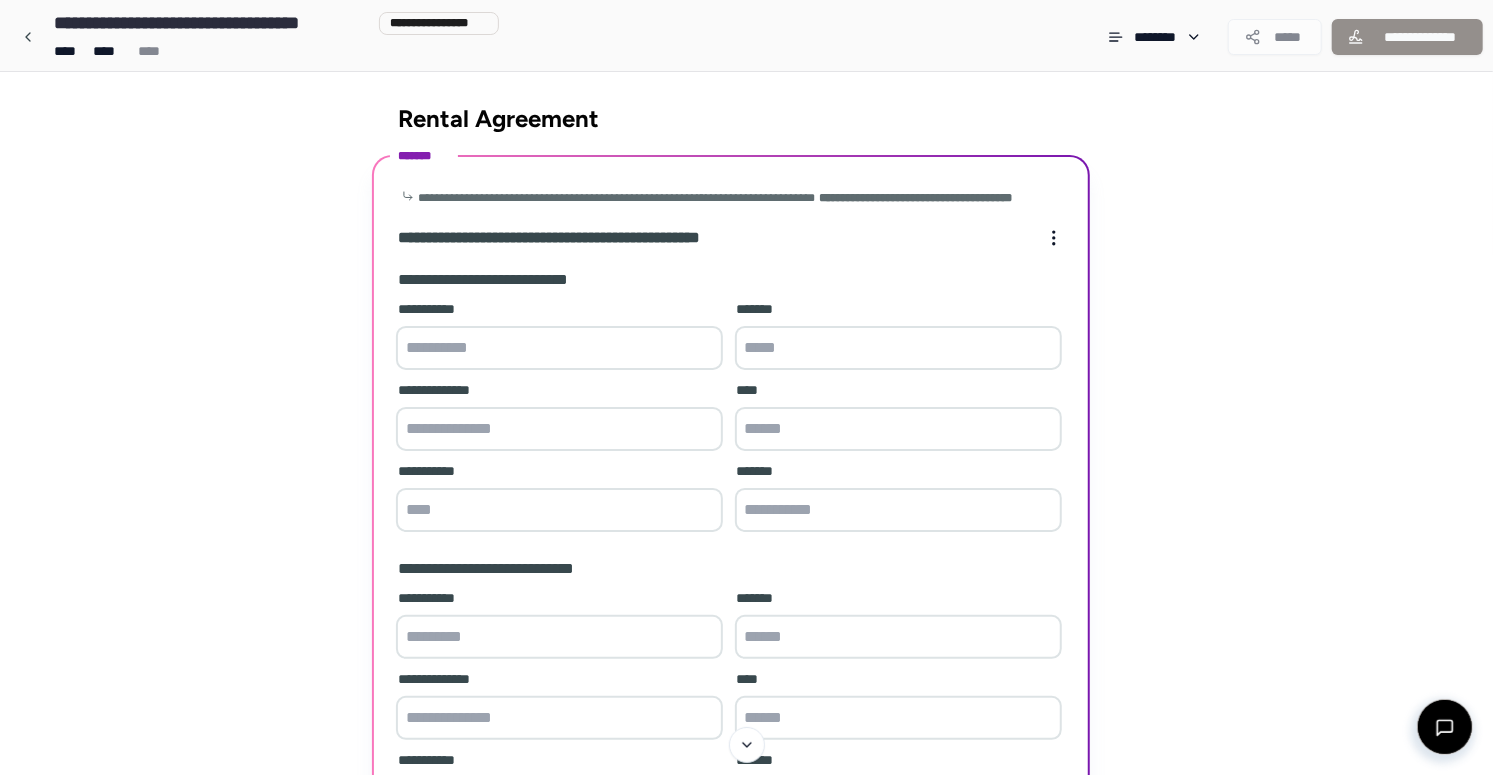 click at bounding box center (559, 348) 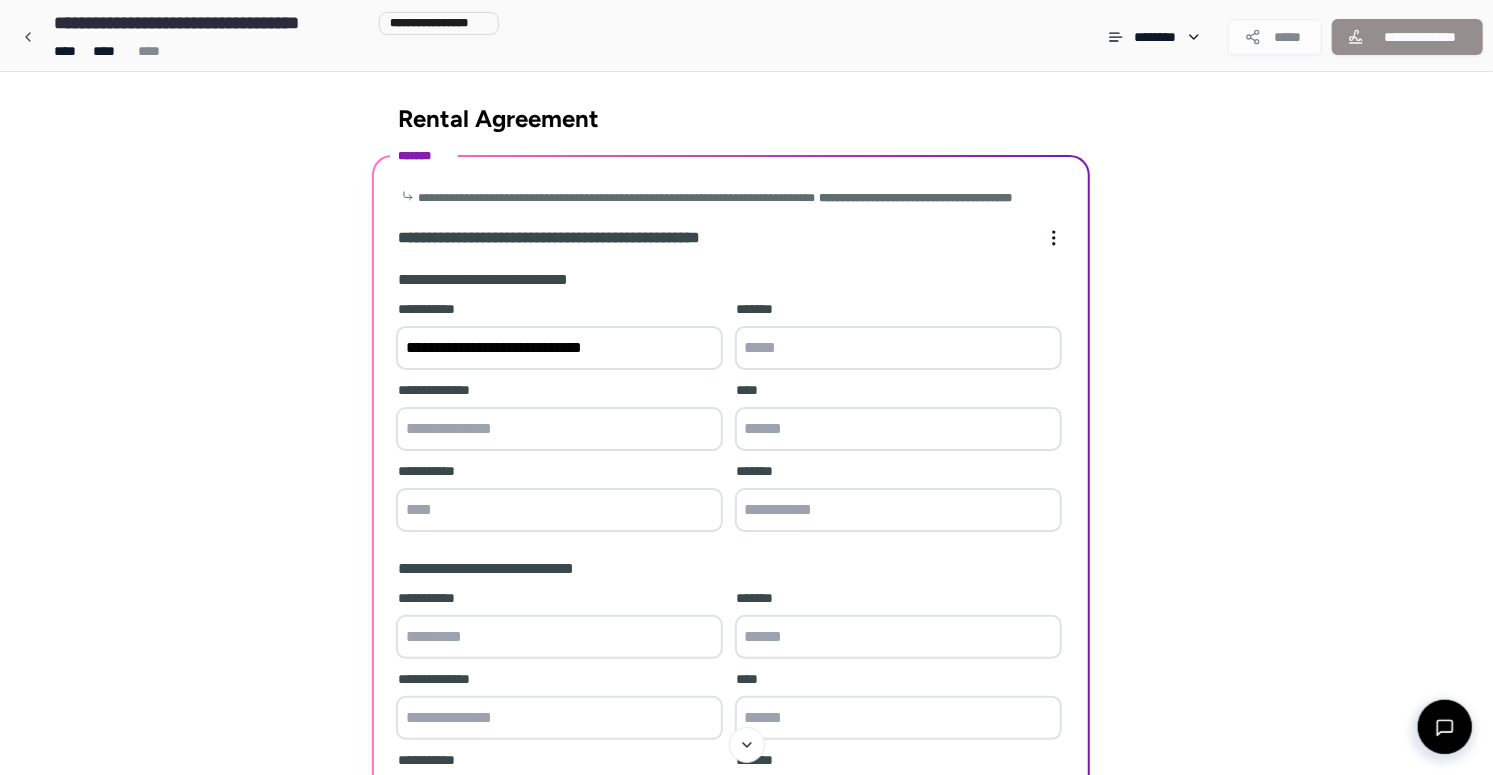 type on "**********" 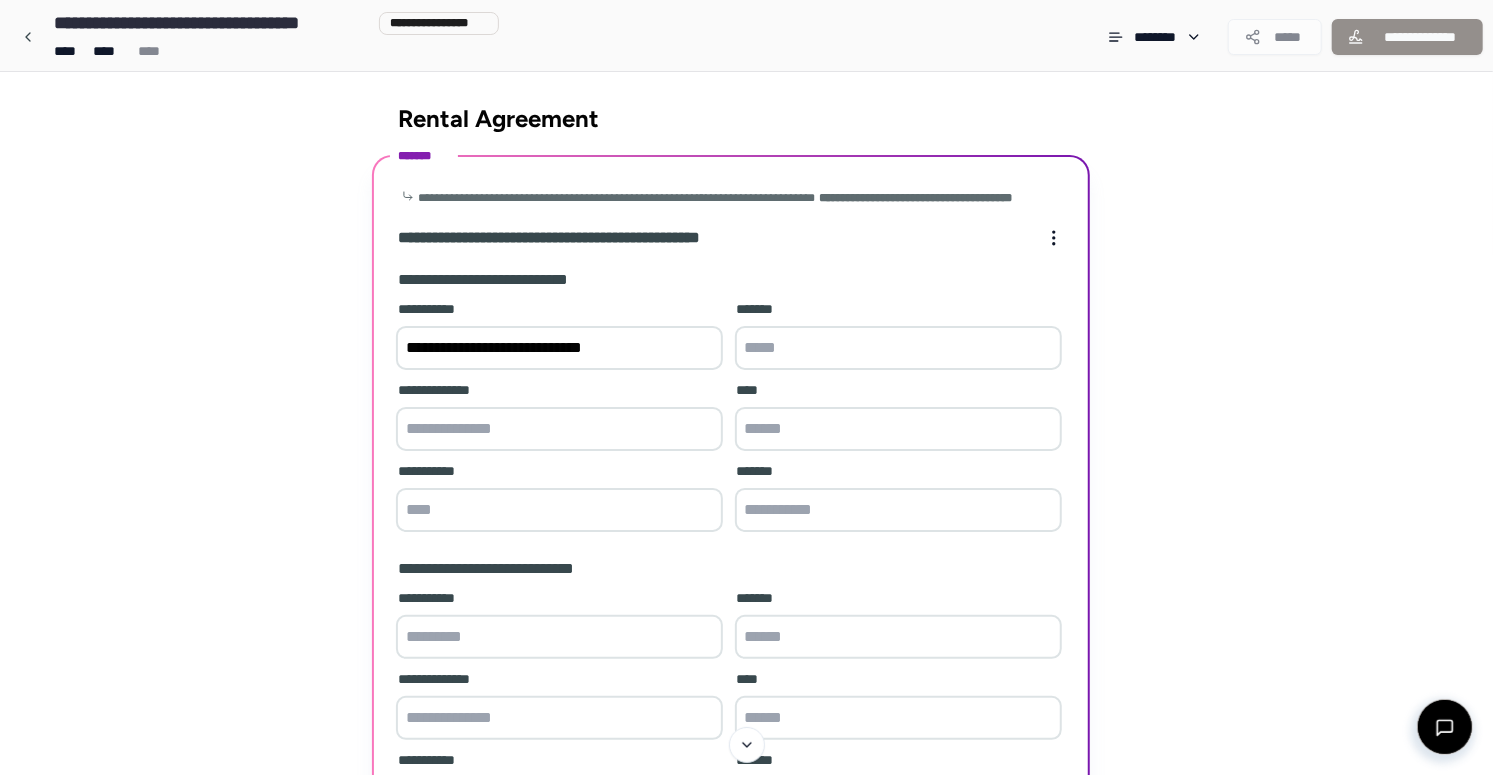 click at bounding box center [559, 429] 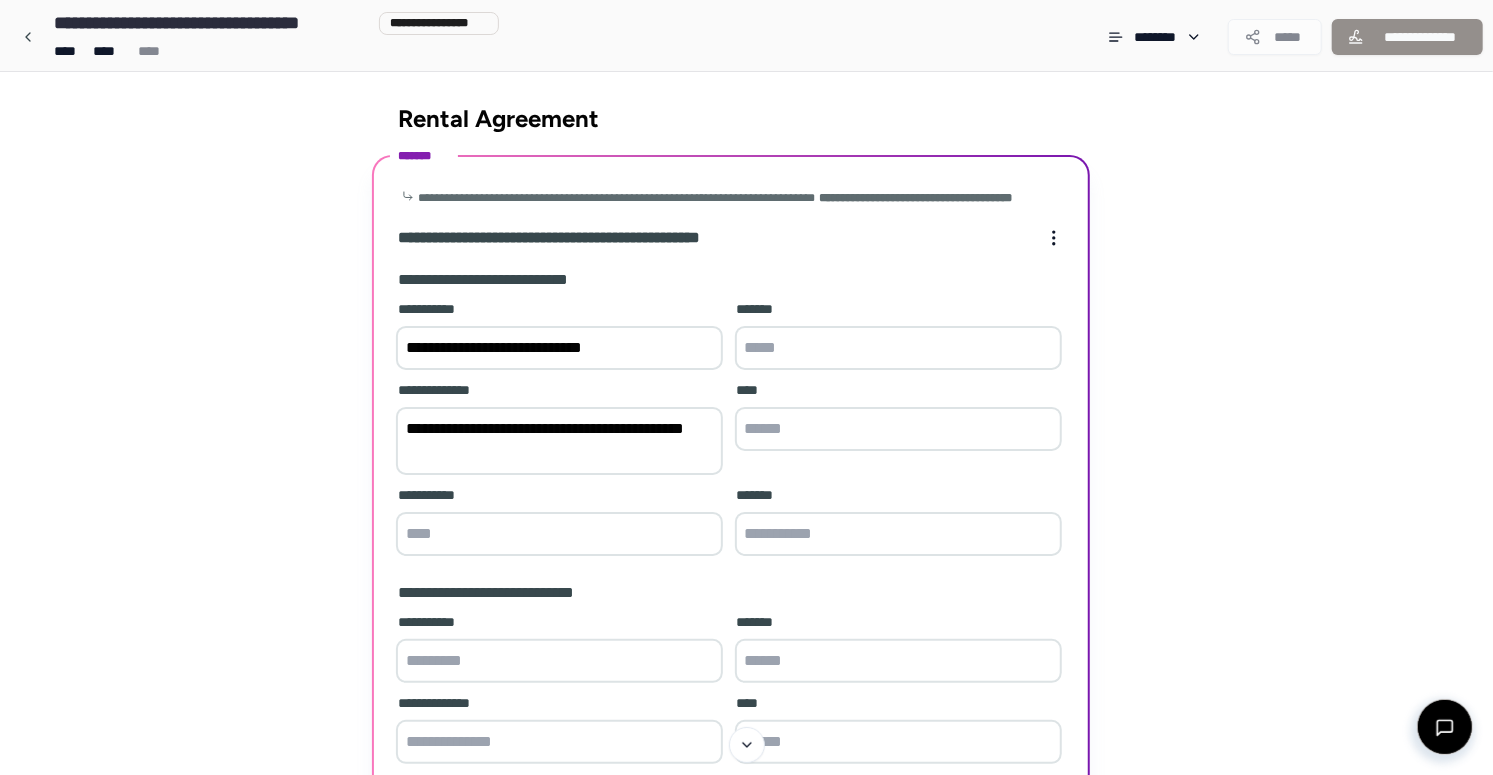 type on "**********" 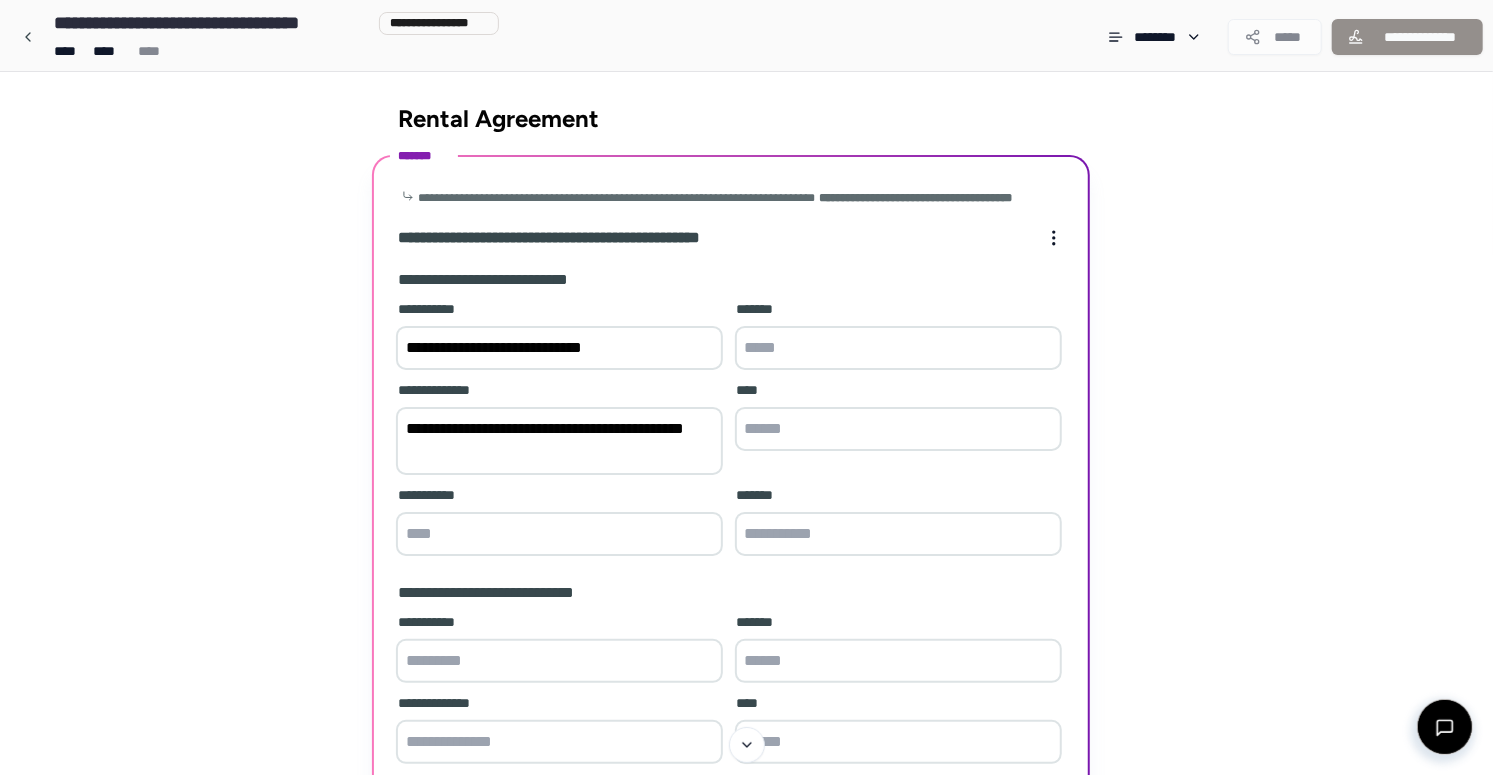click at bounding box center [898, 429] 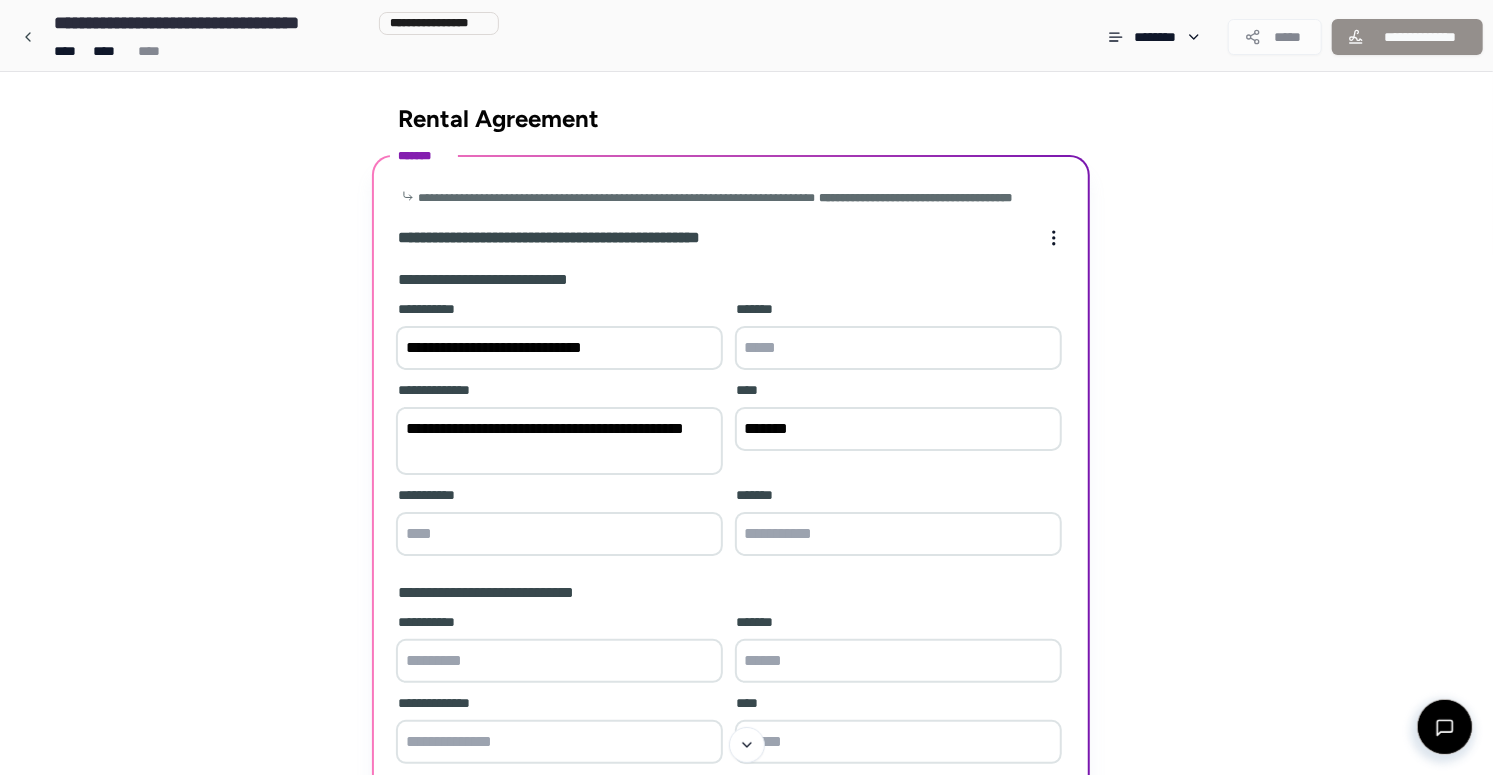type on "*******" 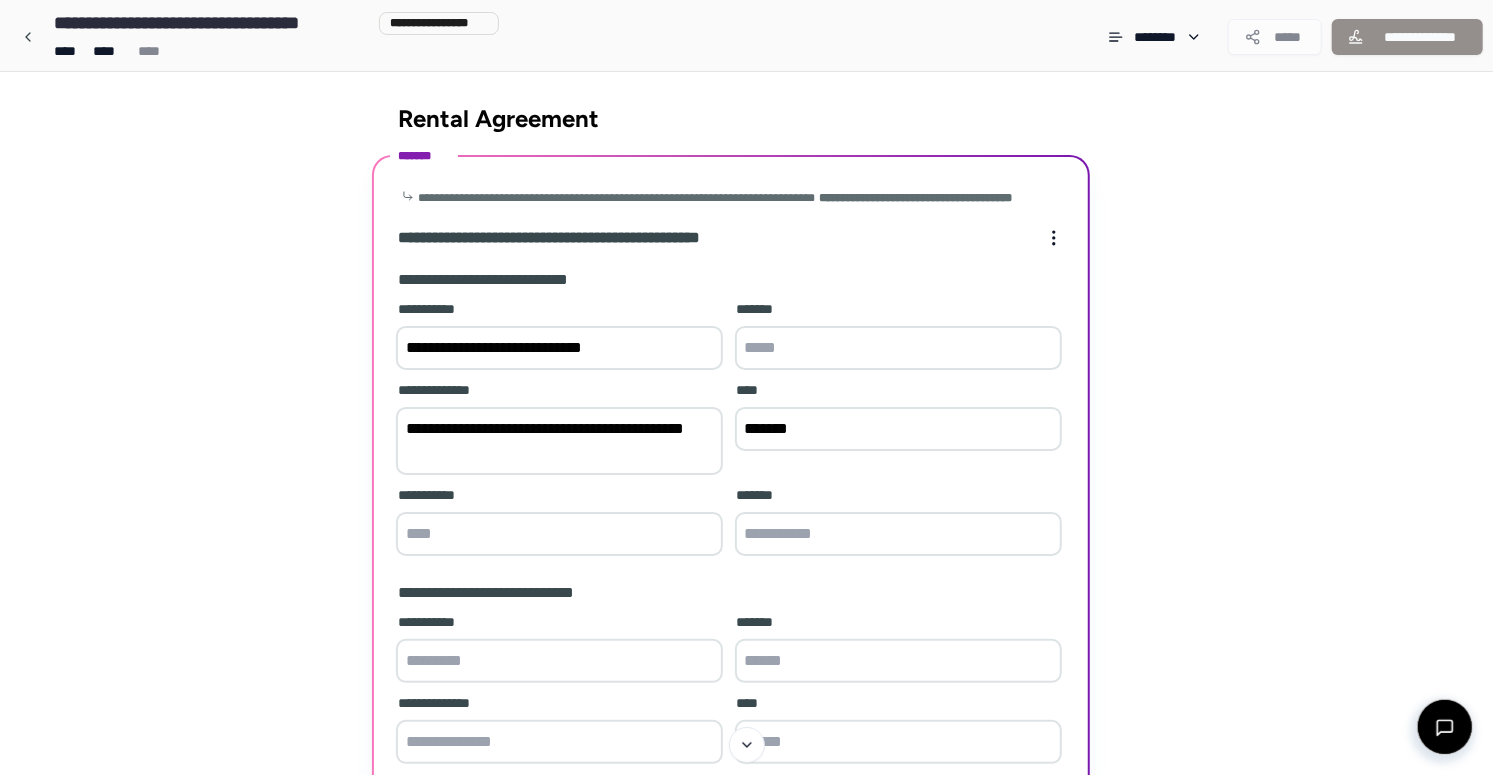 click at bounding box center (559, 534) 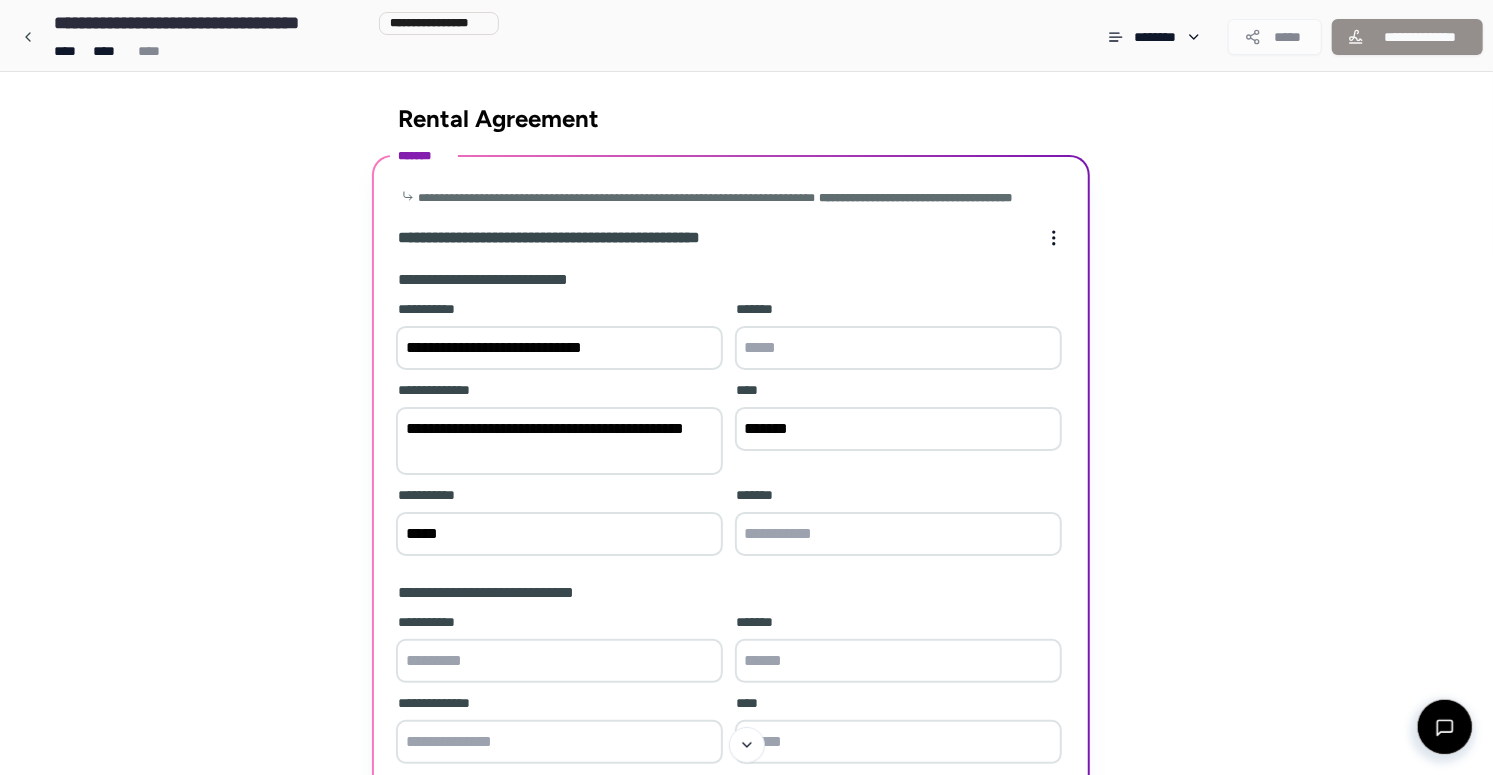 type on "*****" 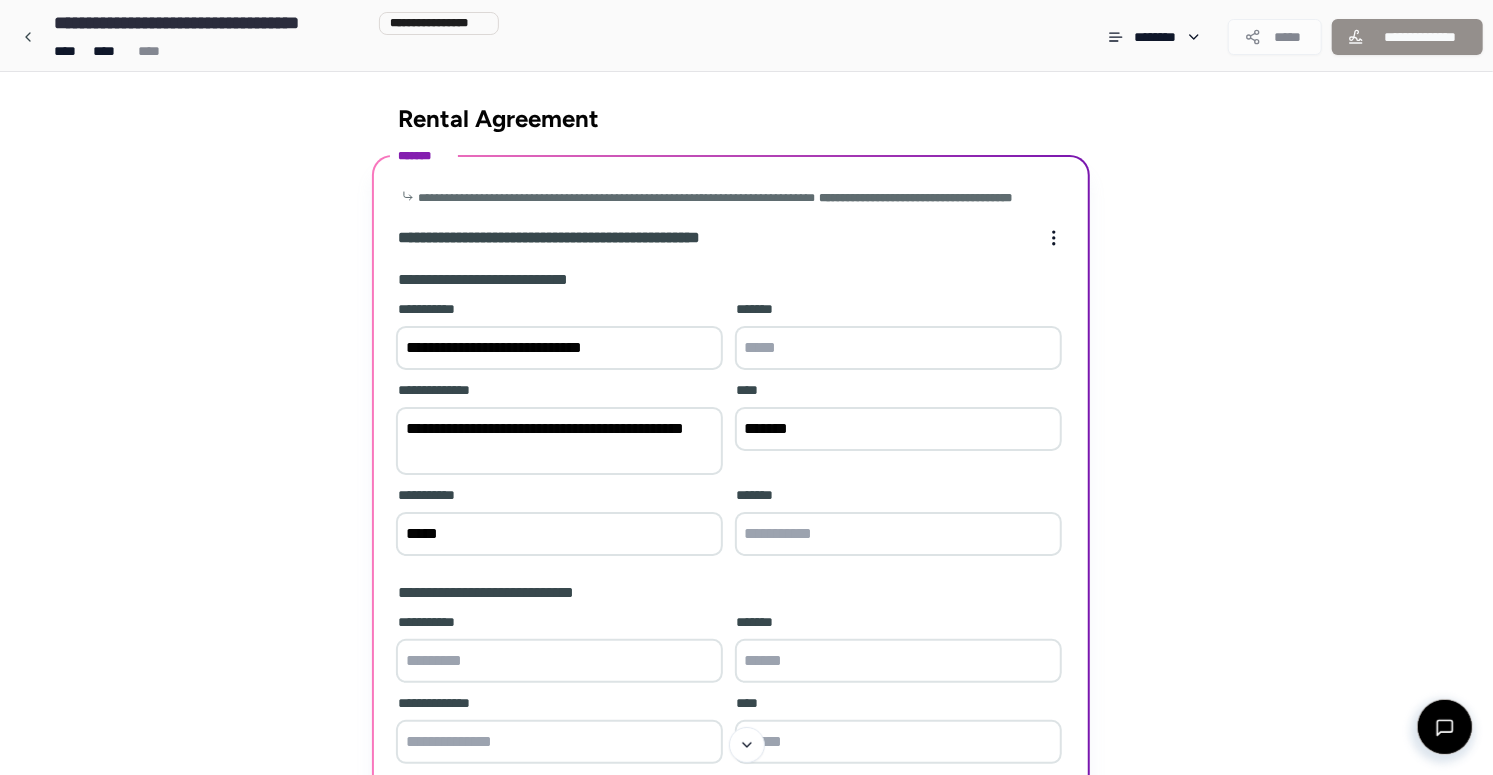 click on "**********" at bounding box center (559, 441) 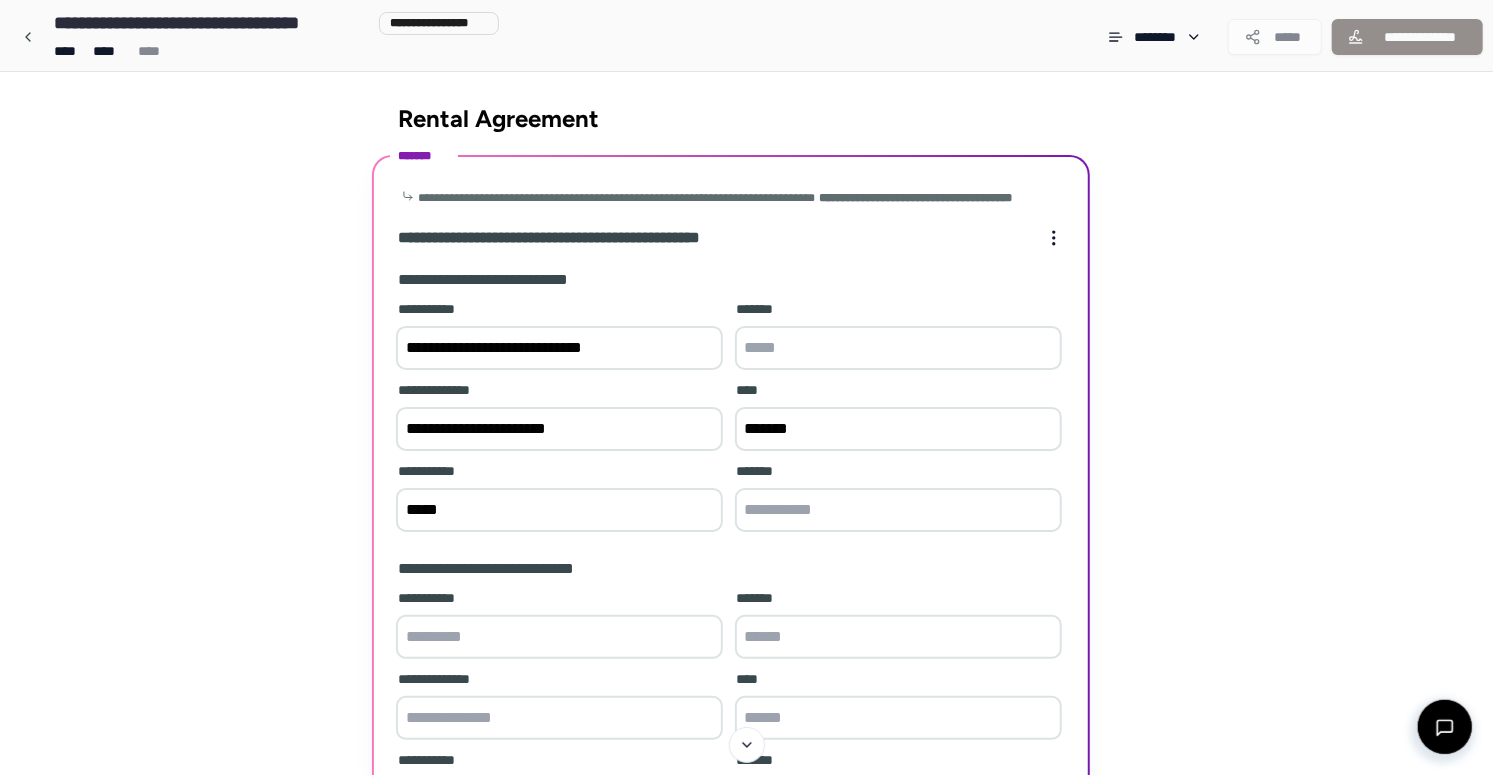 type on "**********" 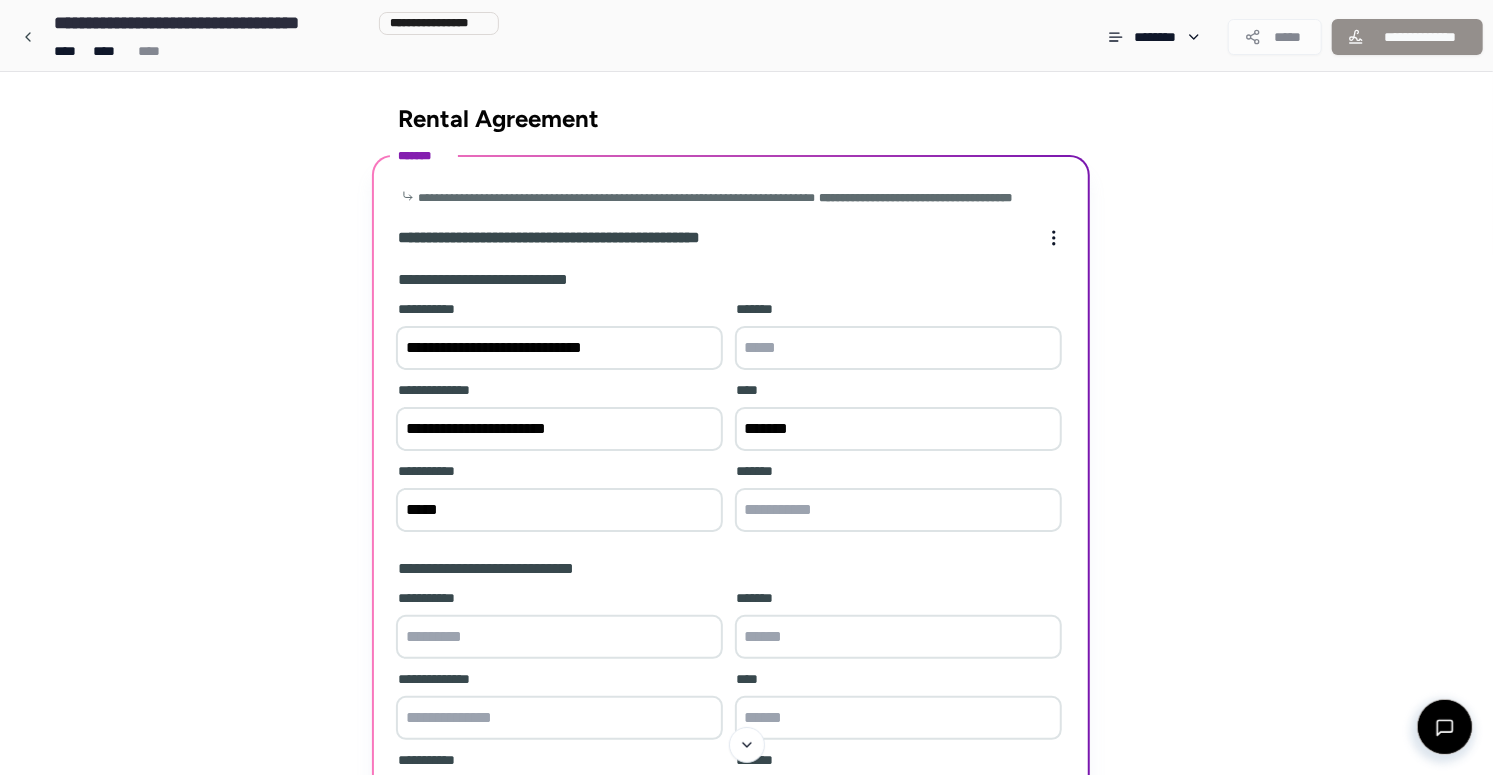 click at bounding box center [898, 510] 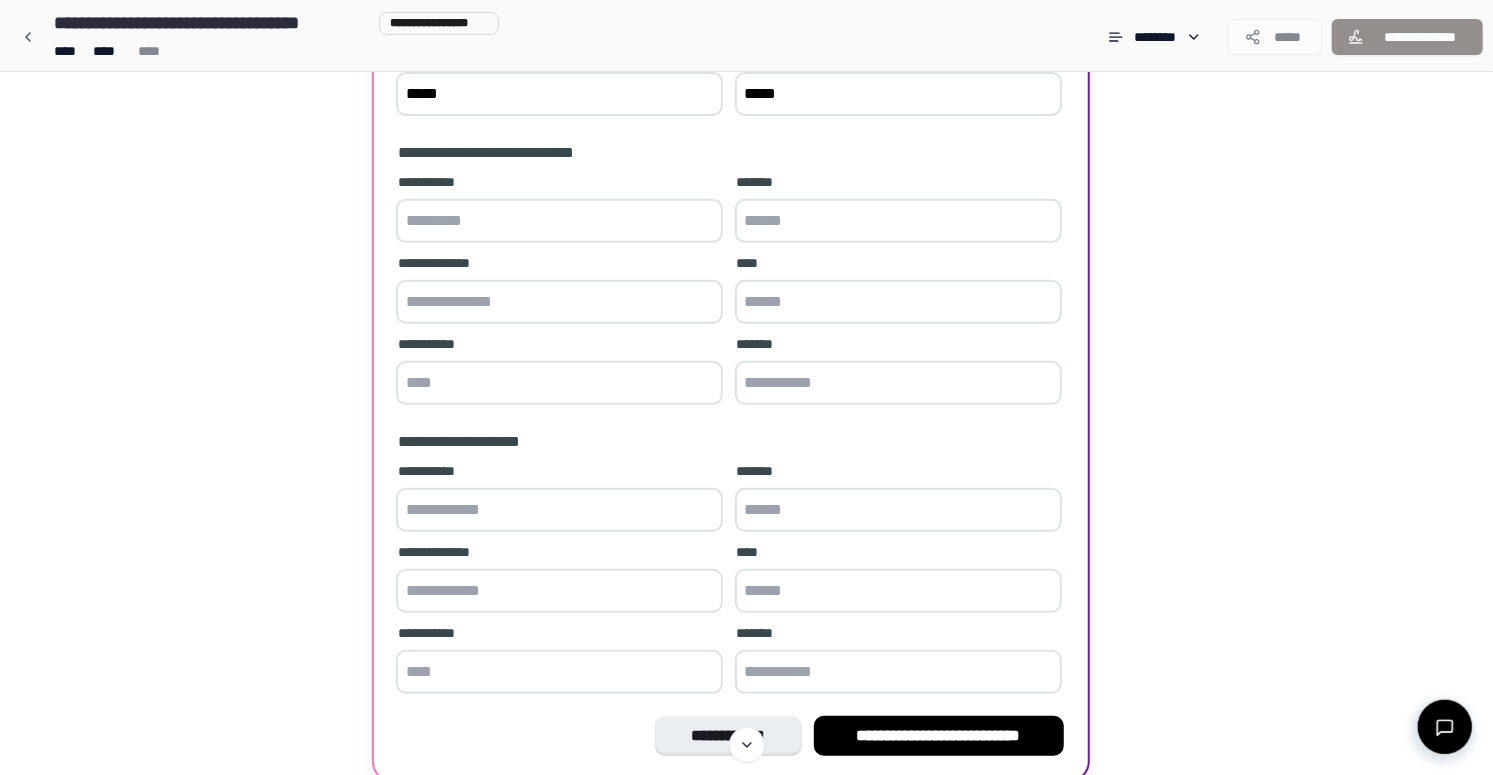 scroll, scrollTop: 518, scrollLeft: 0, axis: vertical 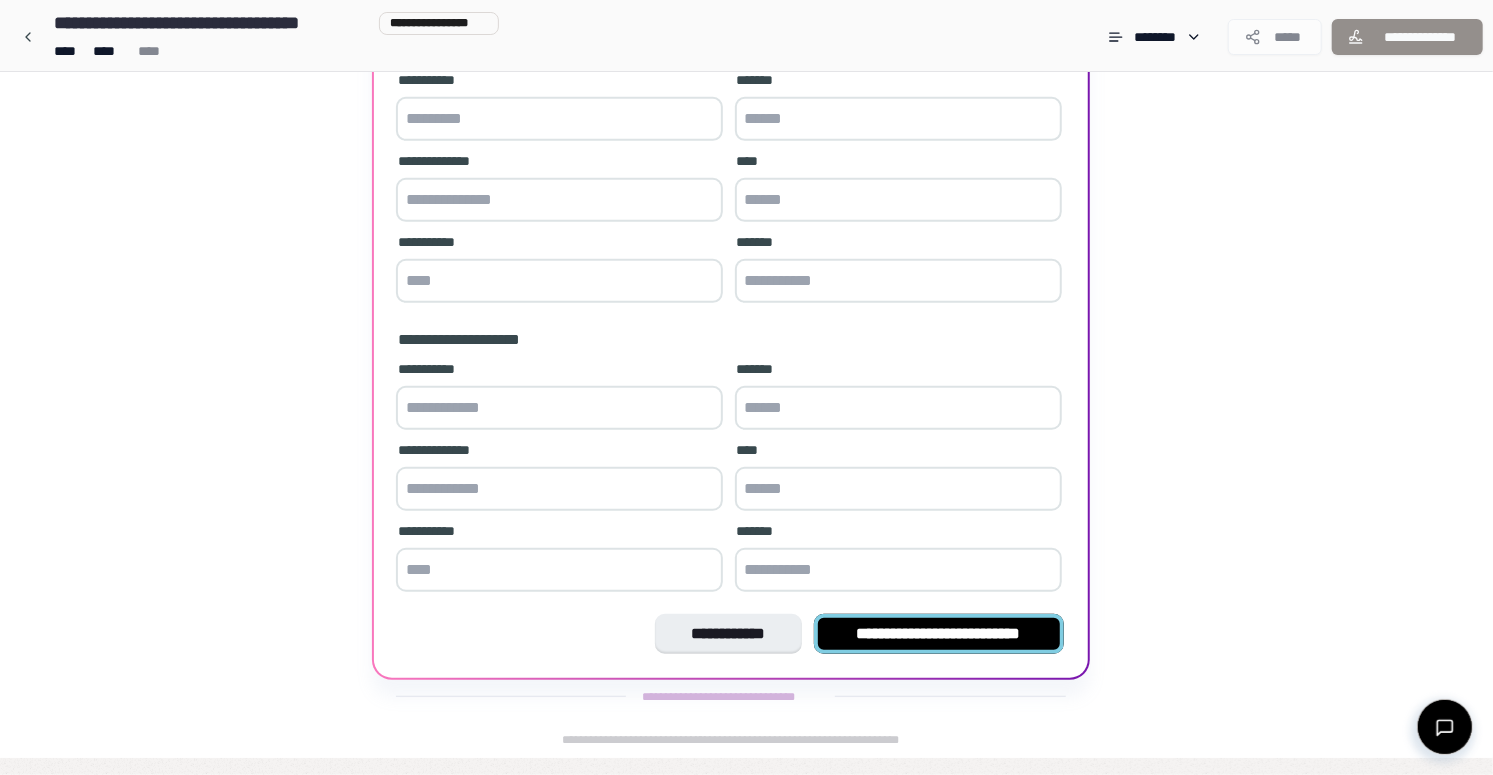 type on "*****" 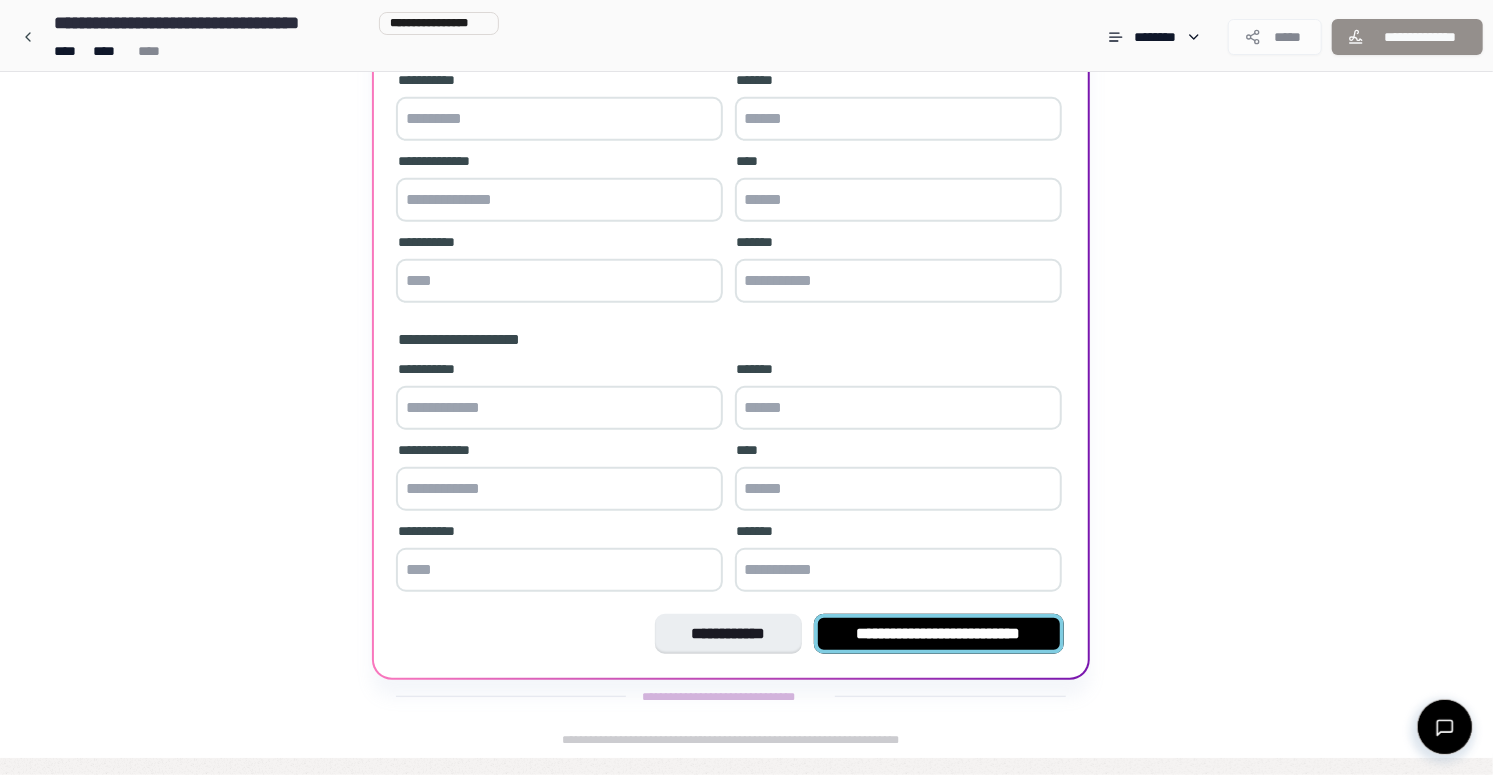 click on "**********" at bounding box center (939, 634) 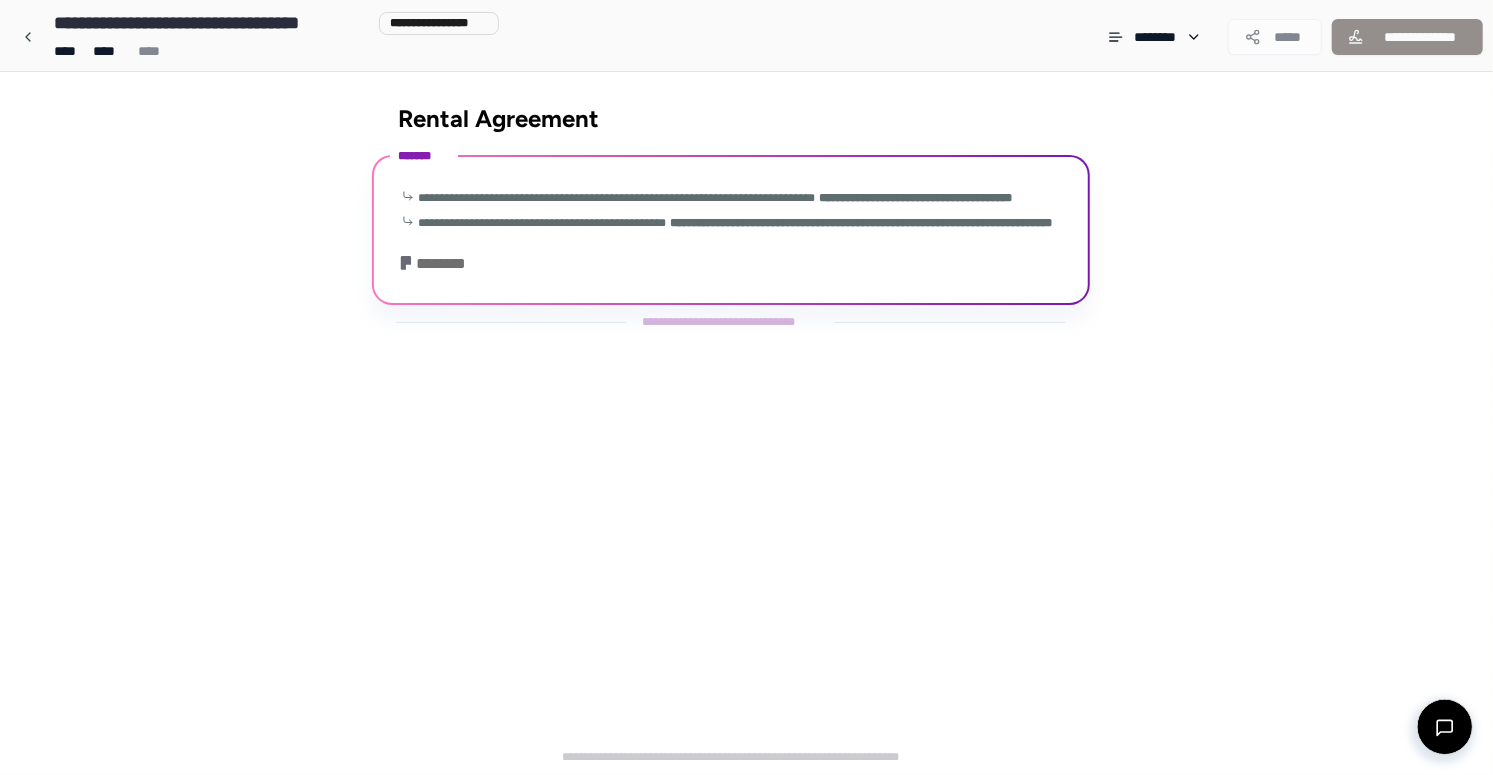scroll, scrollTop: 0, scrollLeft: 0, axis: both 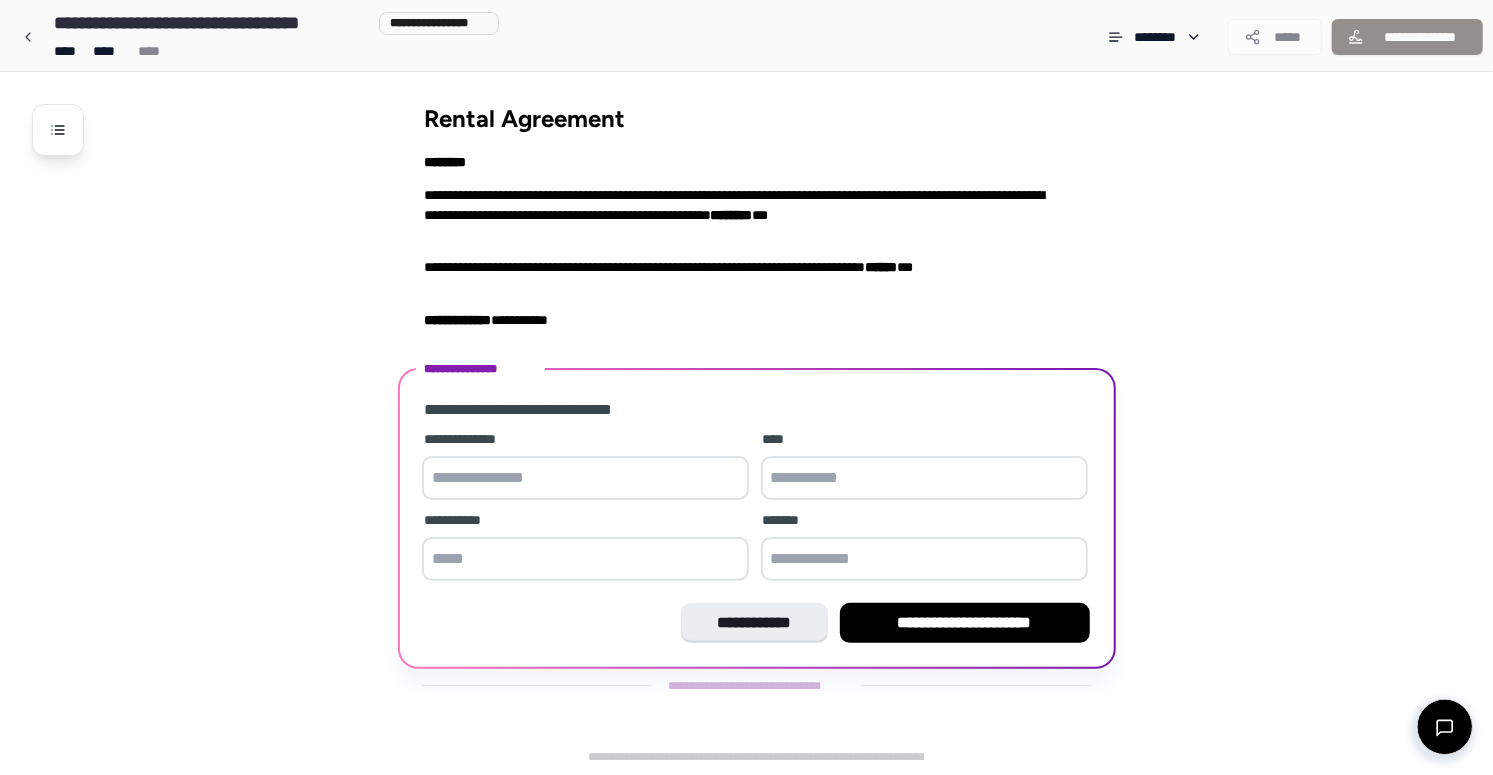 click at bounding box center [585, 478] 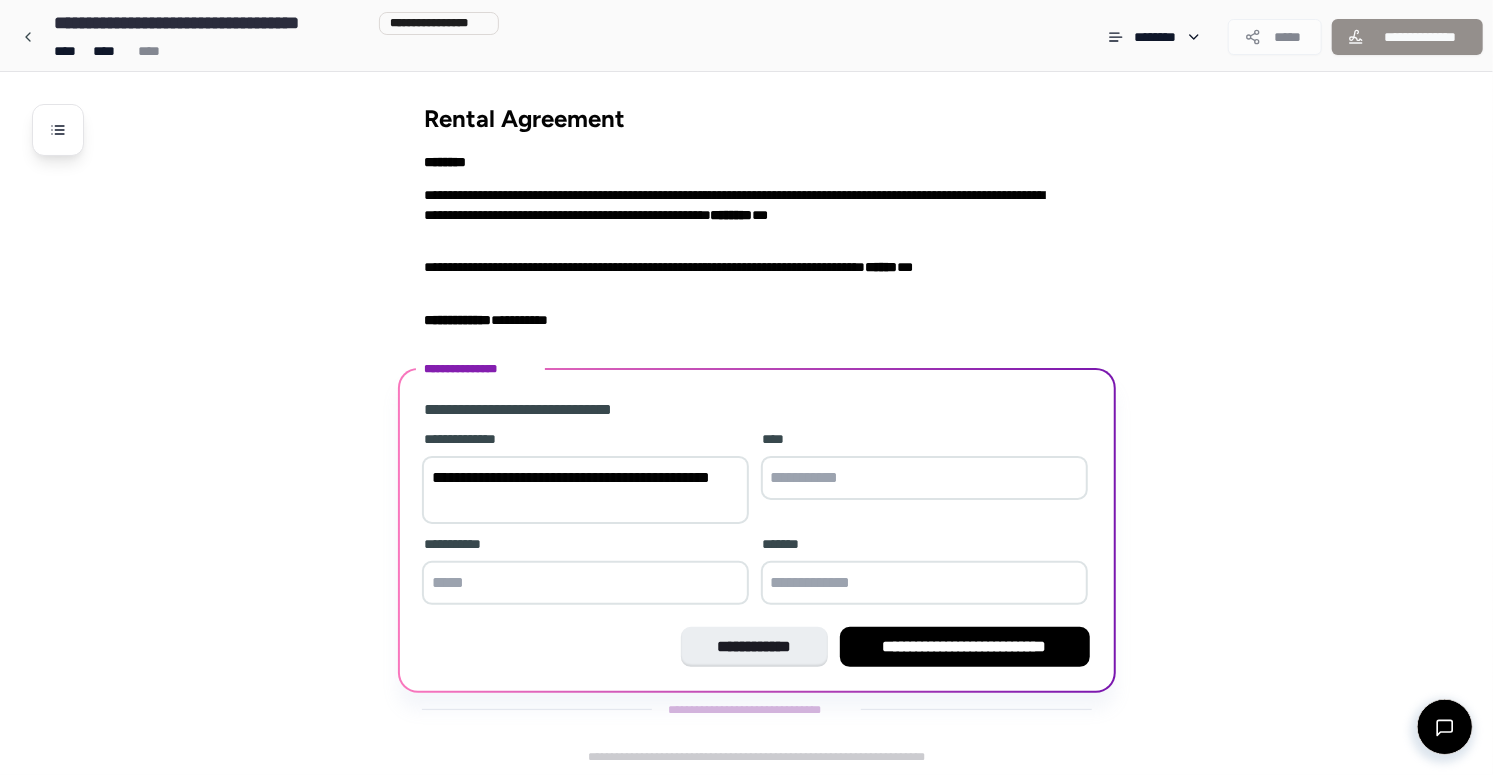 type on "**********" 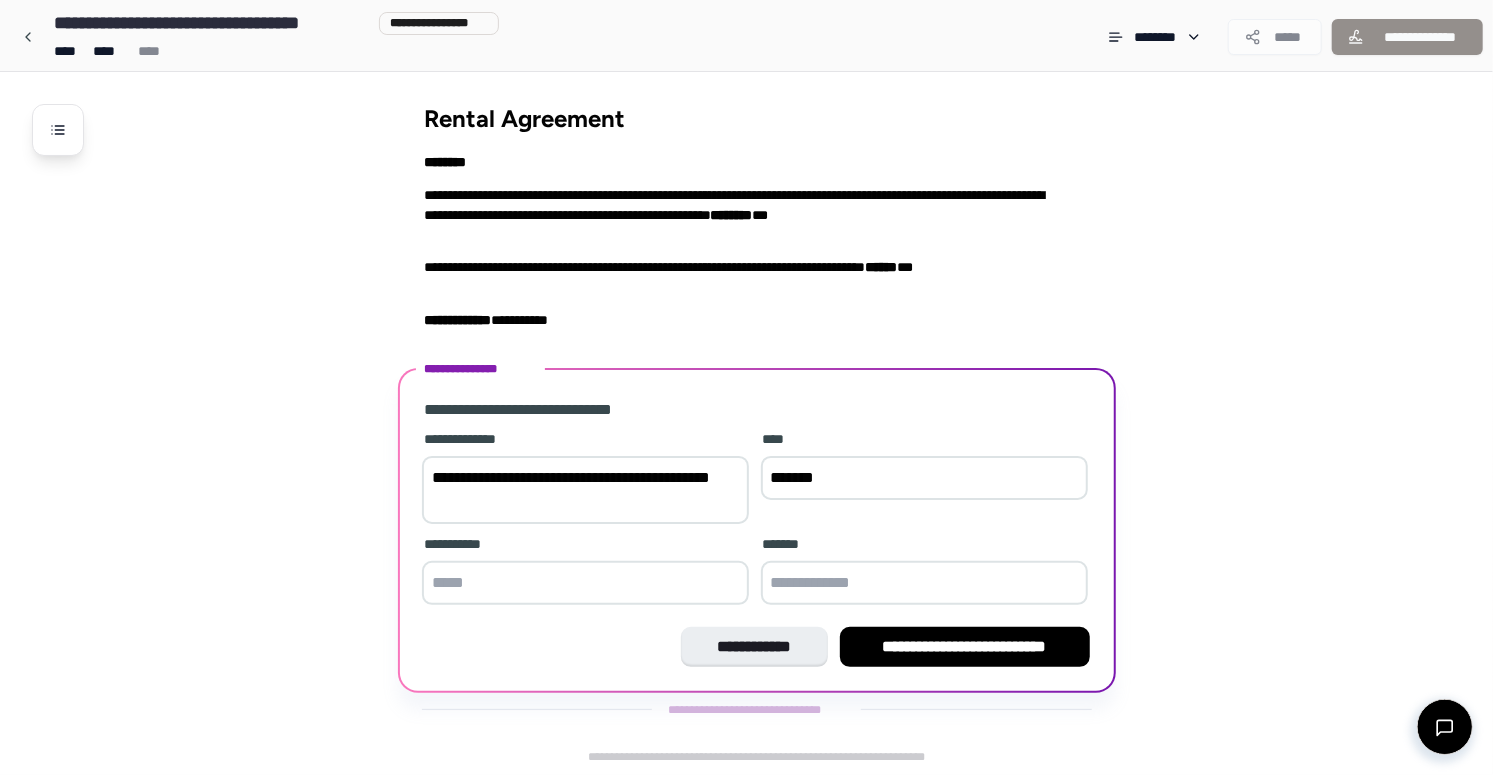 type on "*******" 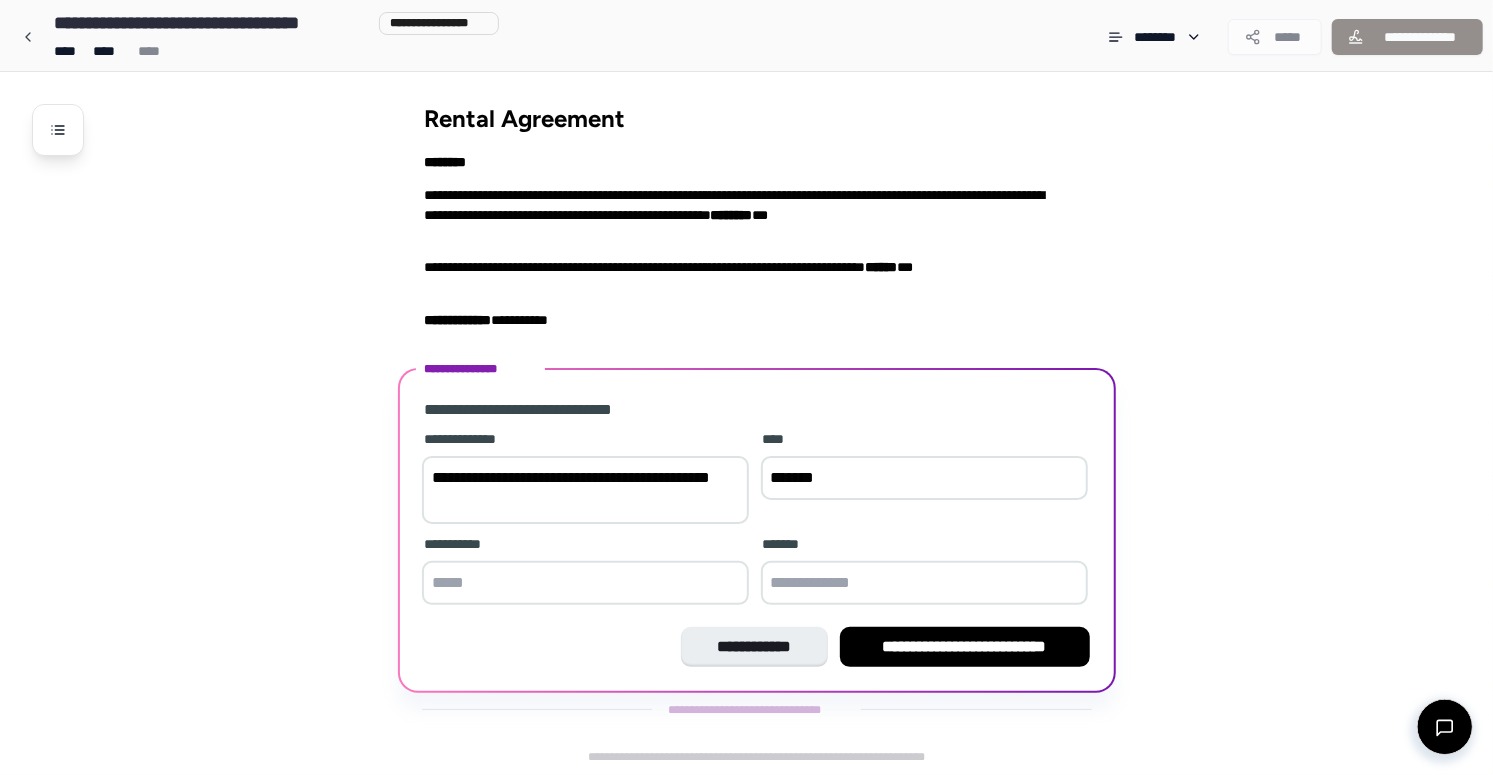click at bounding box center [585, 583] 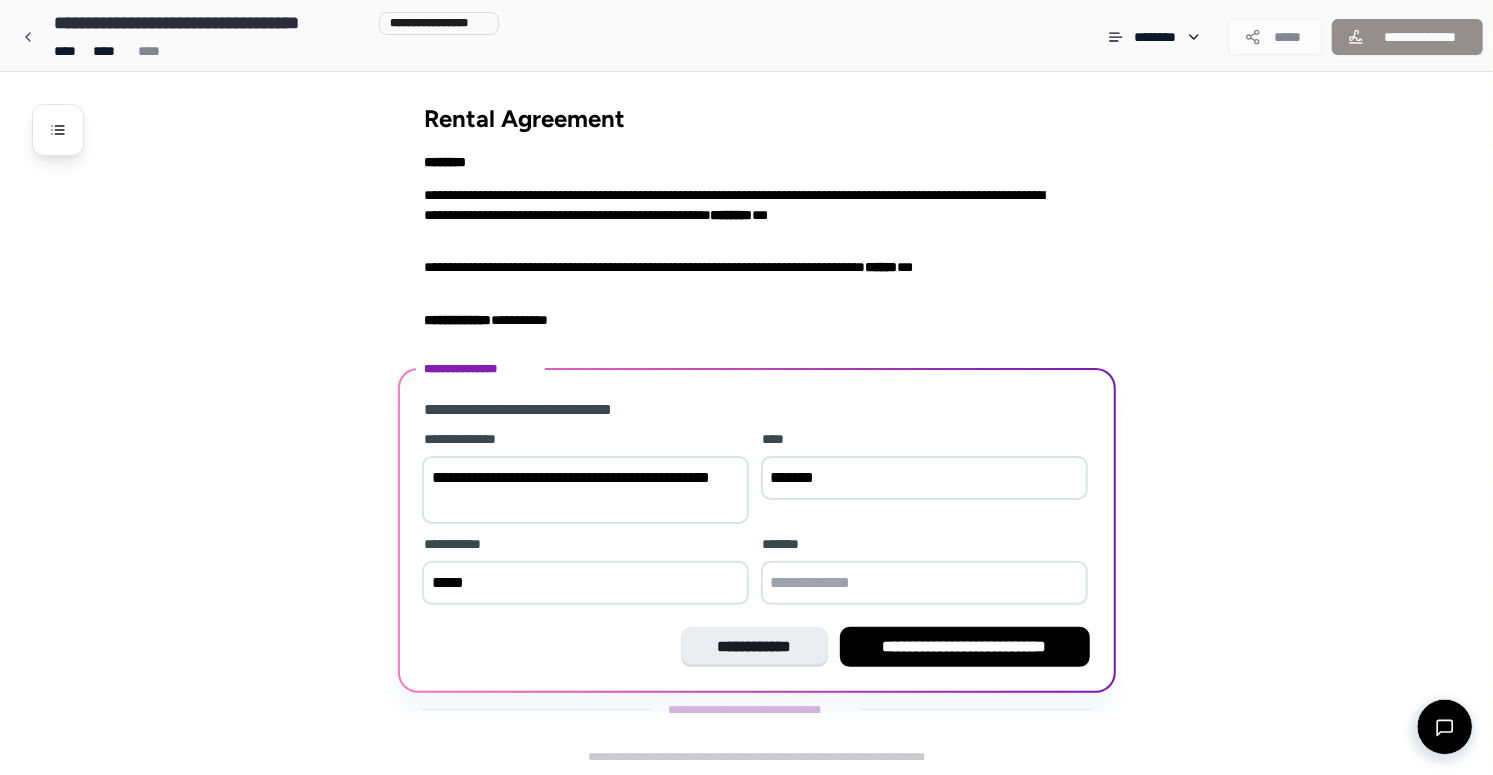 type on "*****" 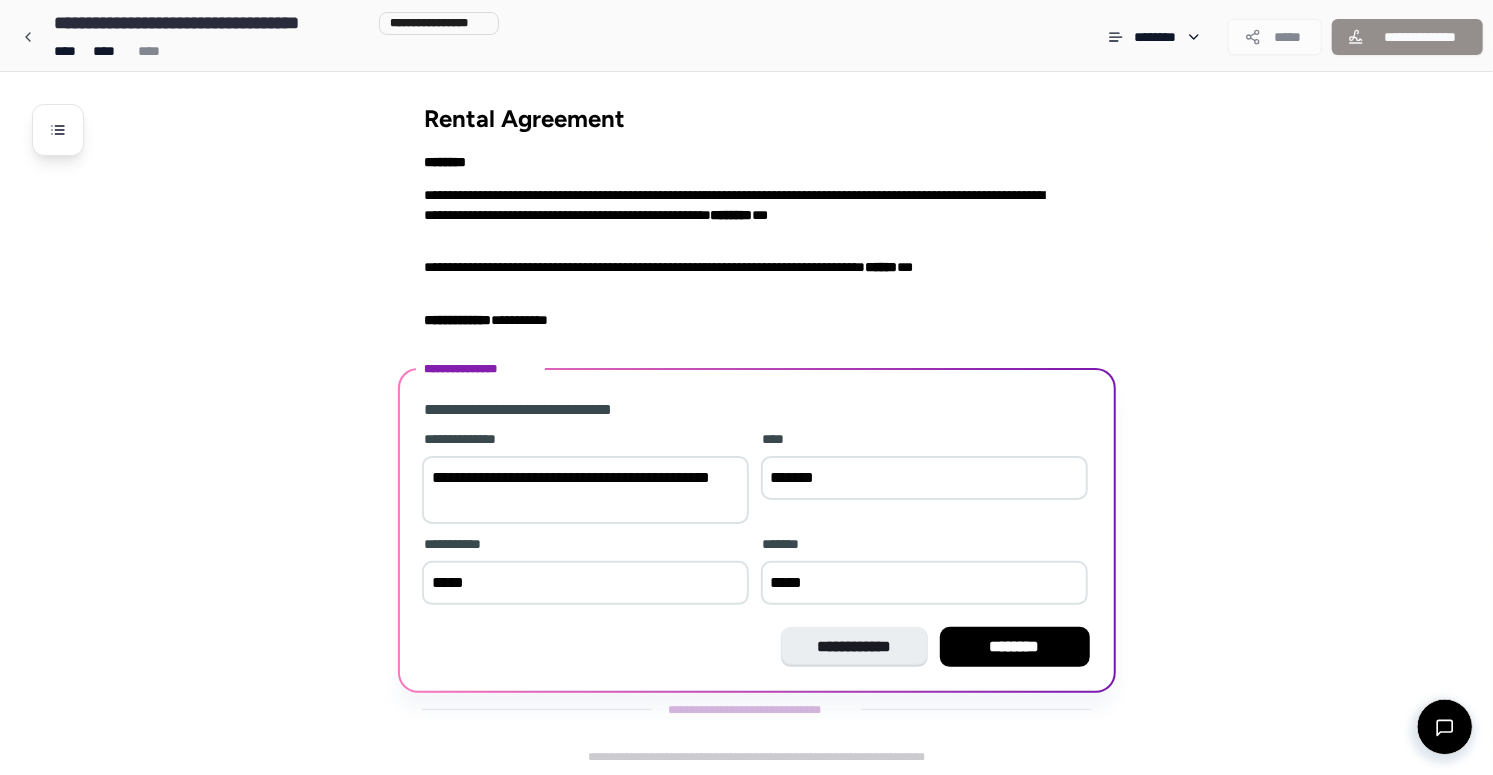 type on "*****" 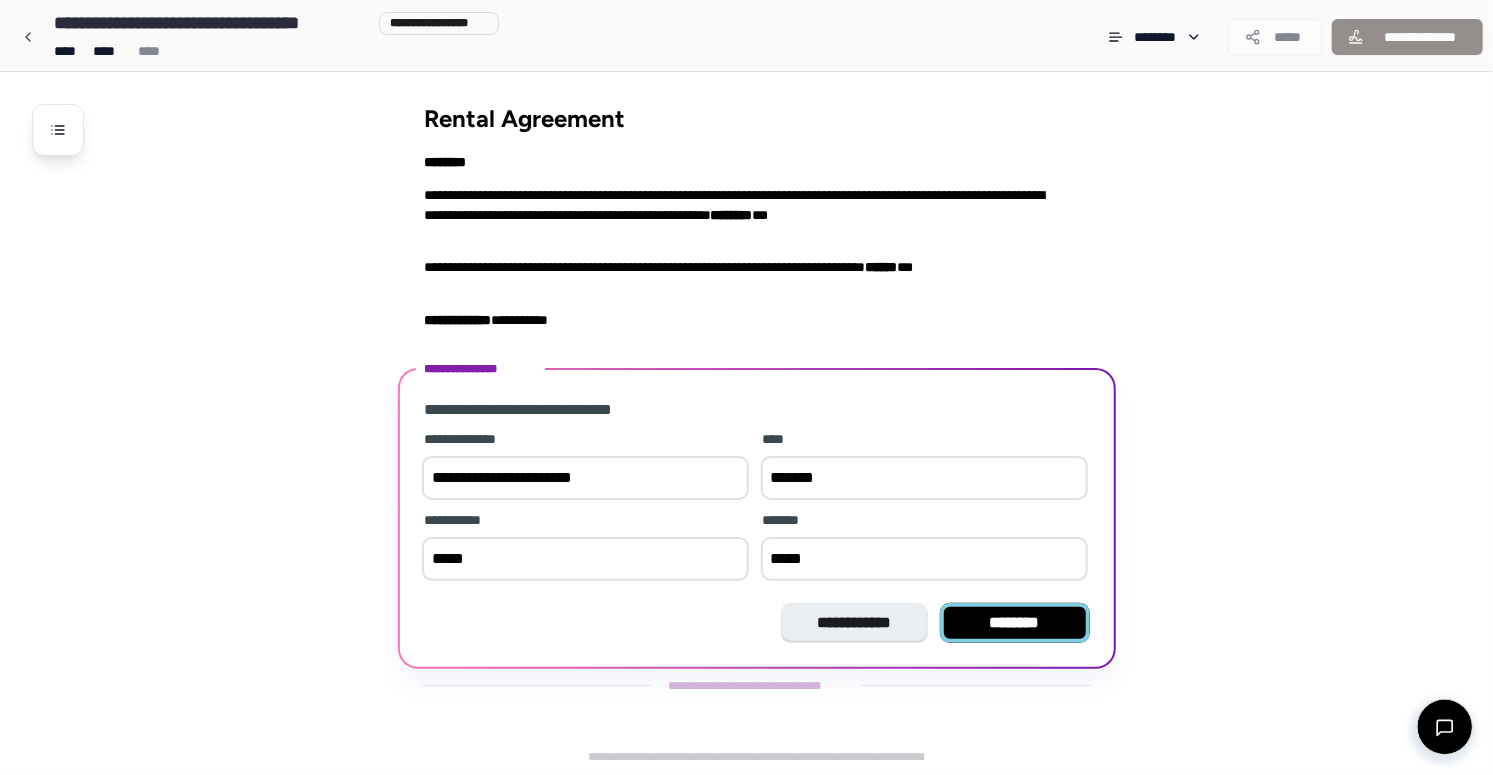 type on "**********" 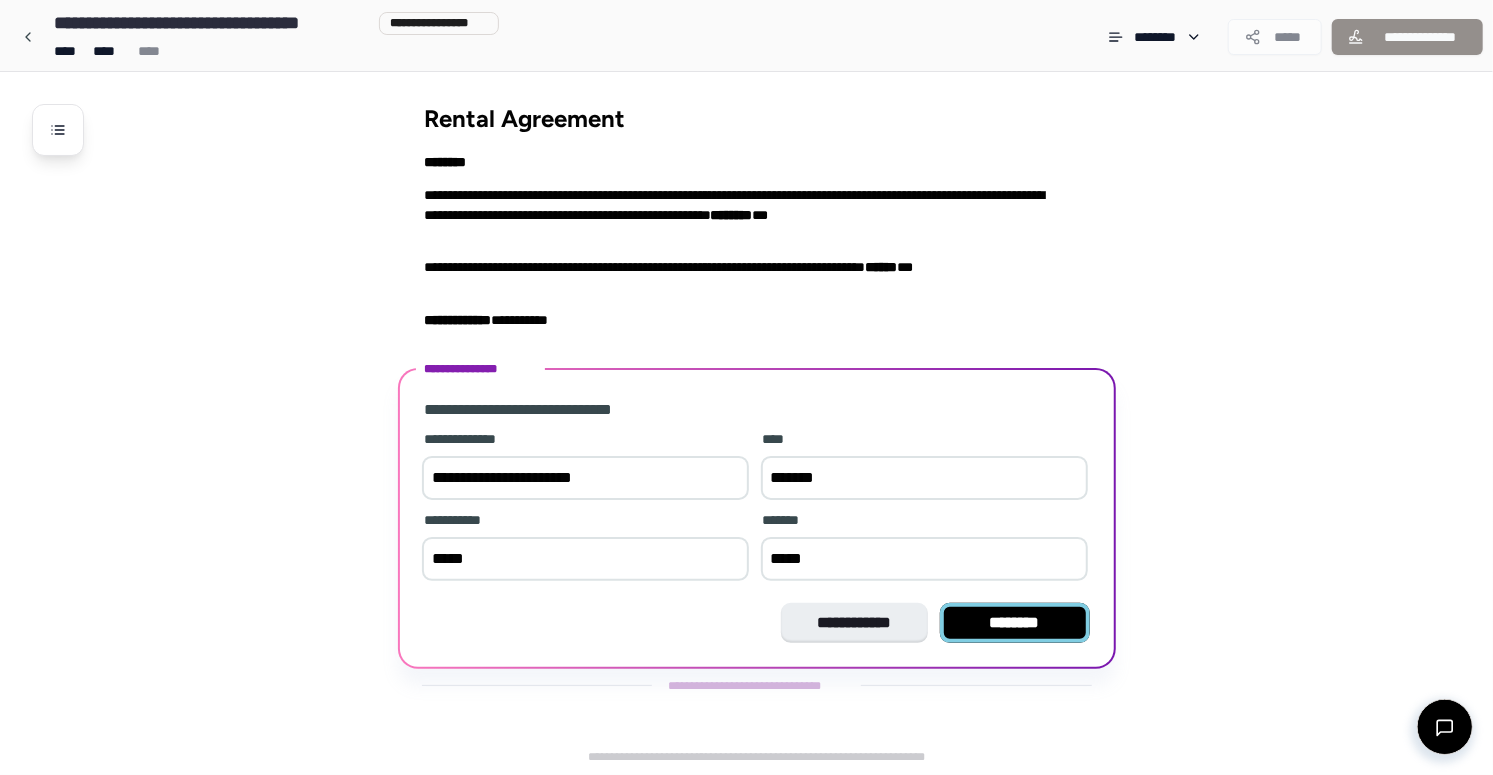 click on "********" at bounding box center [1015, 623] 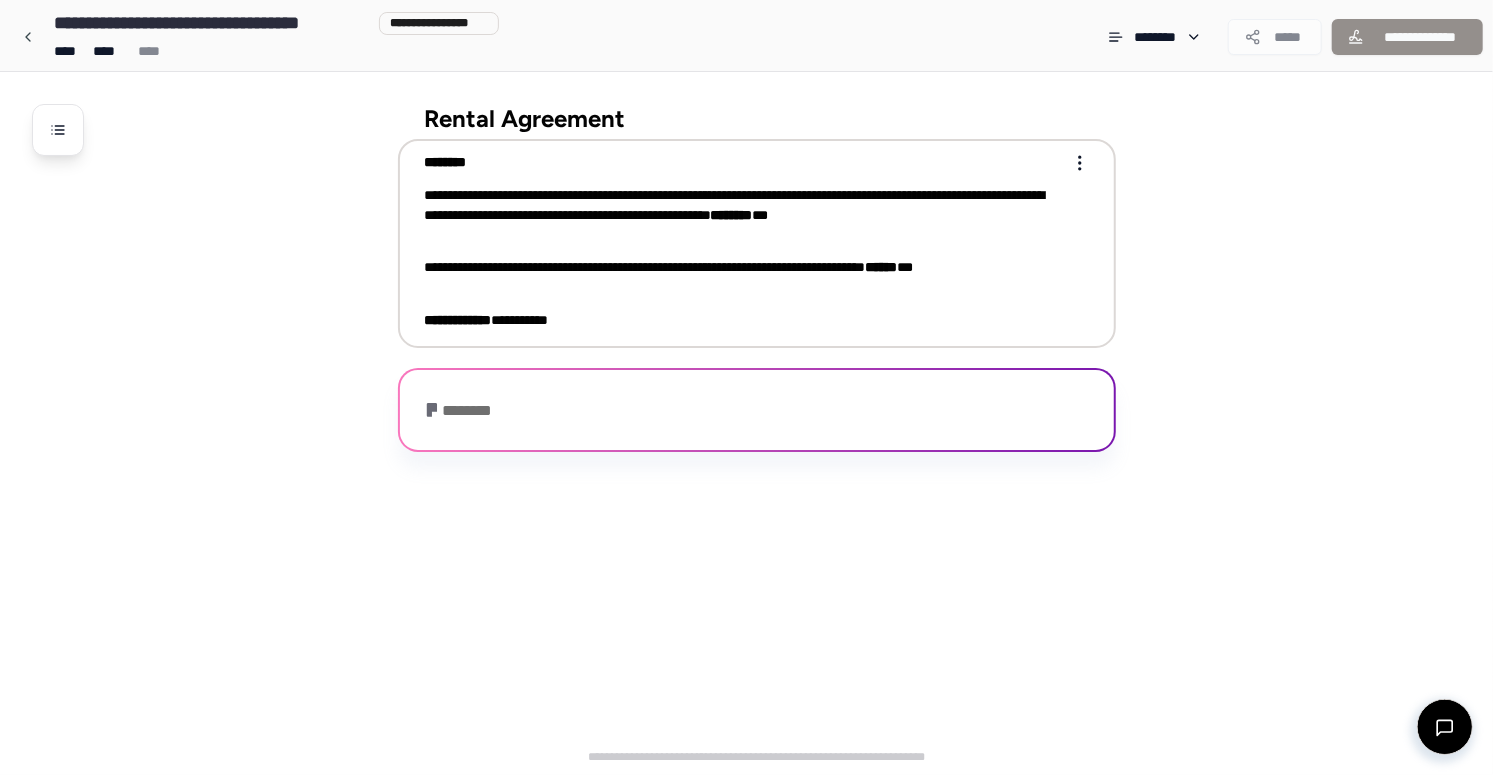 click on "**********" at bounding box center [743, 215] 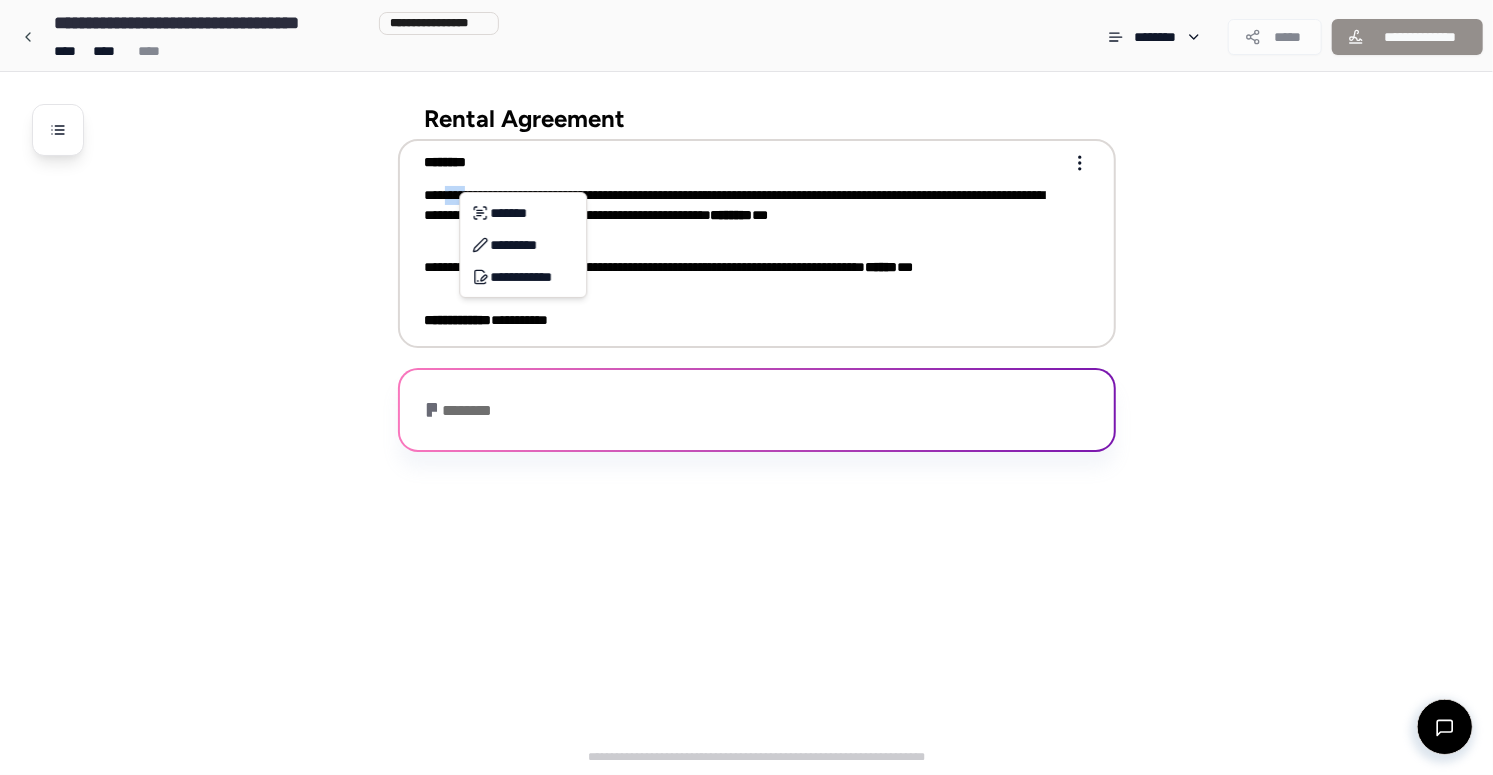 click on "**********" at bounding box center (746, 387) 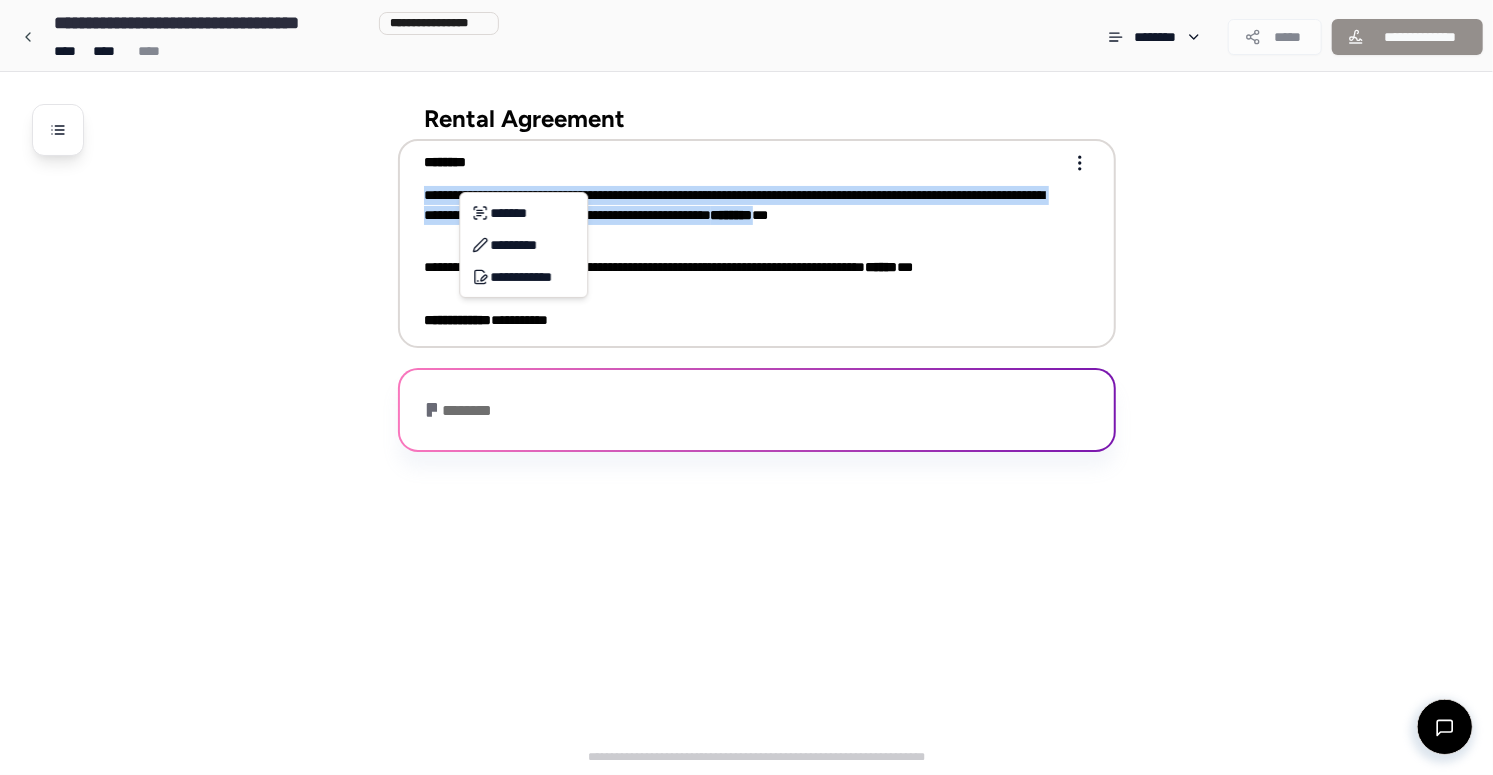 click on "**********" at bounding box center (743, 215) 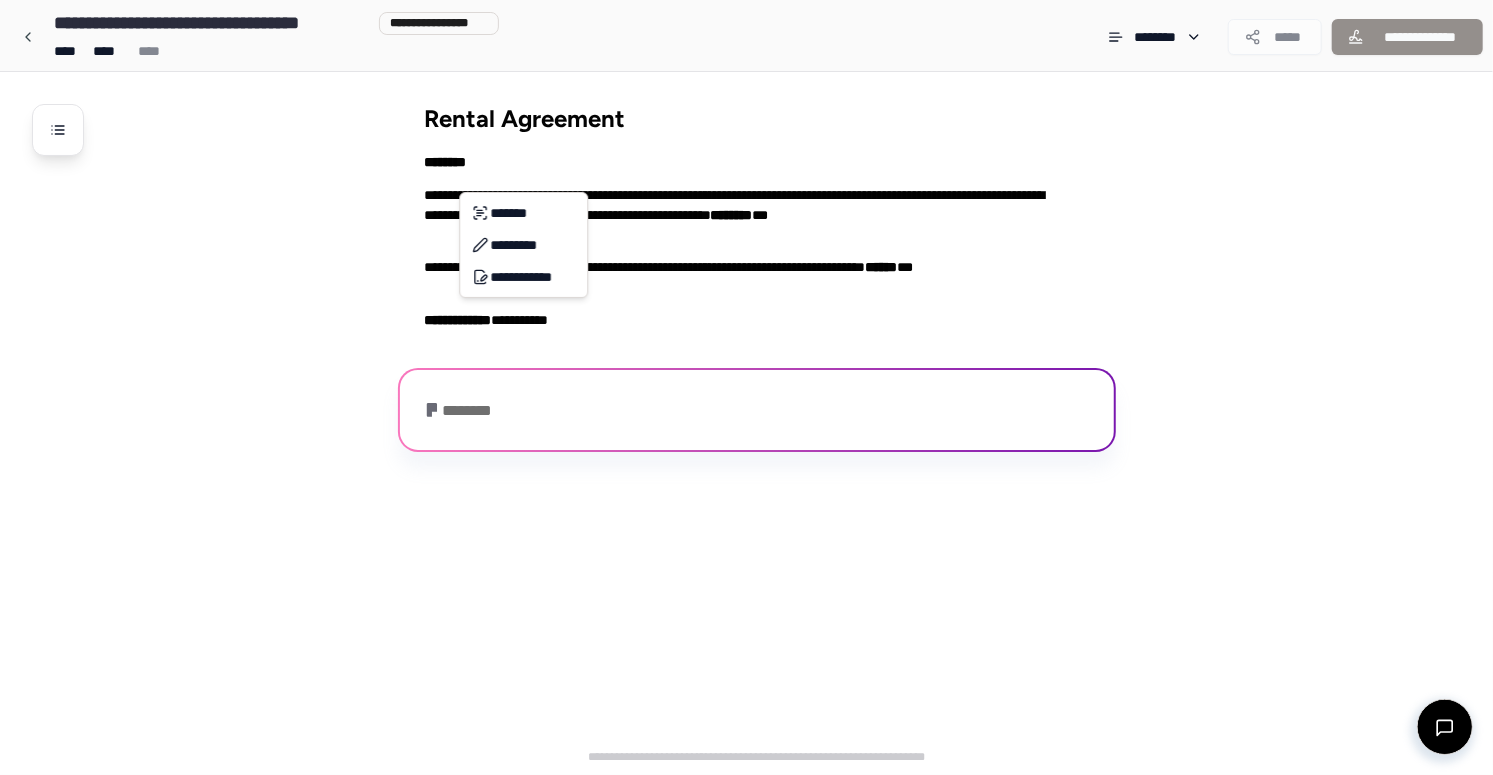 click on "**********" at bounding box center [746, 387] 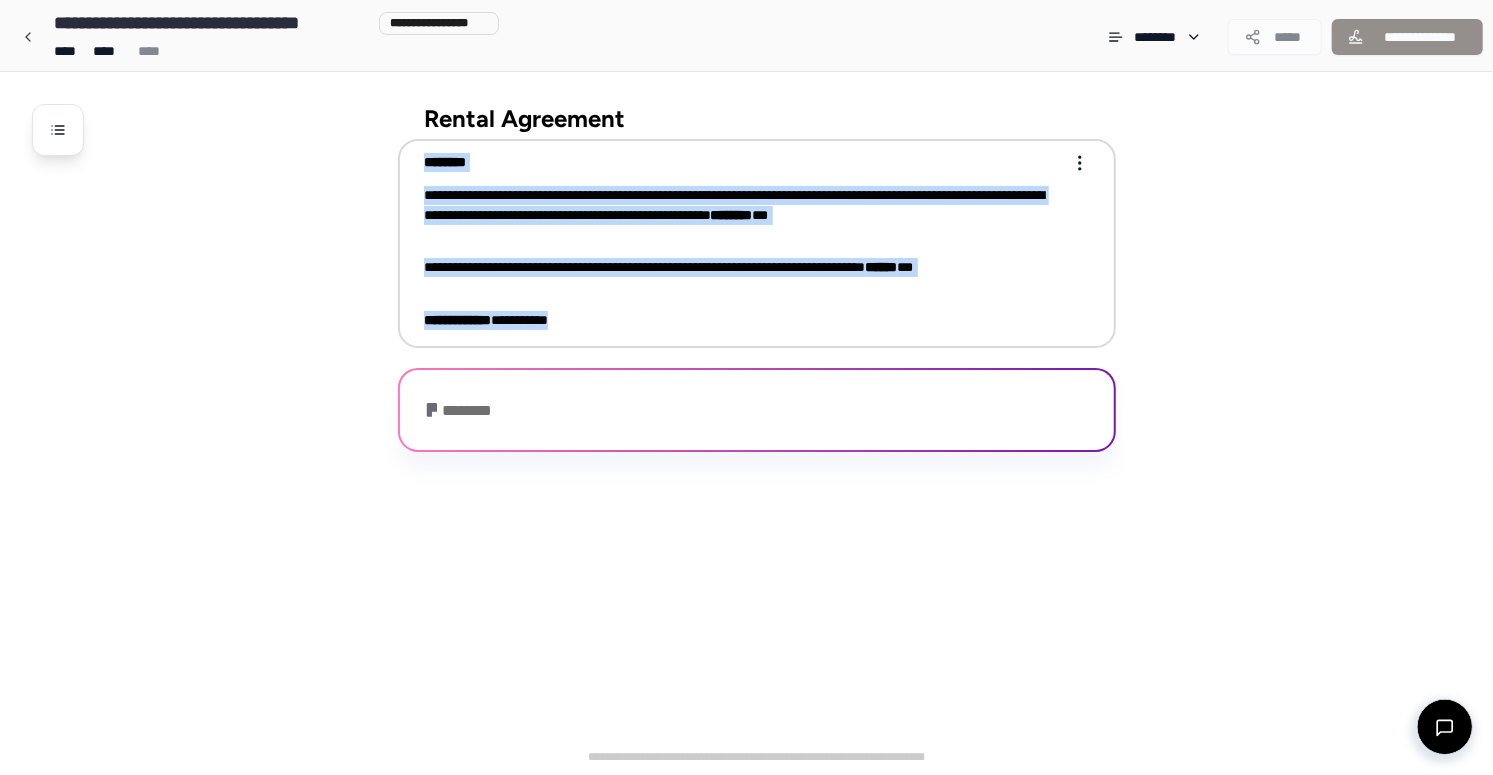 drag, startPoint x: 613, startPoint y: 319, endPoint x: 407, endPoint y: 154, distance: 263.93372 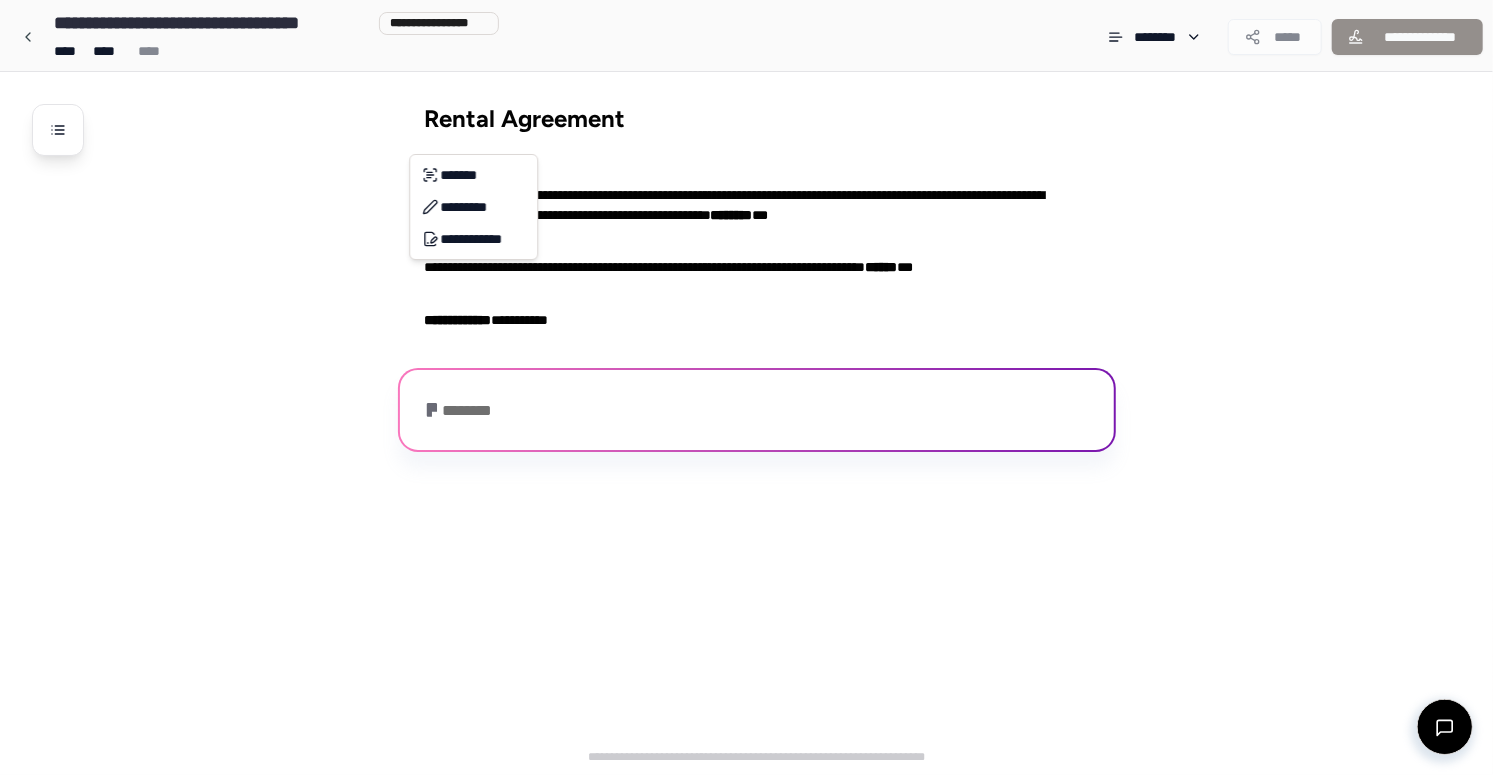 click on "**********" at bounding box center (746, 387) 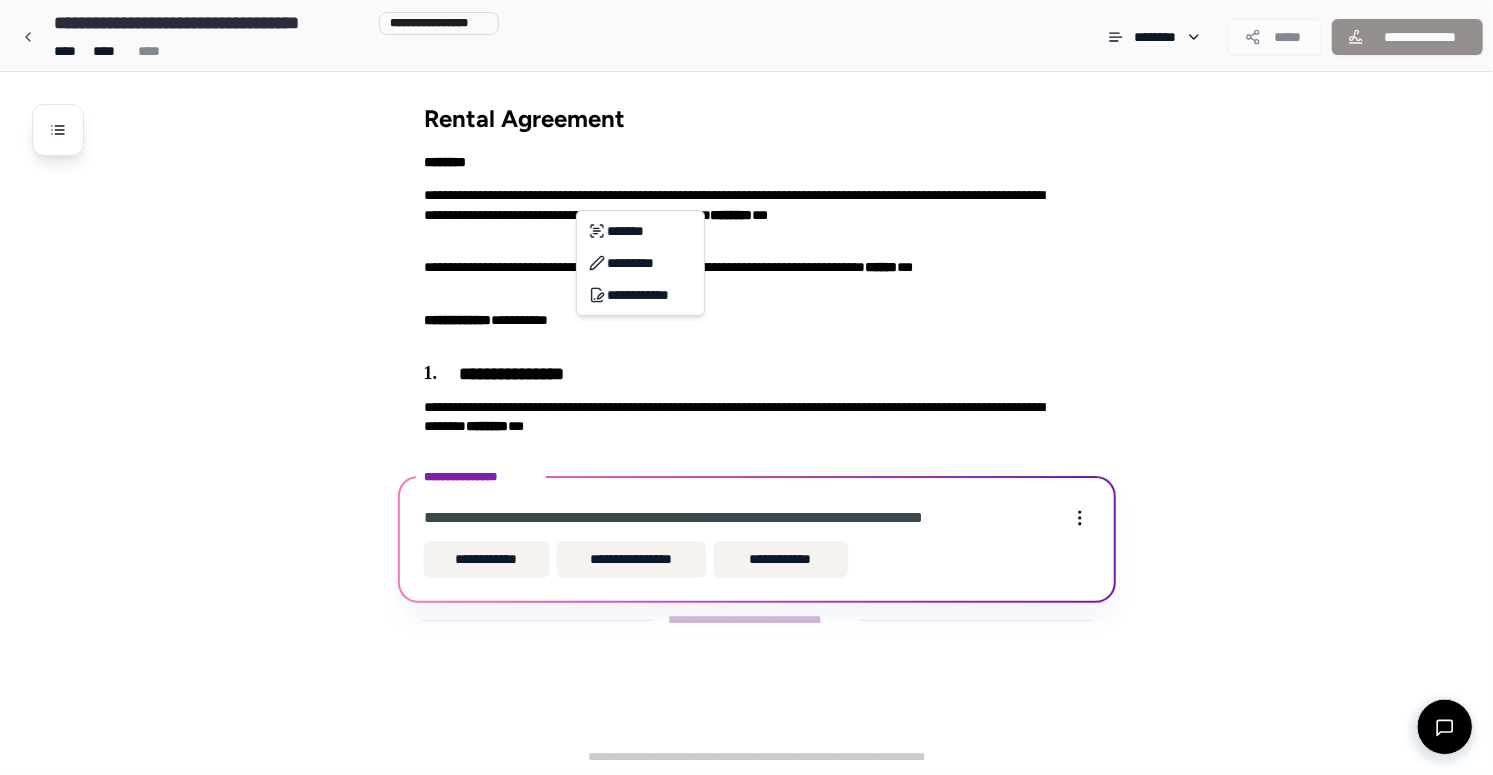 click on "**********" at bounding box center [746, 387] 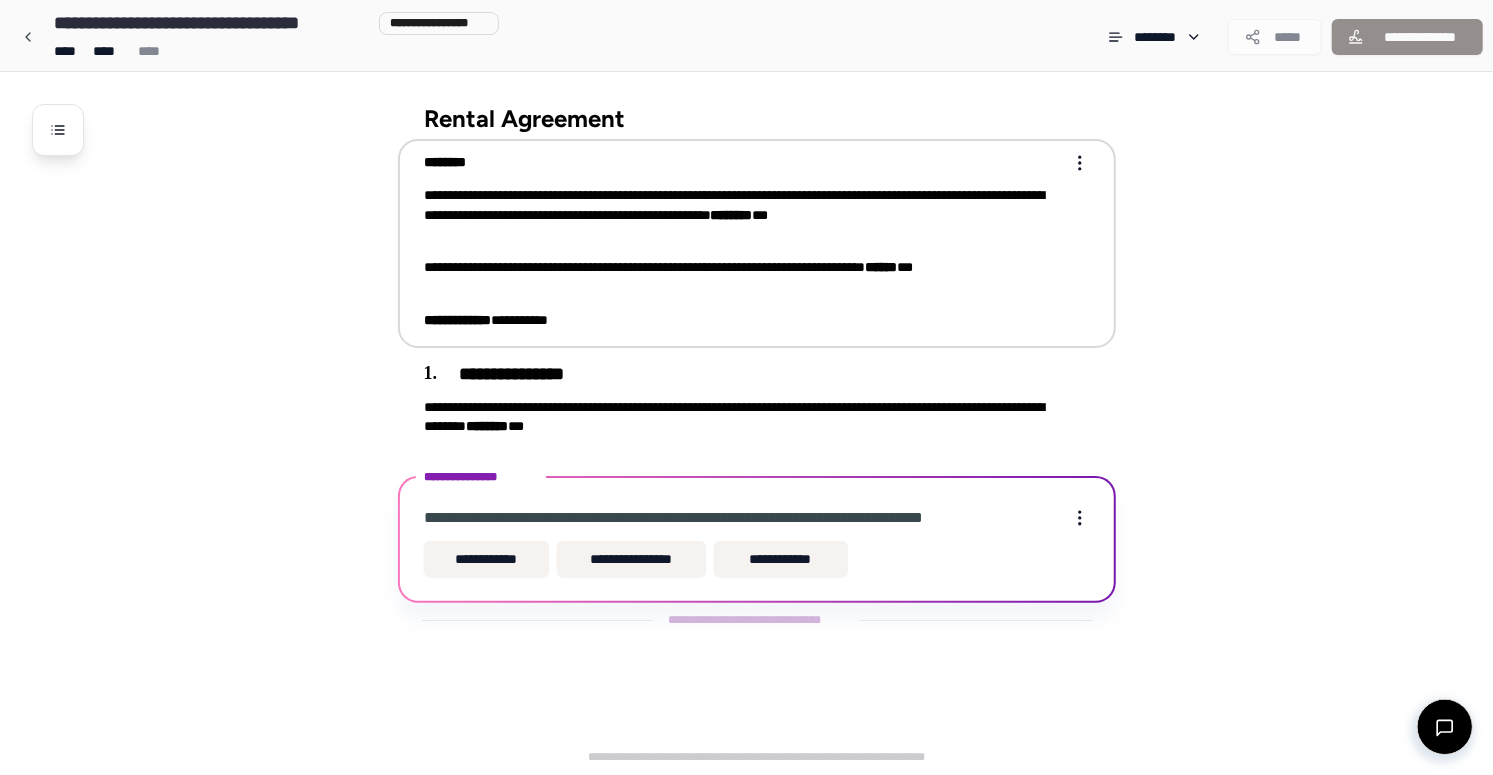 click on "**********" at bounding box center [746, 387] 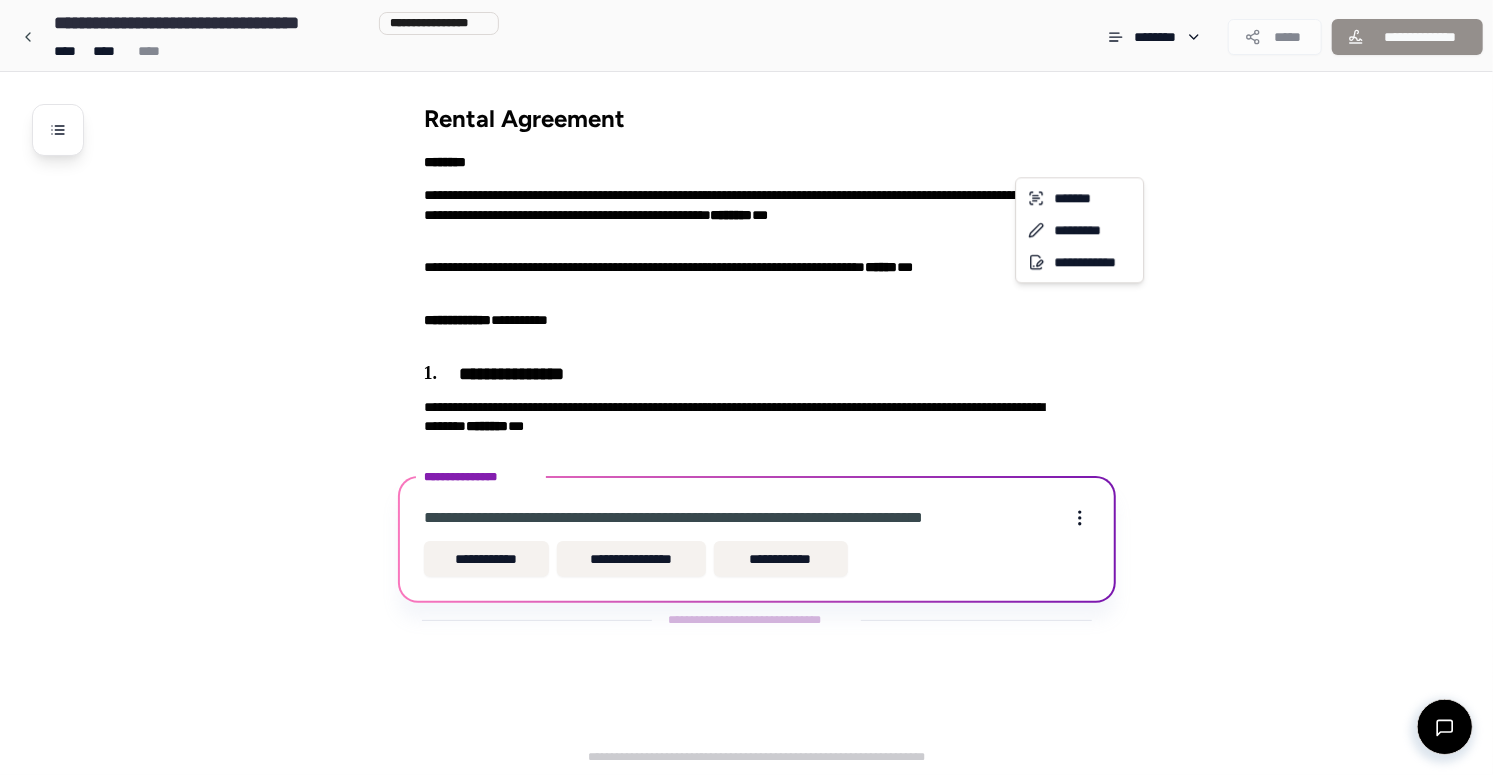 click on "**********" at bounding box center [746, 387] 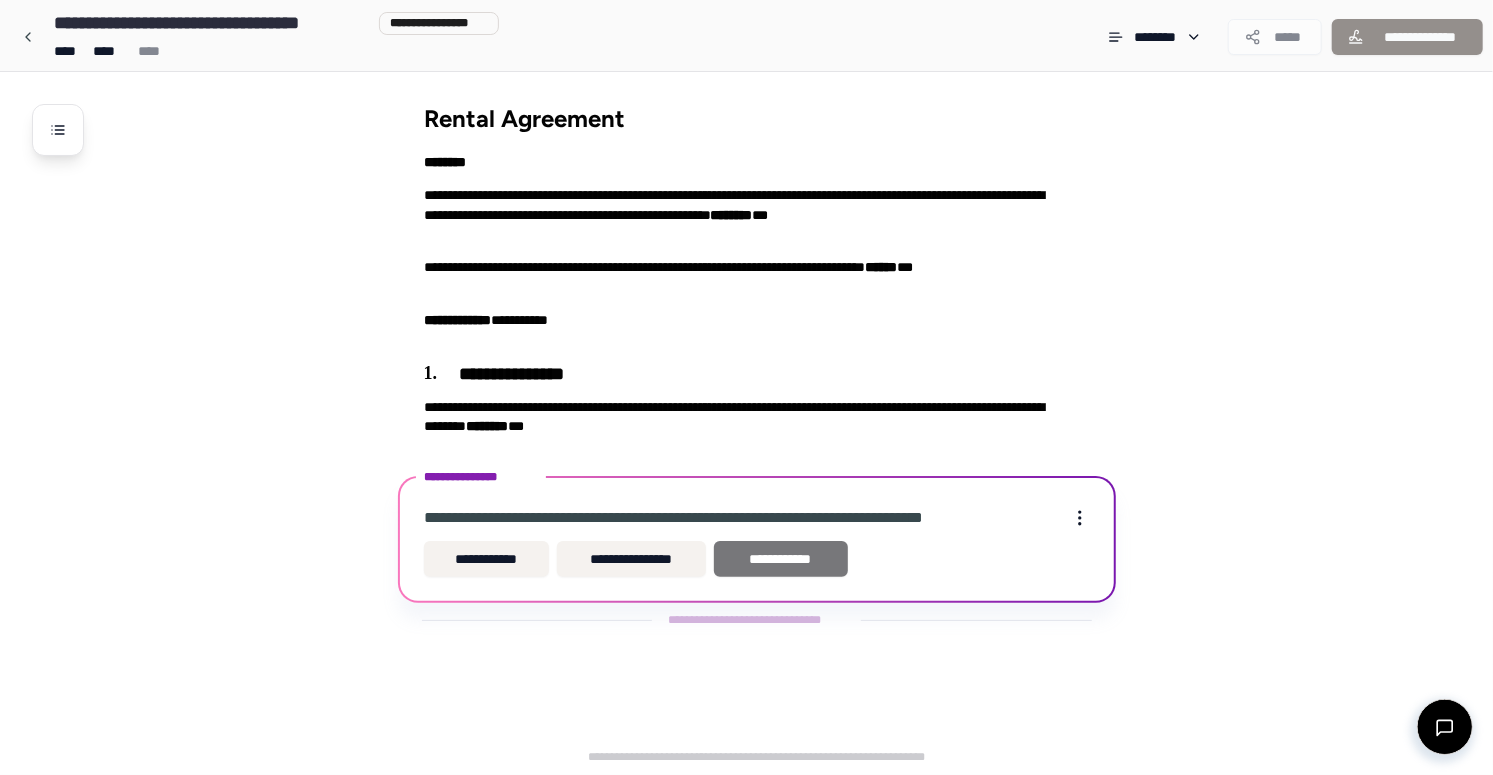 click on "**********" at bounding box center (781, 559) 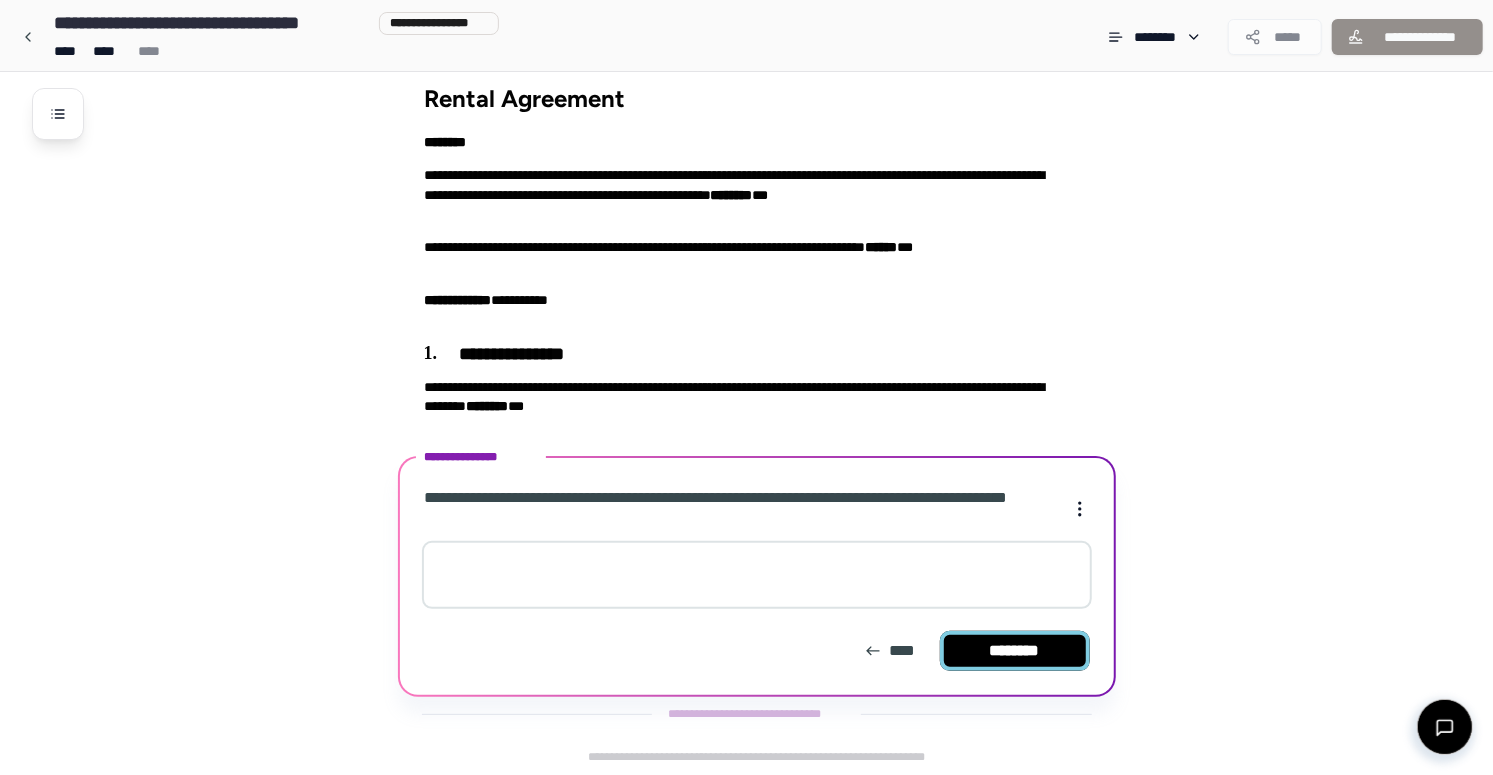 click on "********" at bounding box center (1015, 651) 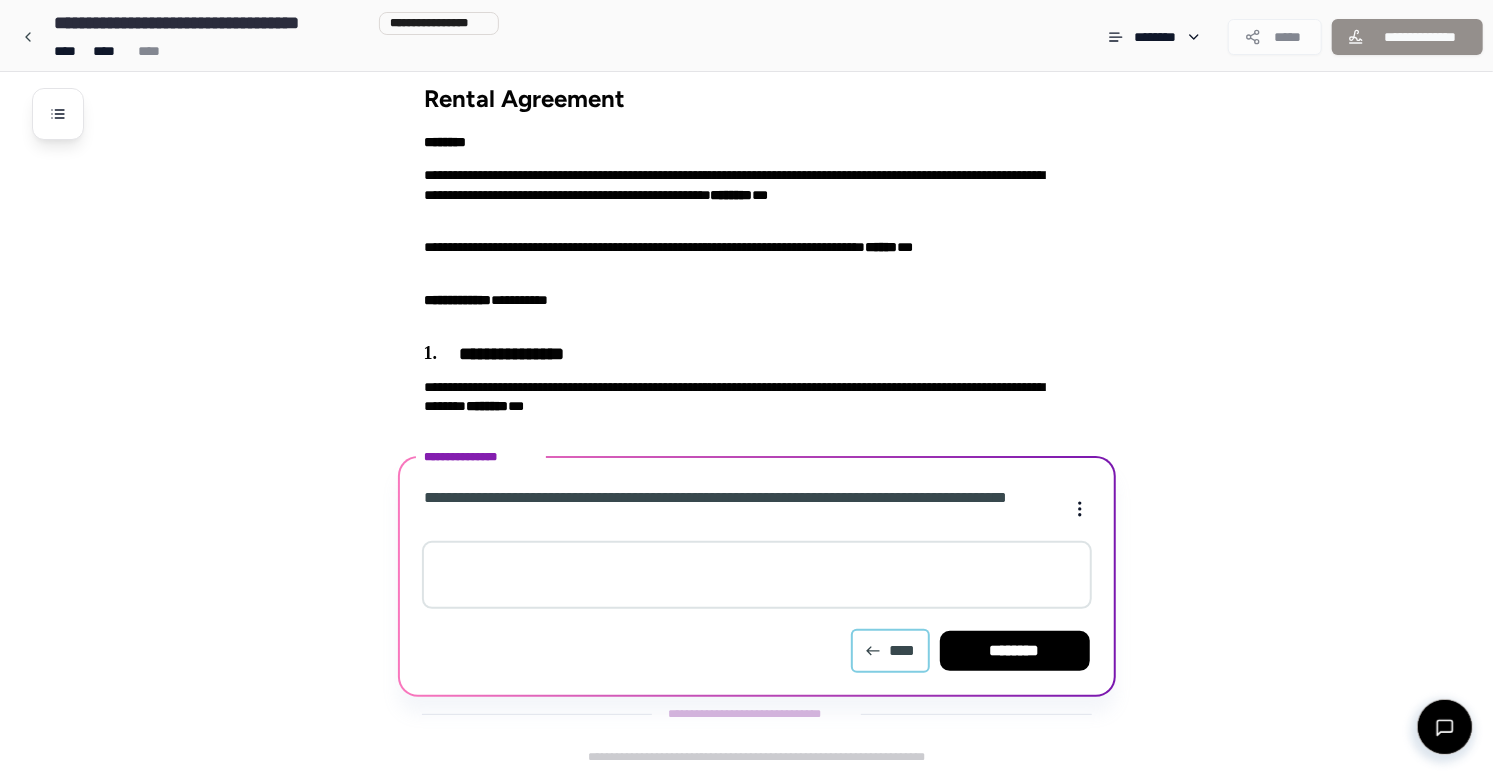 click on "****" at bounding box center [890, 651] 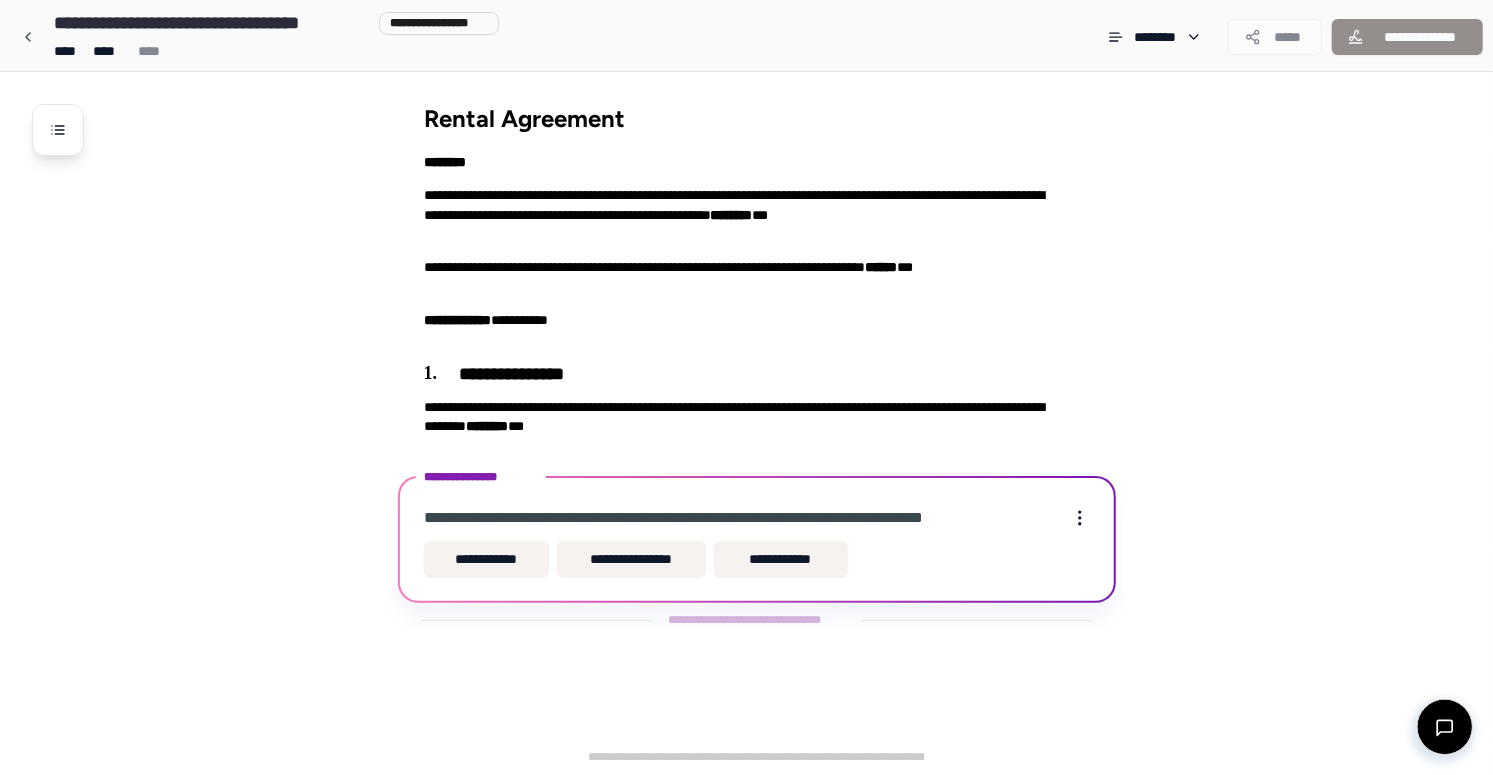 scroll, scrollTop: 0, scrollLeft: 0, axis: both 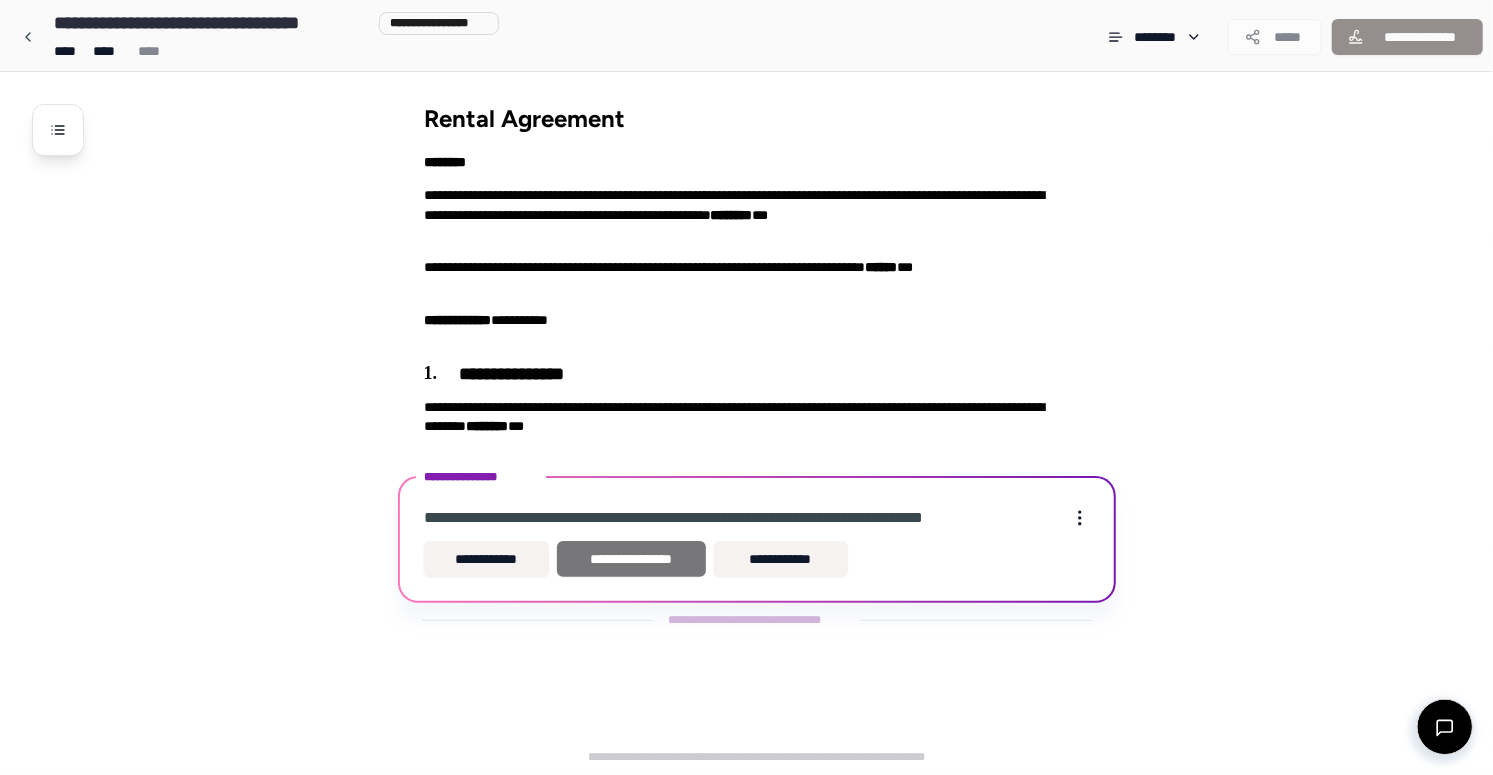 click on "**********" at bounding box center [631, 559] 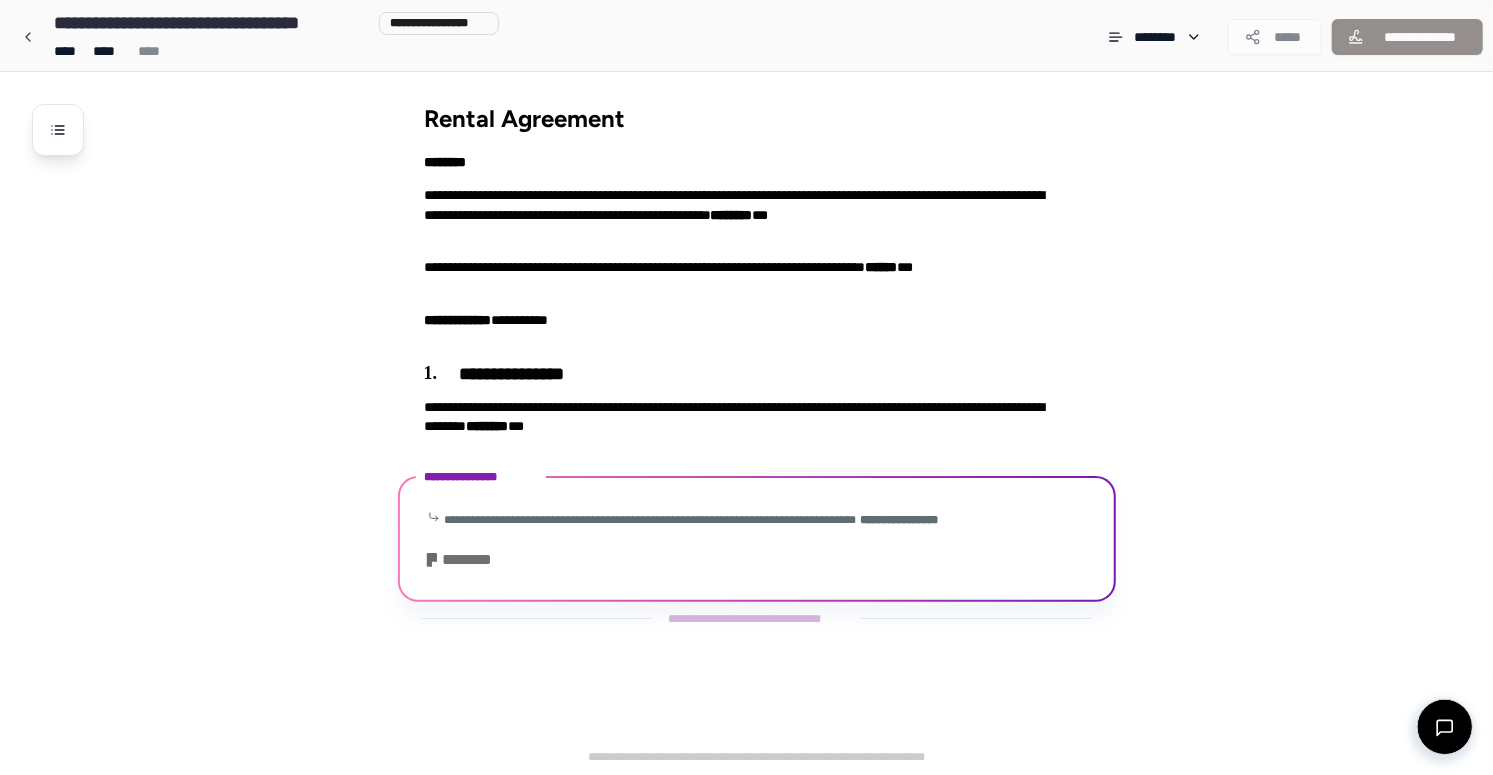 scroll, scrollTop: 12, scrollLeft: 0, axis: vertical 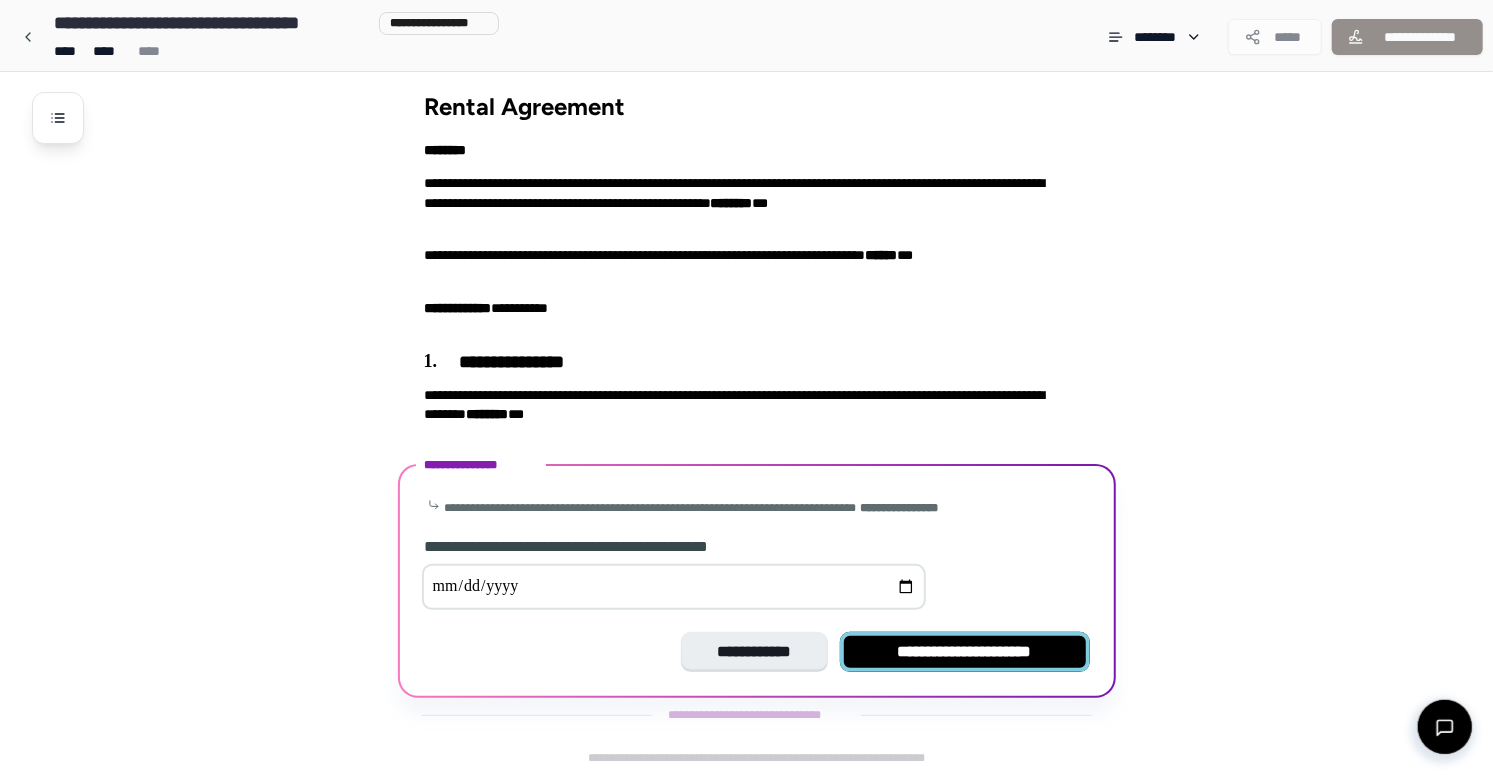 click on "**********" at bounding box center (965, 652) 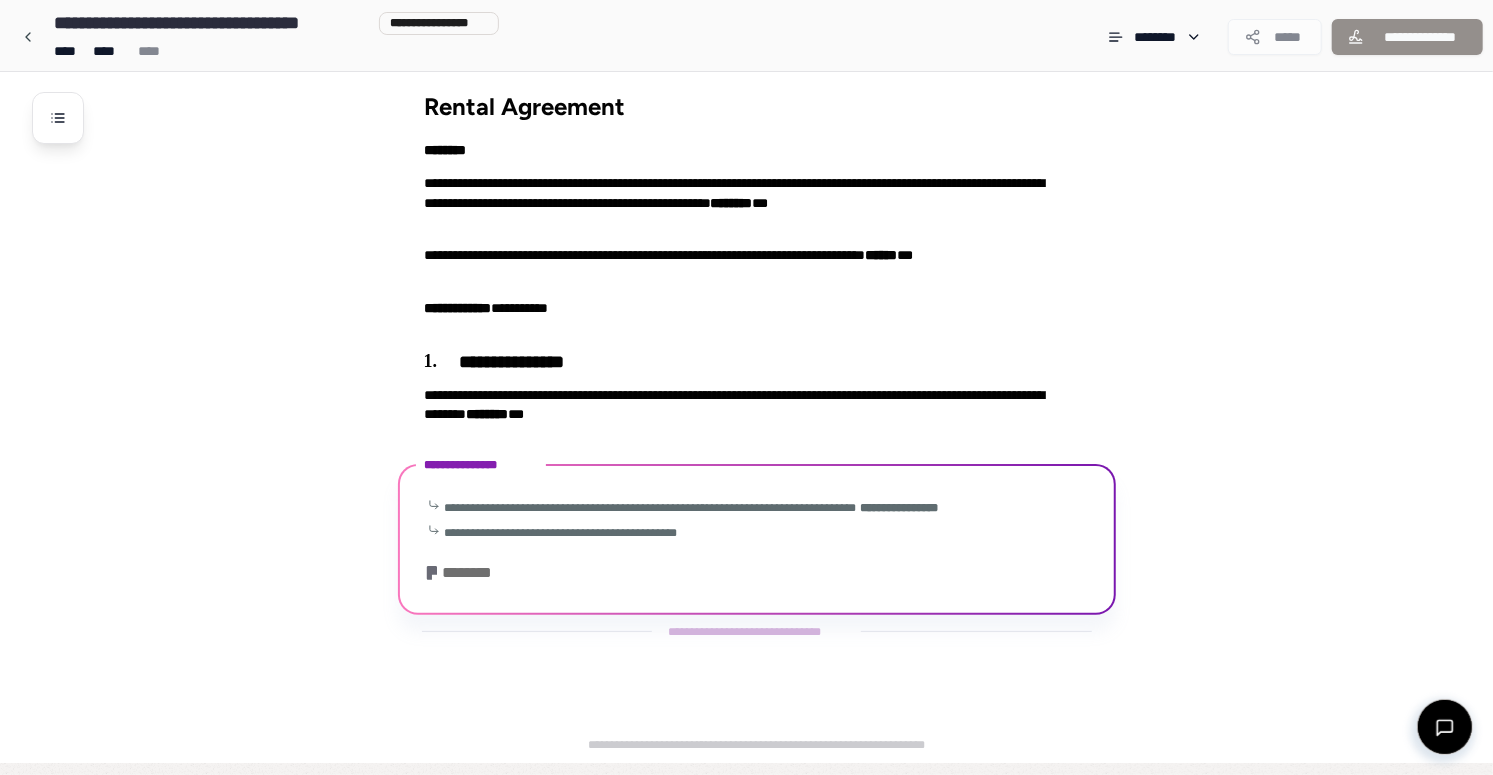 scroll, scrollTop: 0, scrollLeft: 0, axis: both 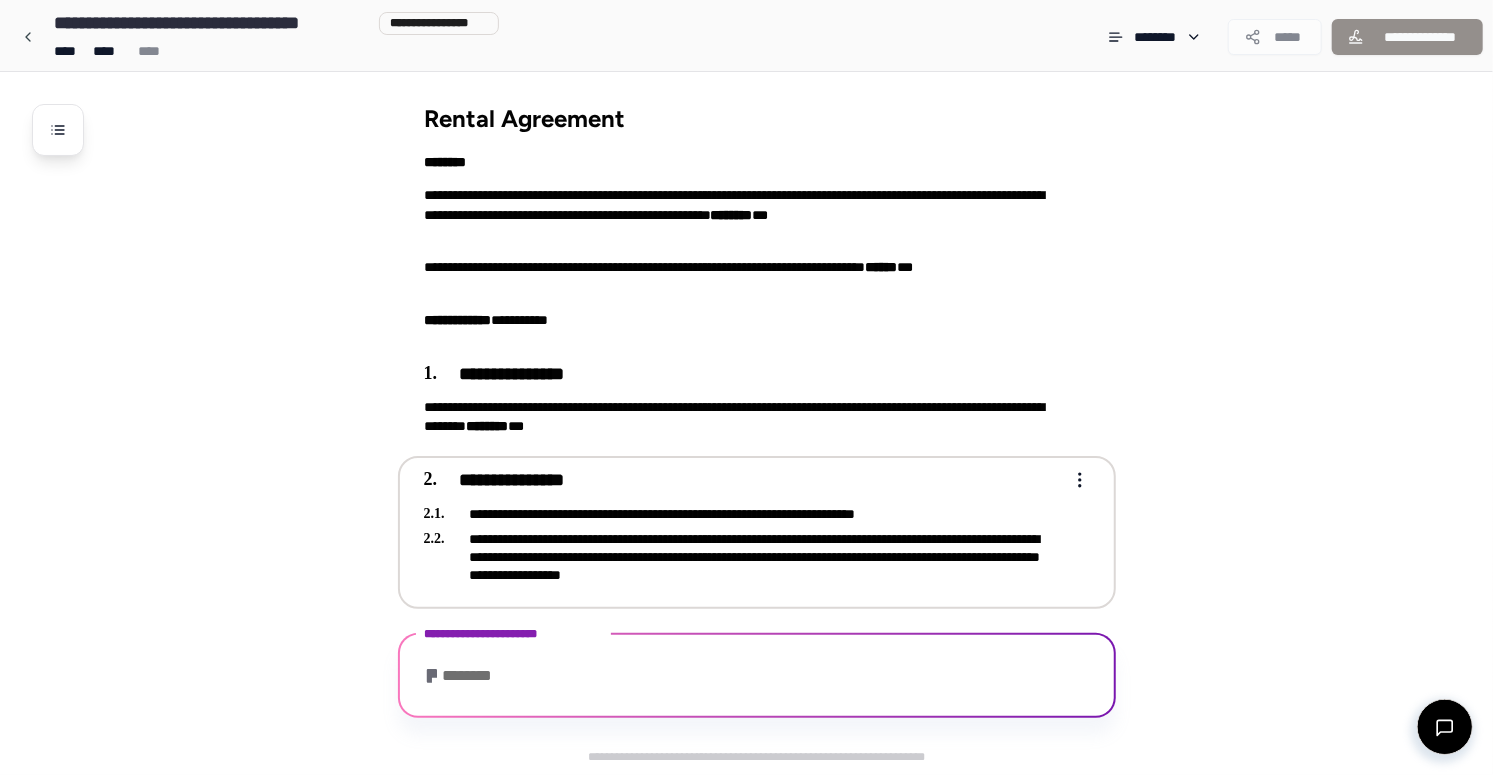 click on "**********" at bounding box center (746, 387) 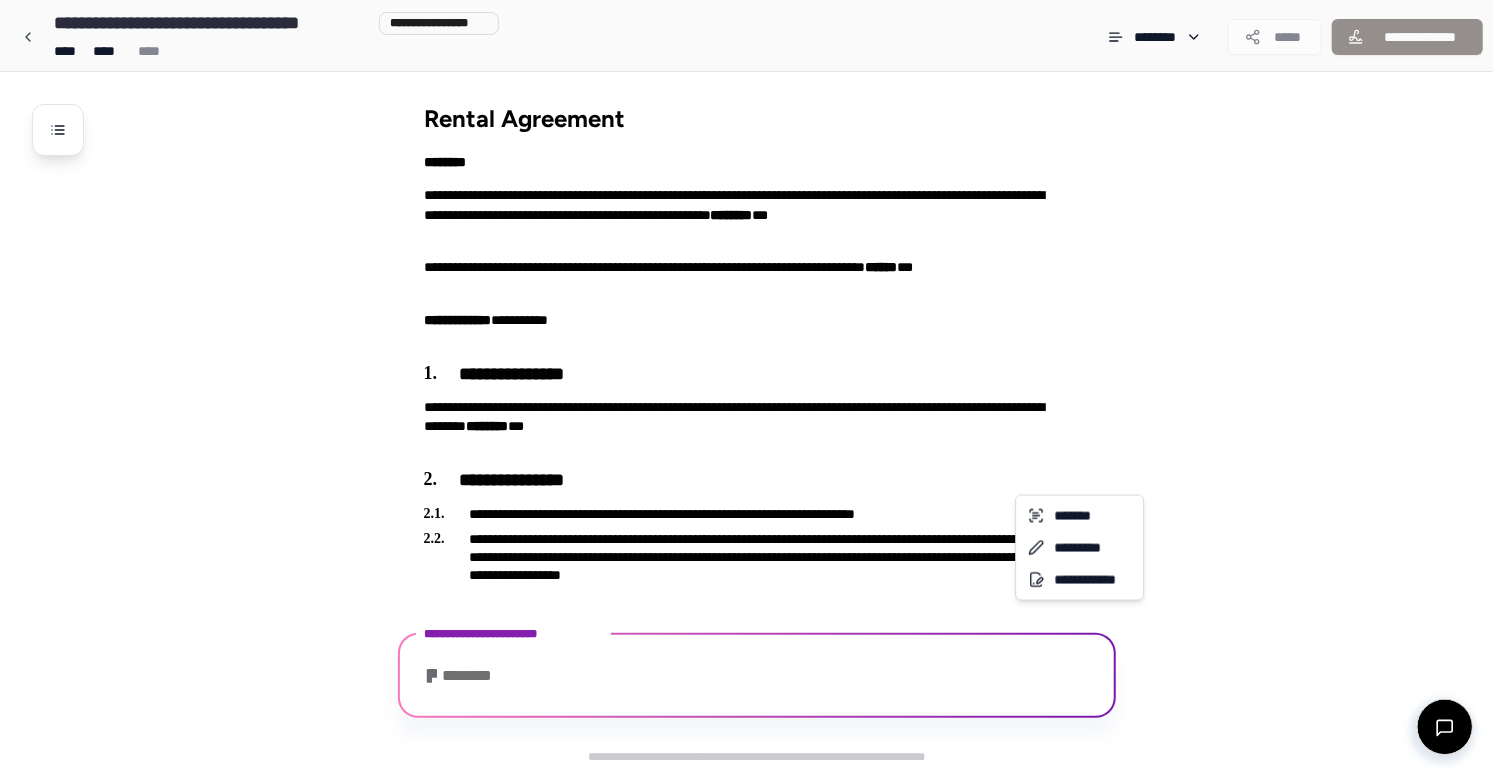scroll, scrollTop: 626, scrollLeft: 0, axis: vertical 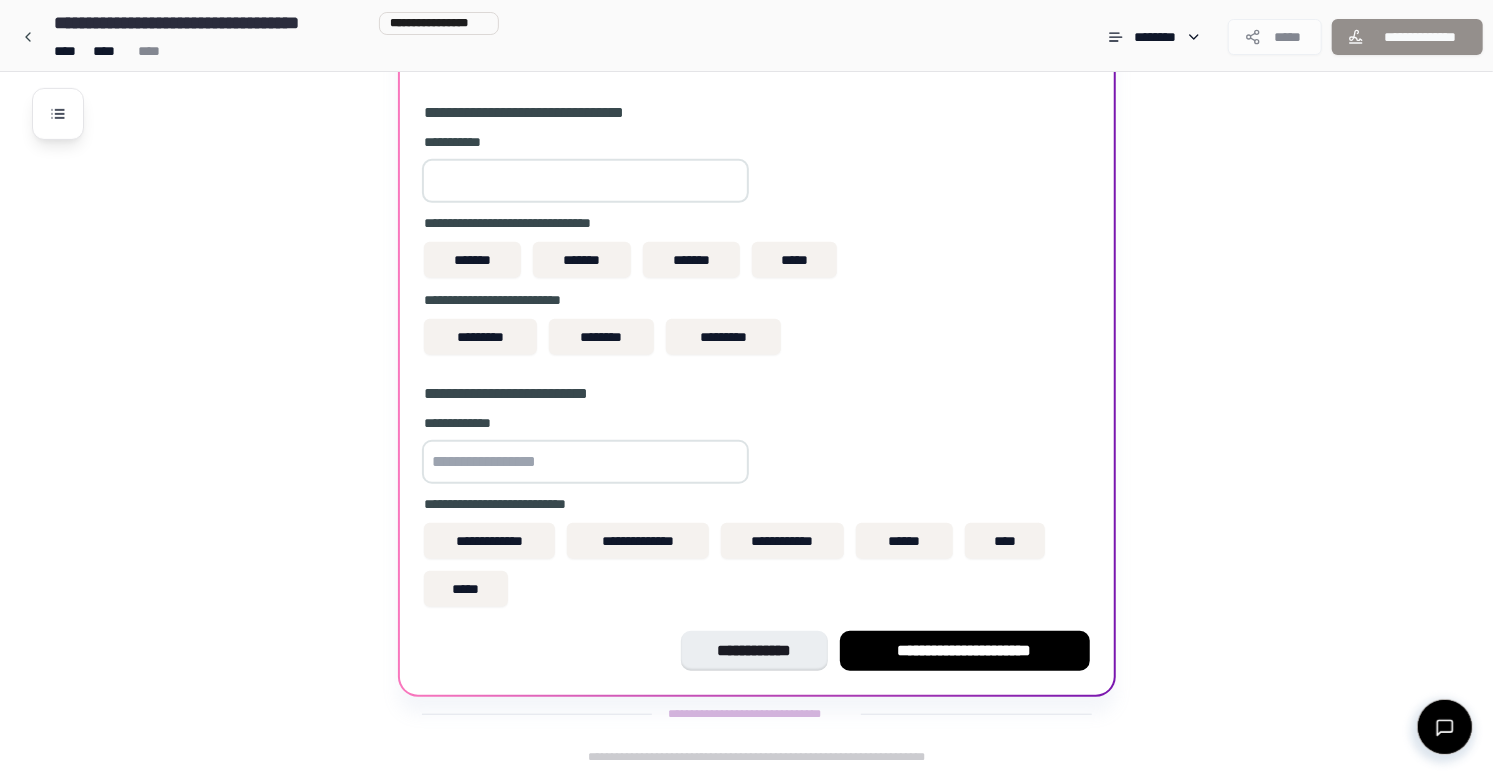 click on "**********" at bounding box center (746, 74) 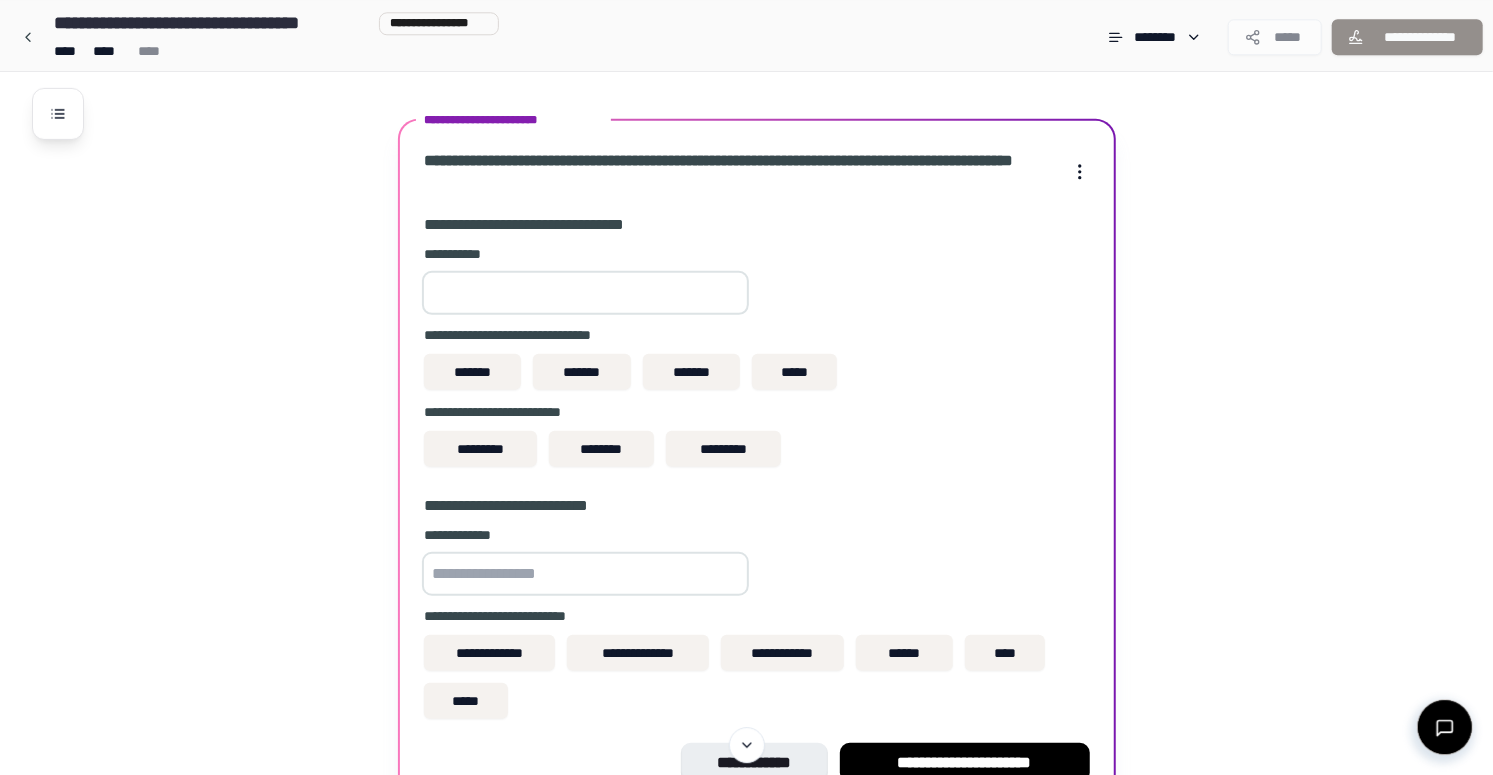 scroll, scrollTop: 522, scrollLeft: 0, axis: vertical 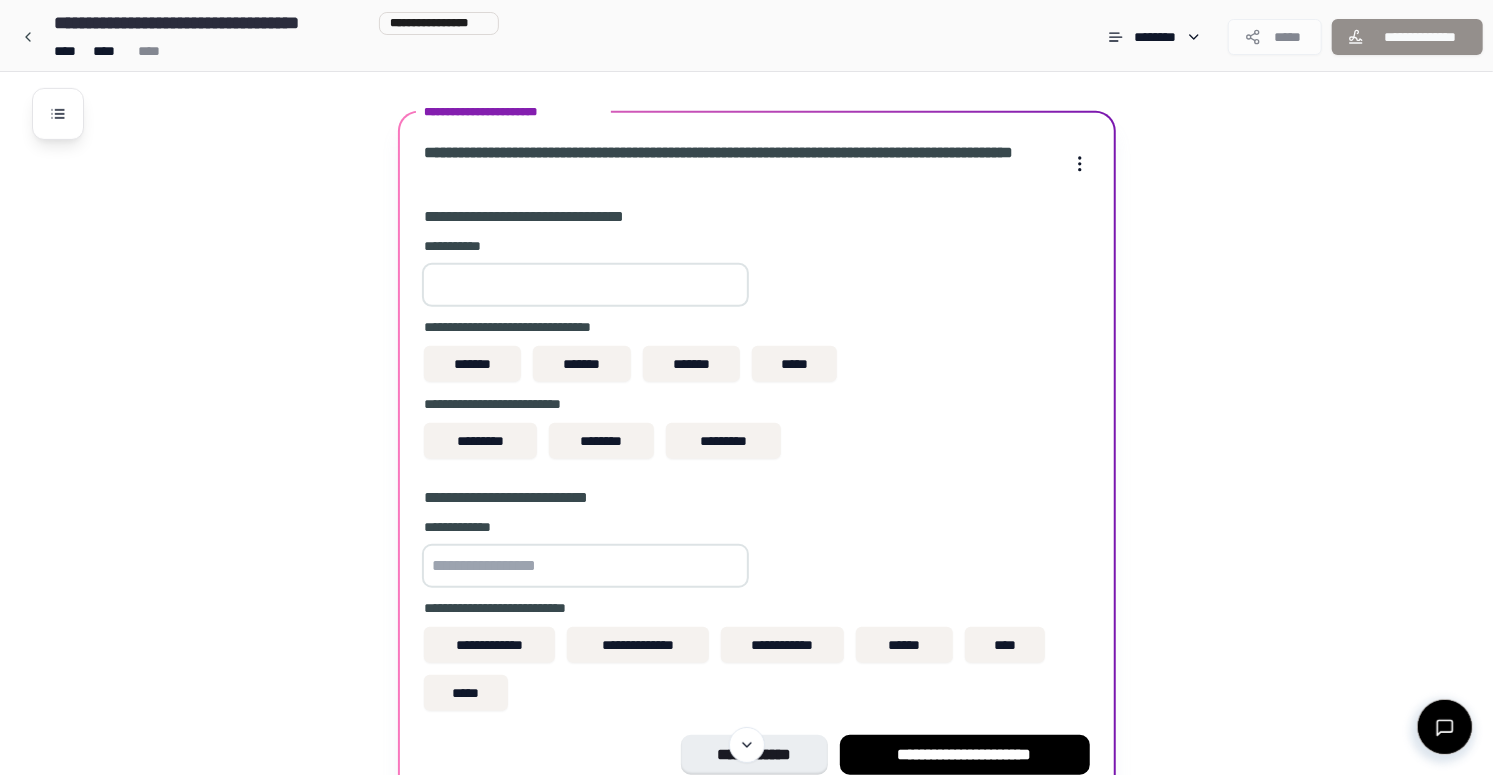 click on "*" at bounding box center (585, 285) 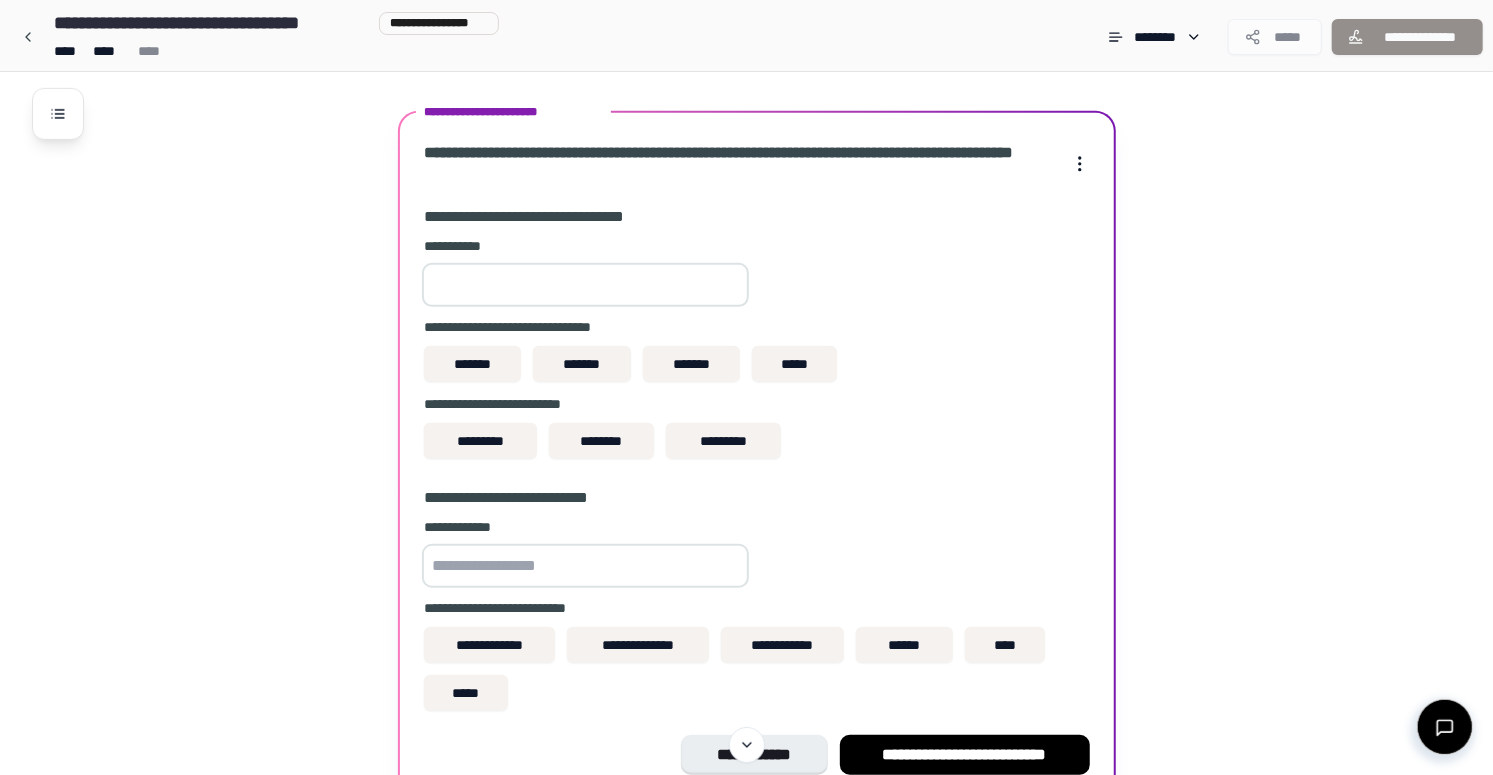 drag, startPoint x: 458, startPoint y: 294, endPoint x: 381, endPoint y: 297, distance: 77.05842 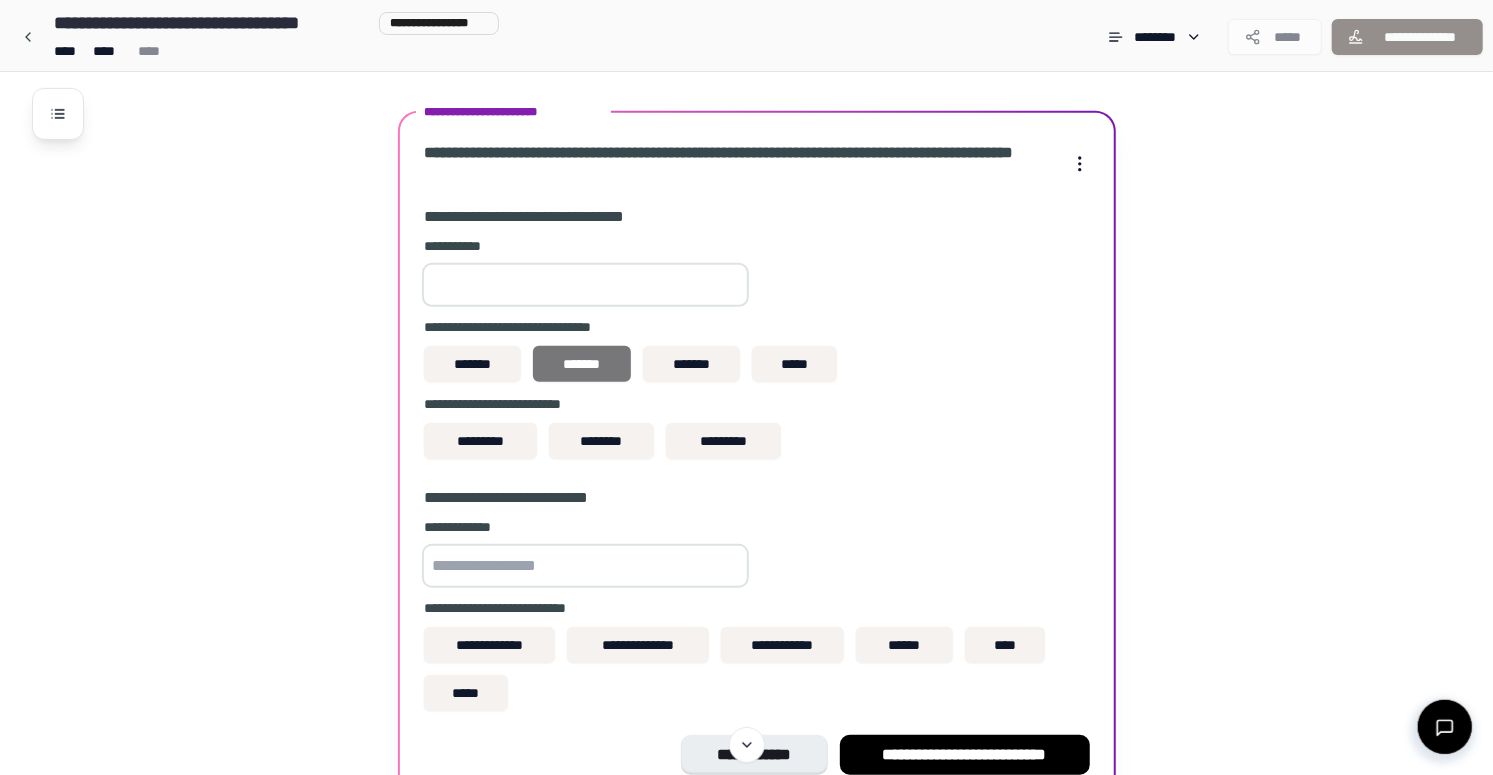 type on "**" 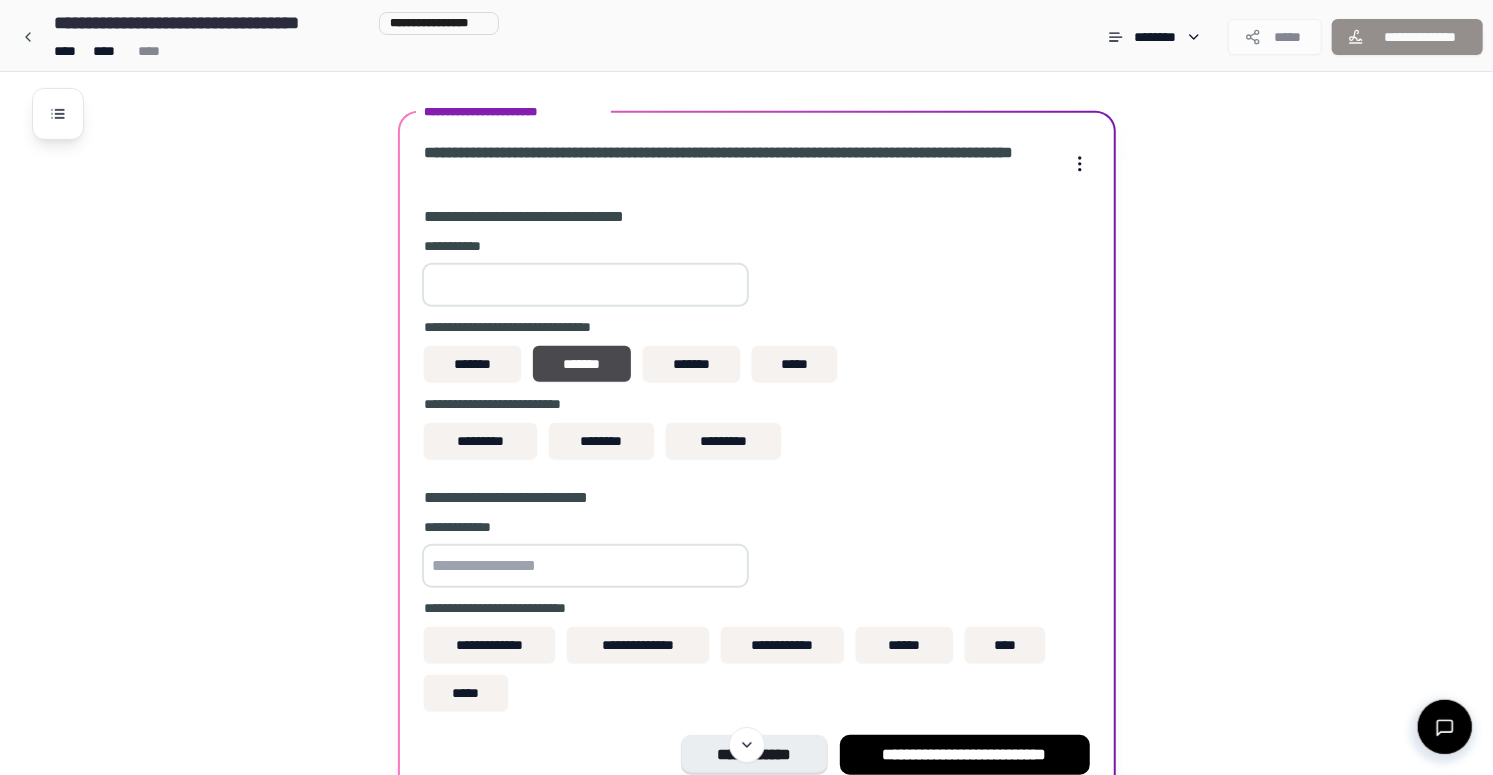 scroll, scrollTop: 626, scrollLeft: 0, axis: vertical 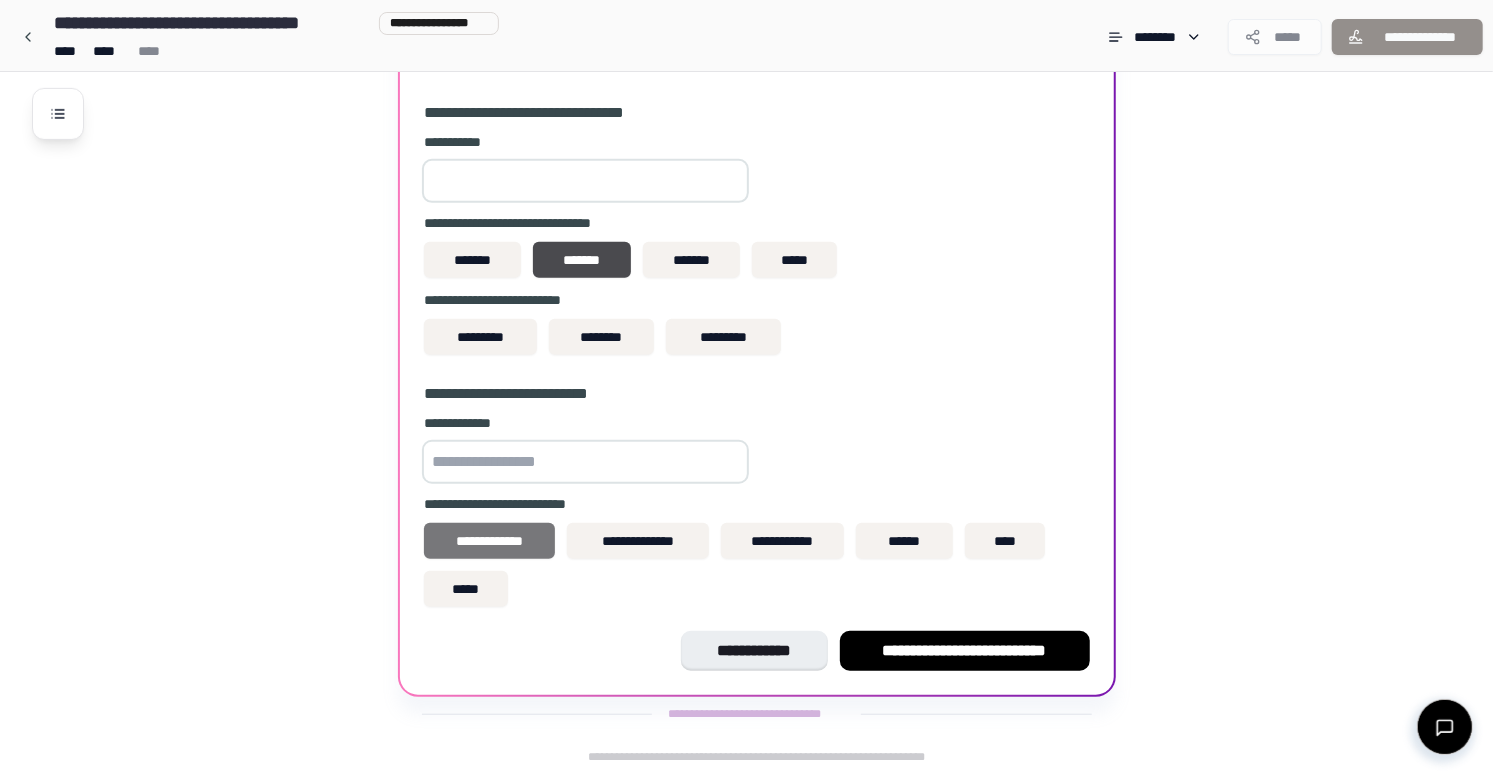 click on "**********" at bounding box center [490, 541] 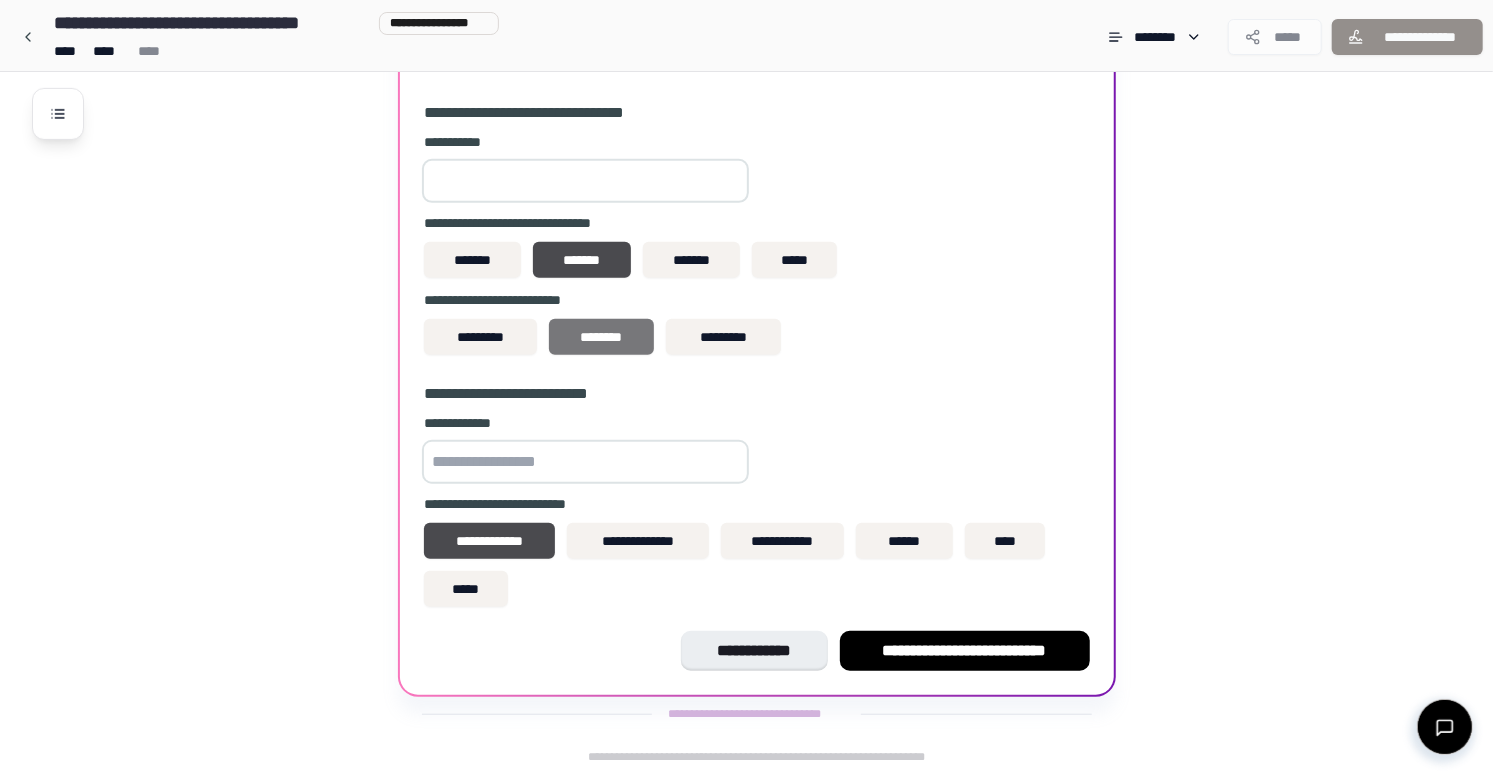 click on "********" at bounding box center (601, 337) 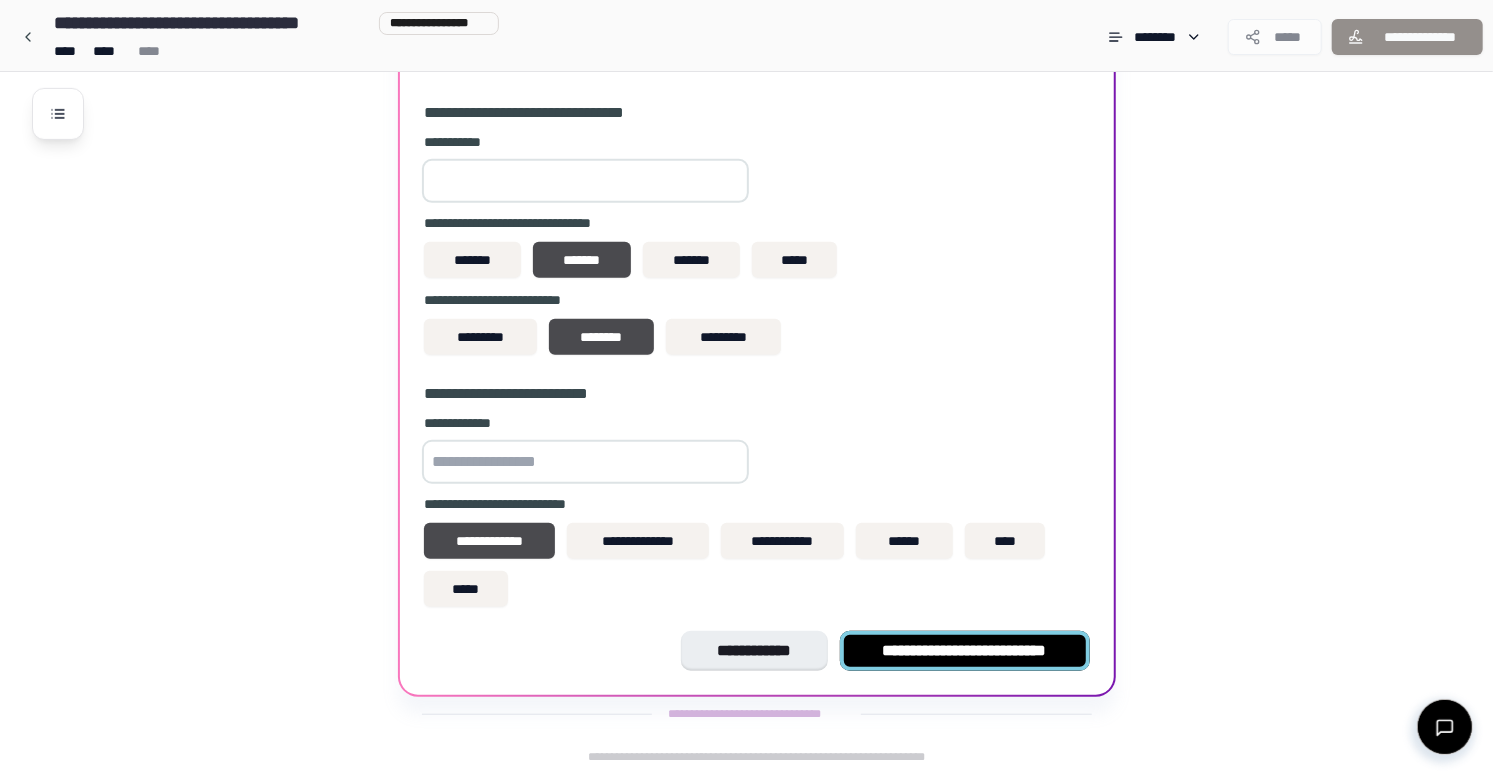 click on "**********" at bounding box center [965, 651] 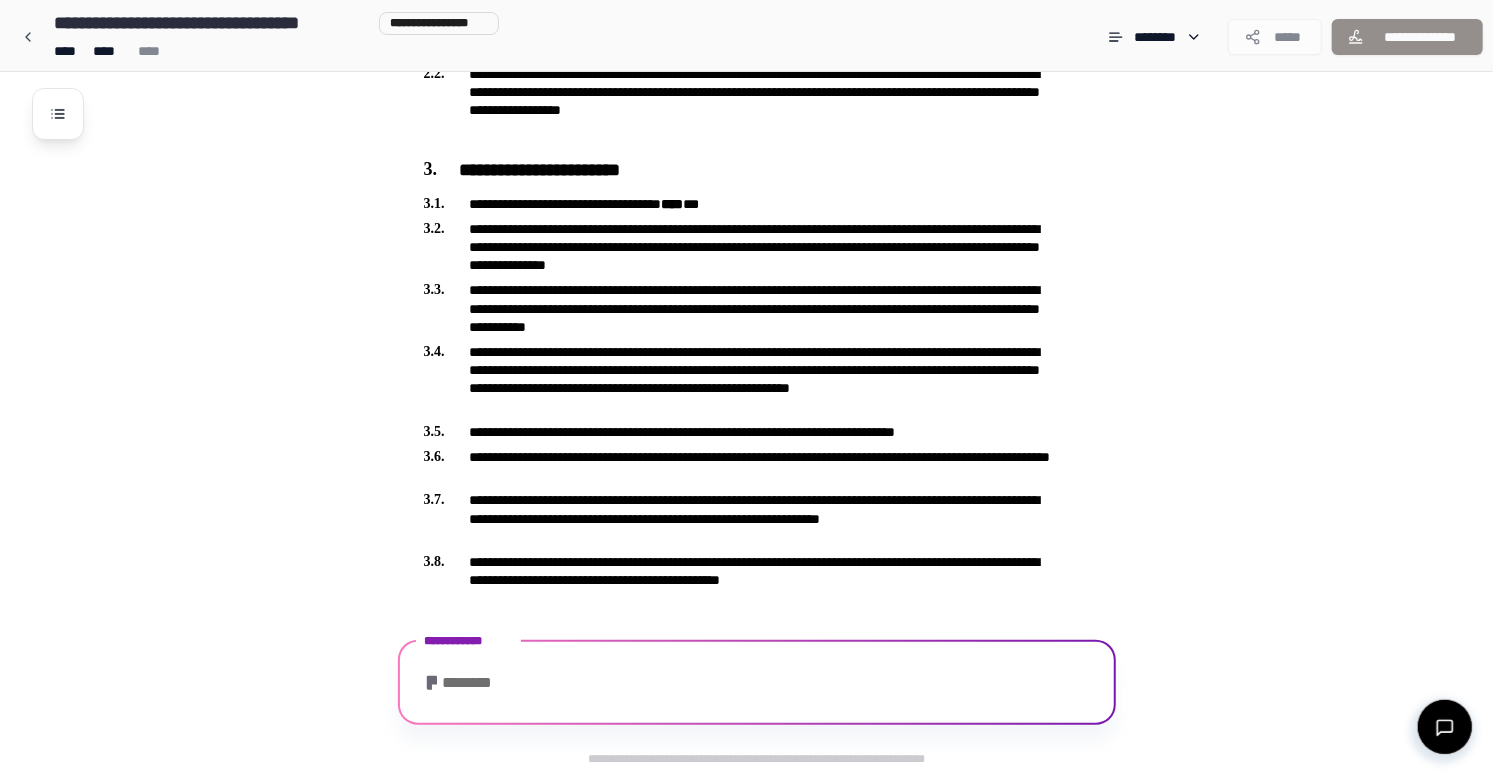 scroll, scrollTop: 622, scrollLeft: 0, axis: vertical 